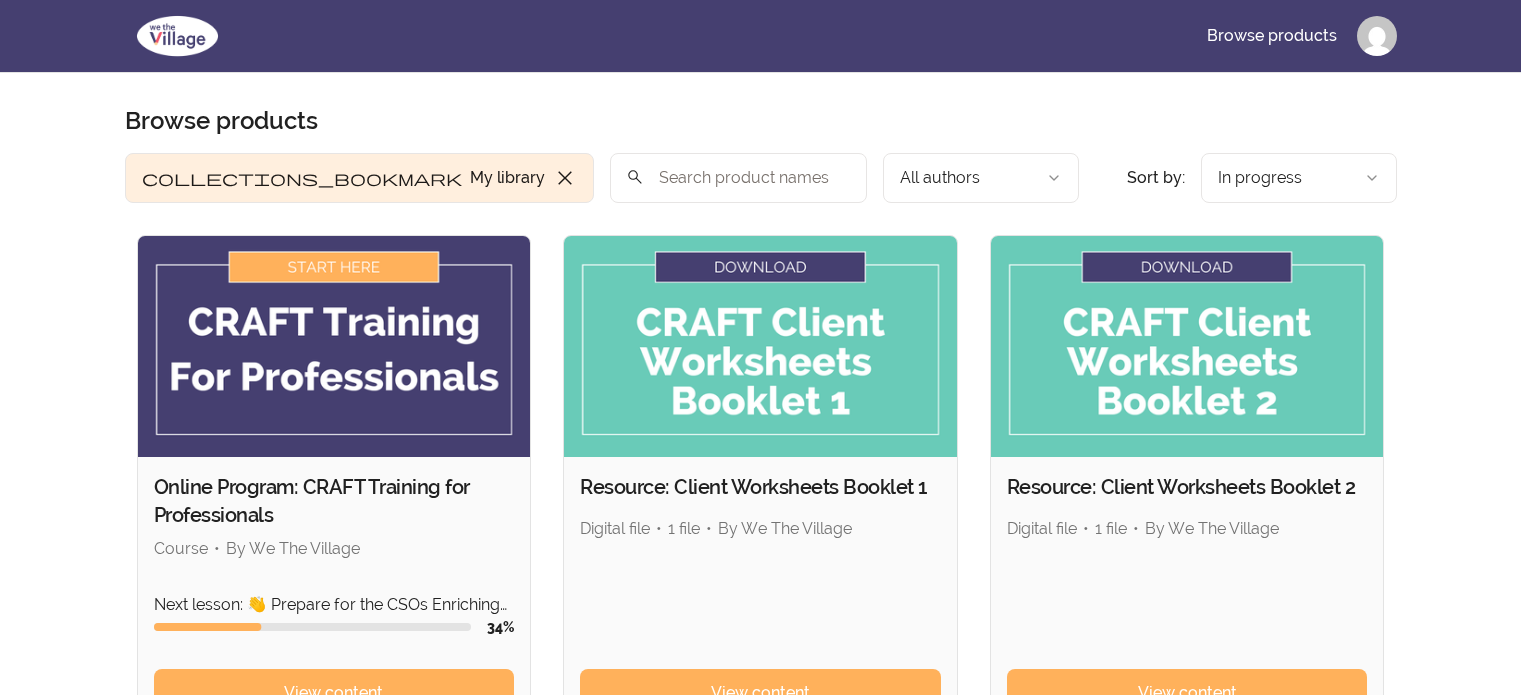 scroll, scrollTop: 0, scrollLeft: 0, axis: both 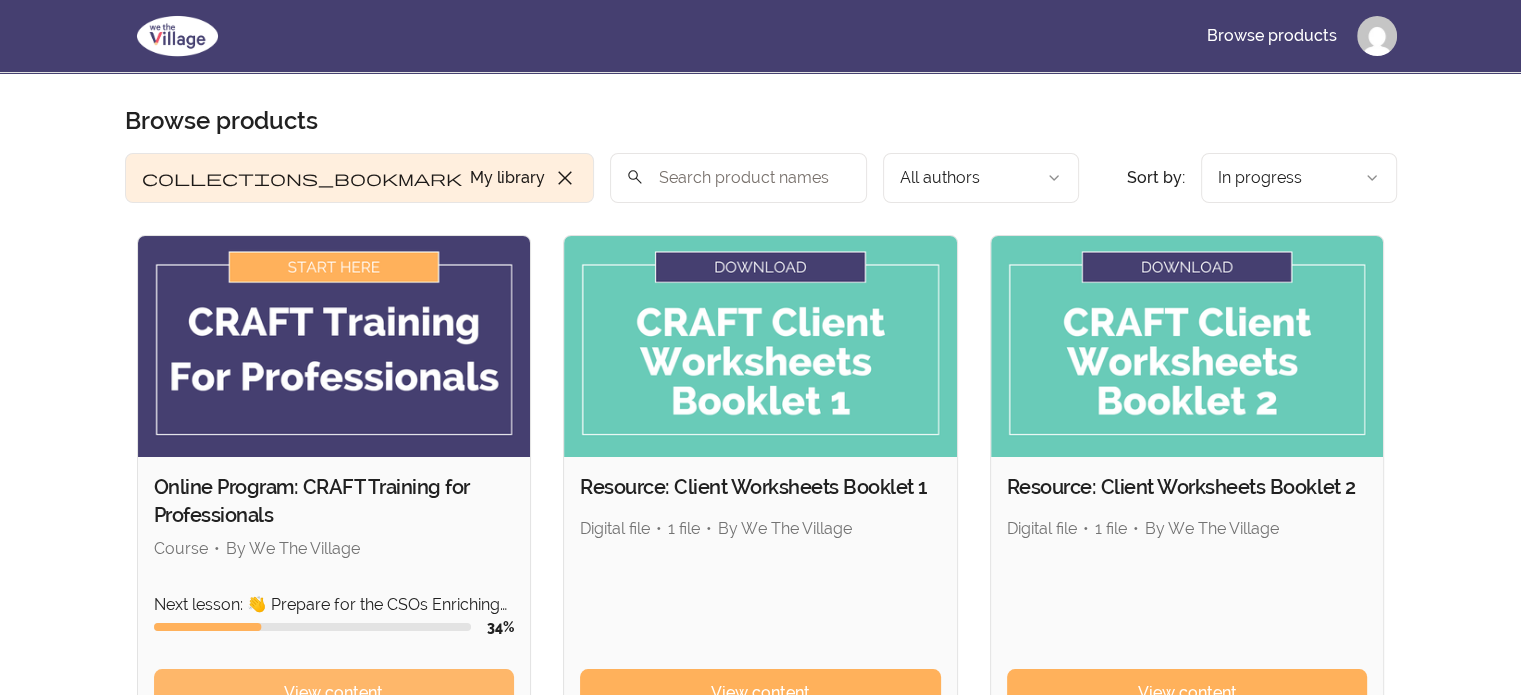 click on "View content" at bounding box center [333, 693] 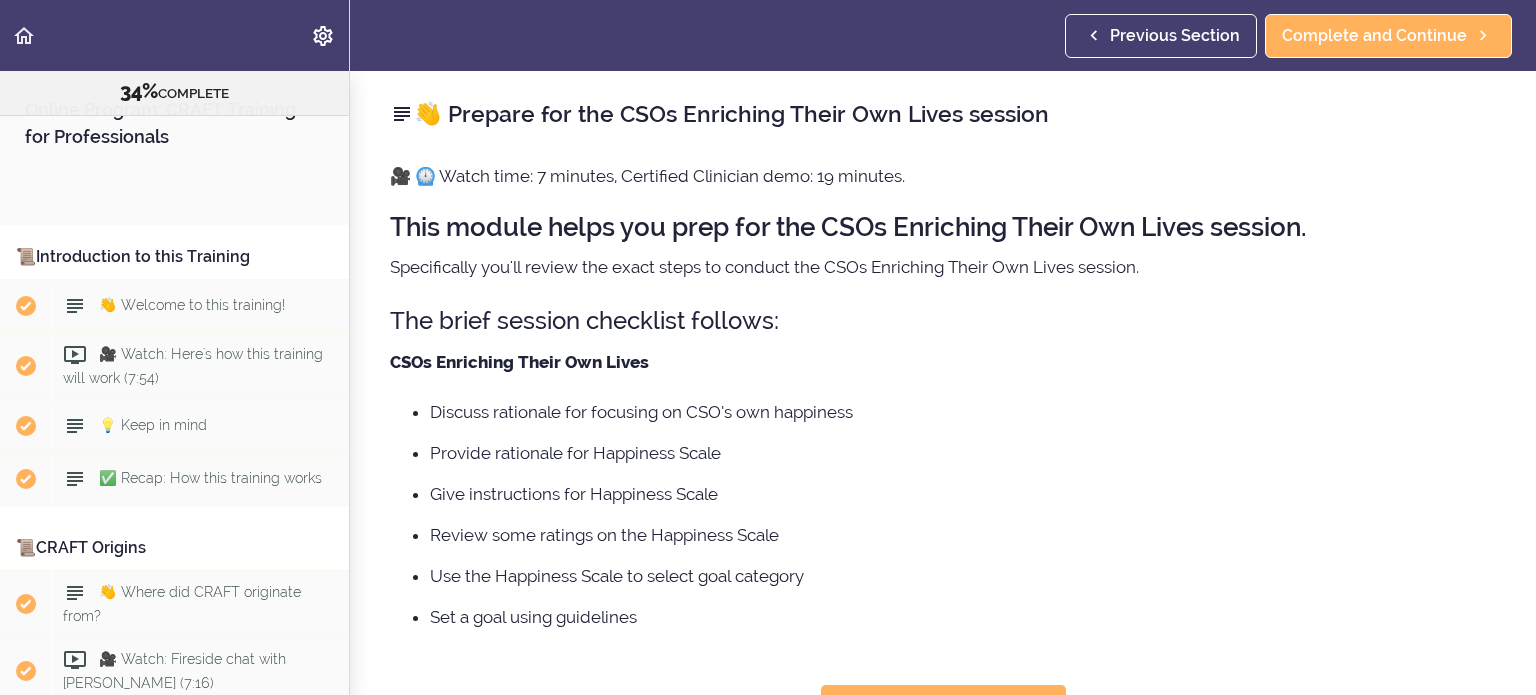 scroll, scrollTop: 0, scrollLeft: 0, axis: both 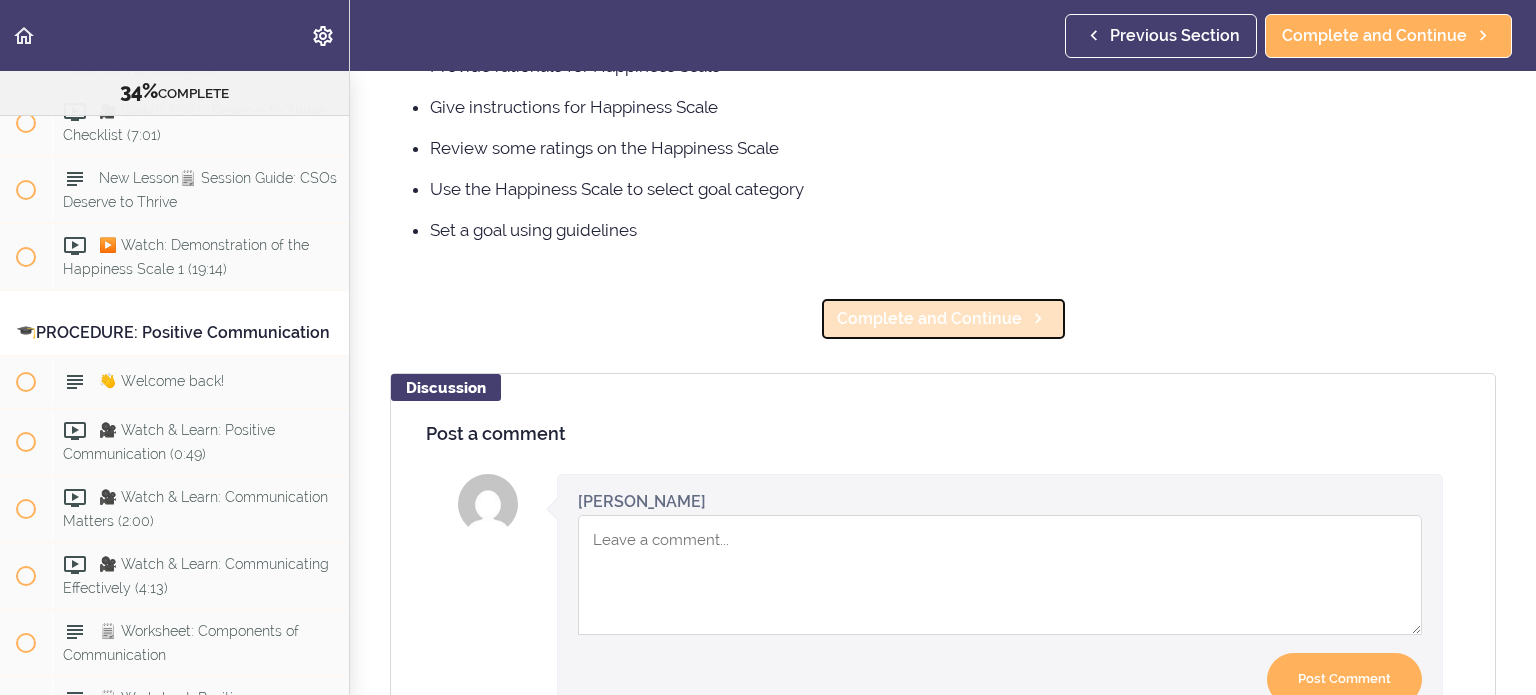 click on "Complete and Continue" at bounding box center [929, 319] 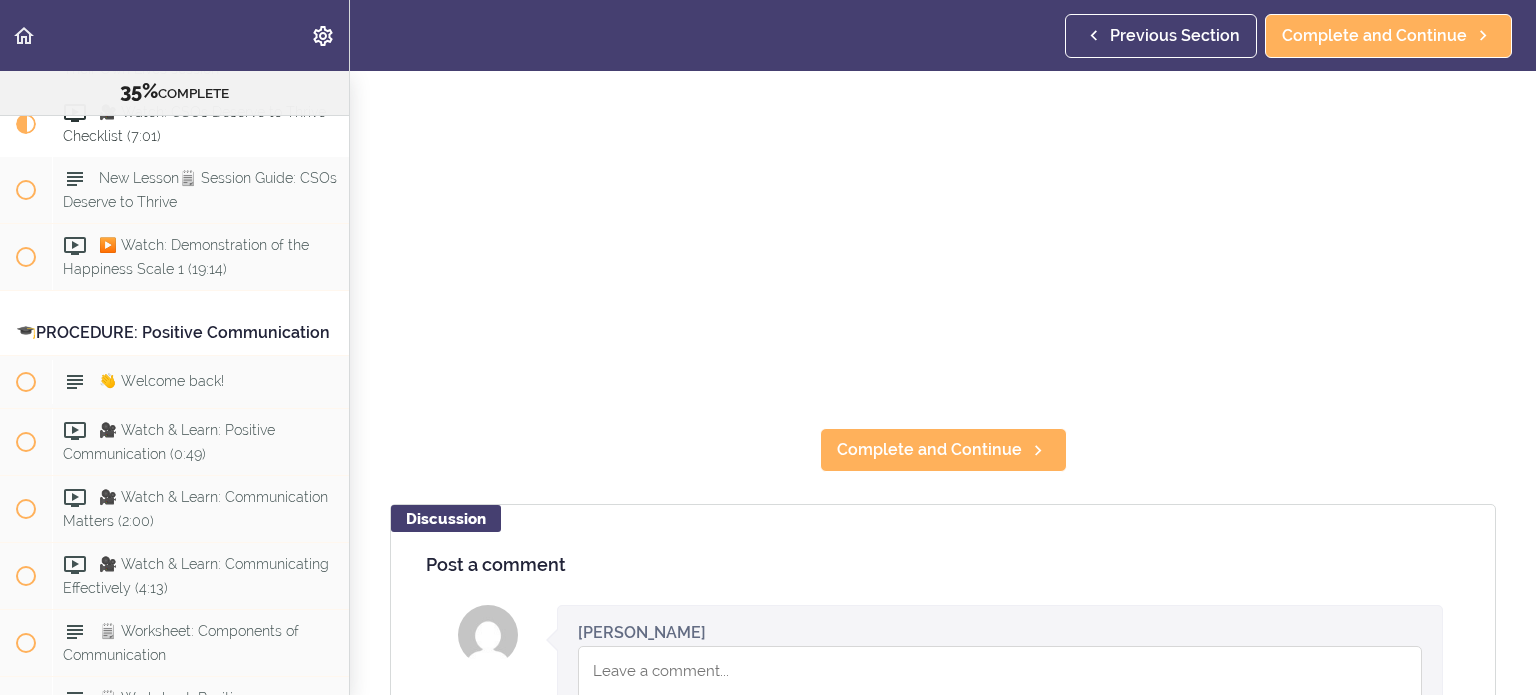 scroll, scrollTop: 0, scrollLeft: 0, axis: both 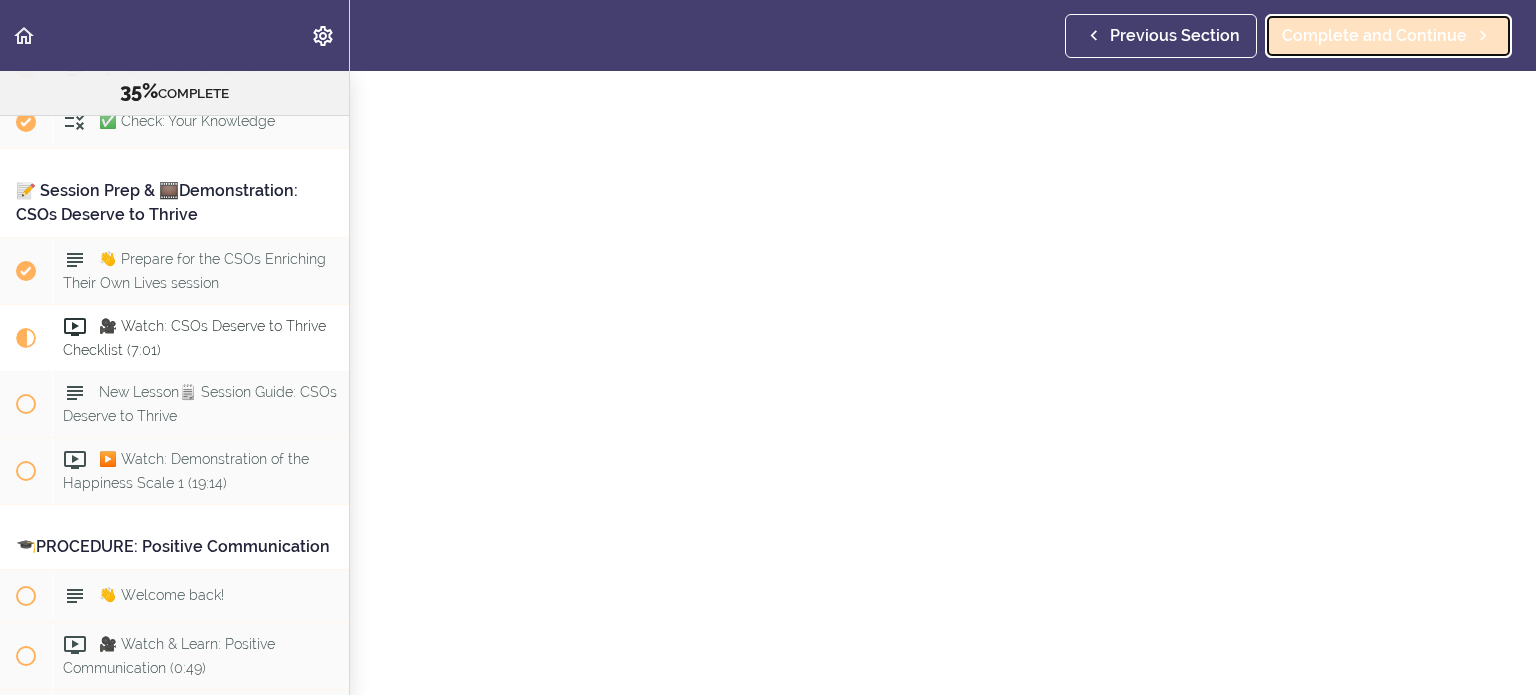 click on "Complete and Continue" at bounding box center [1374, 36] 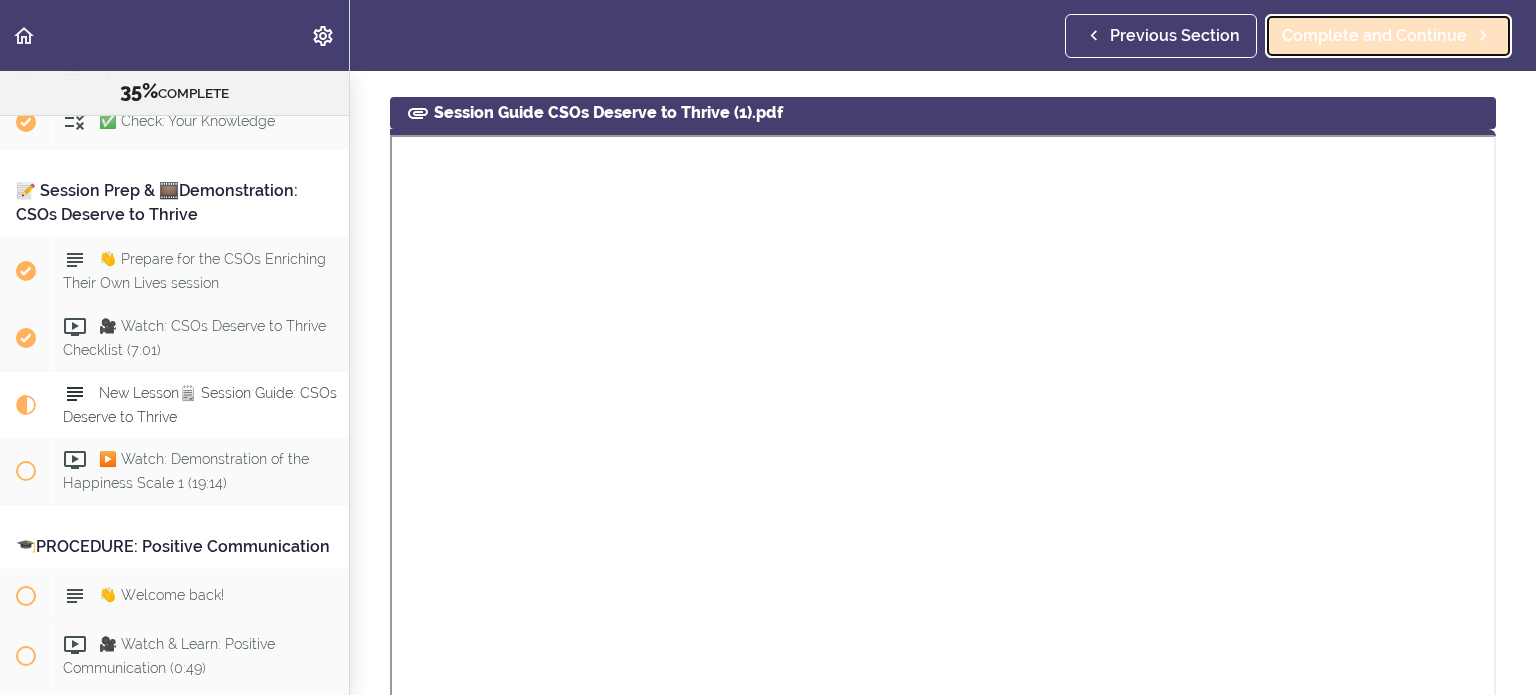 scroll, scrollTop: 0, scrollLeft: 0, axis: both 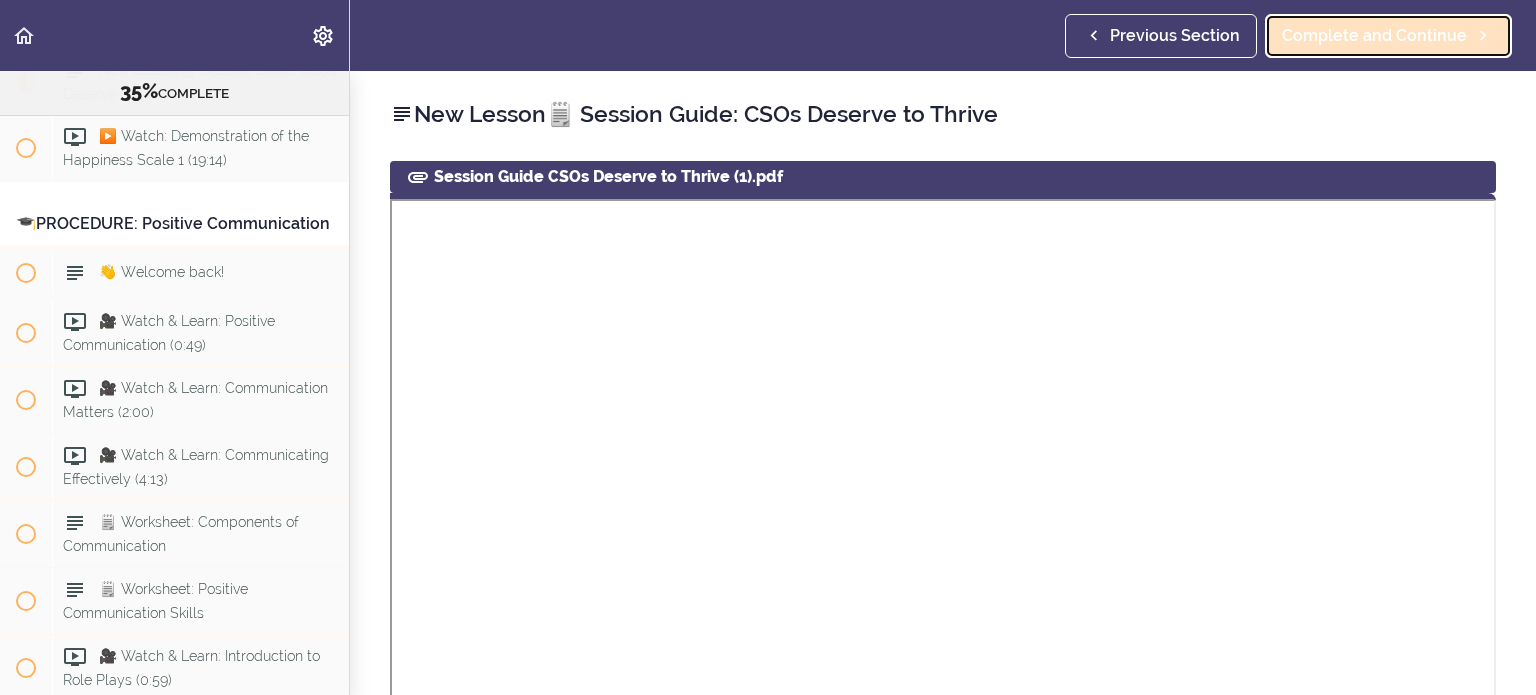 click on "Complete and Continue" at bounding box center (1388, 36) 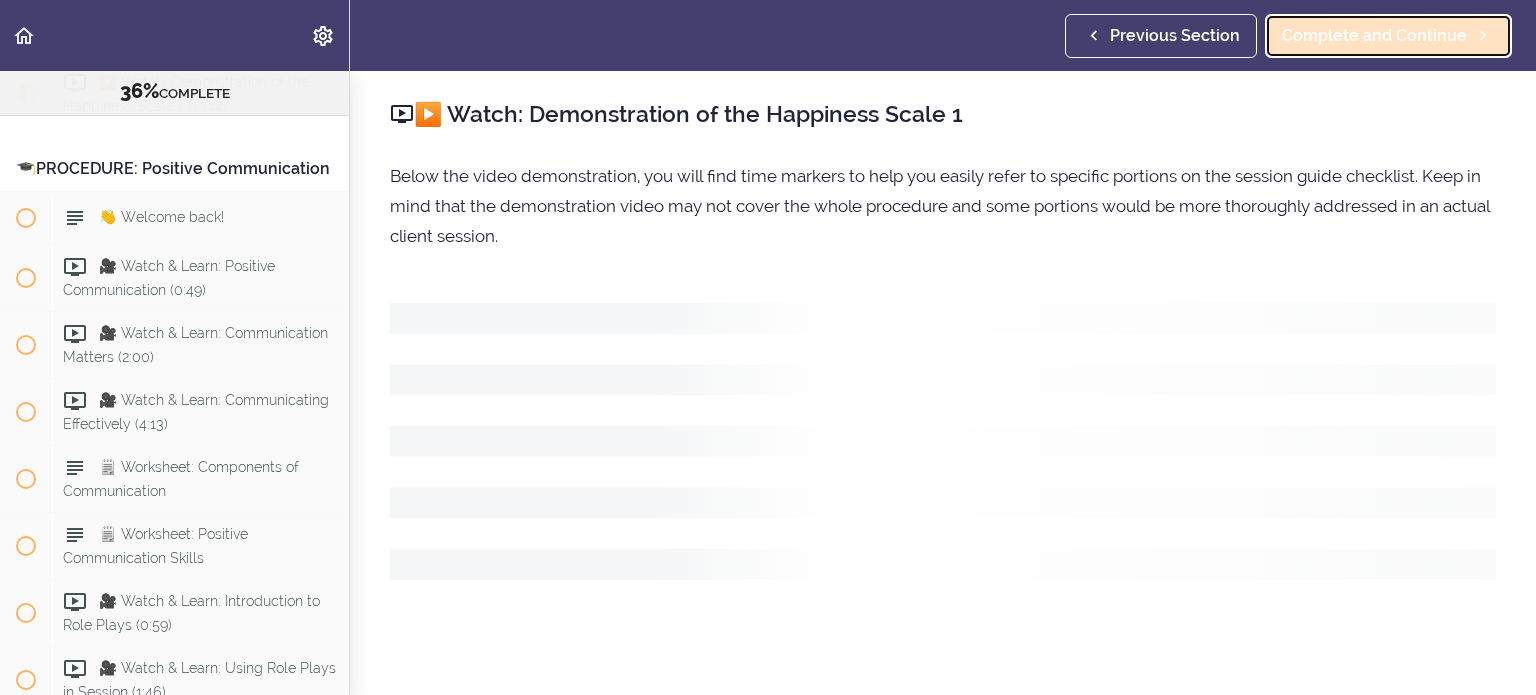 scroll, scrollTop: 5342, scrollLeft: 0, axis: vertical 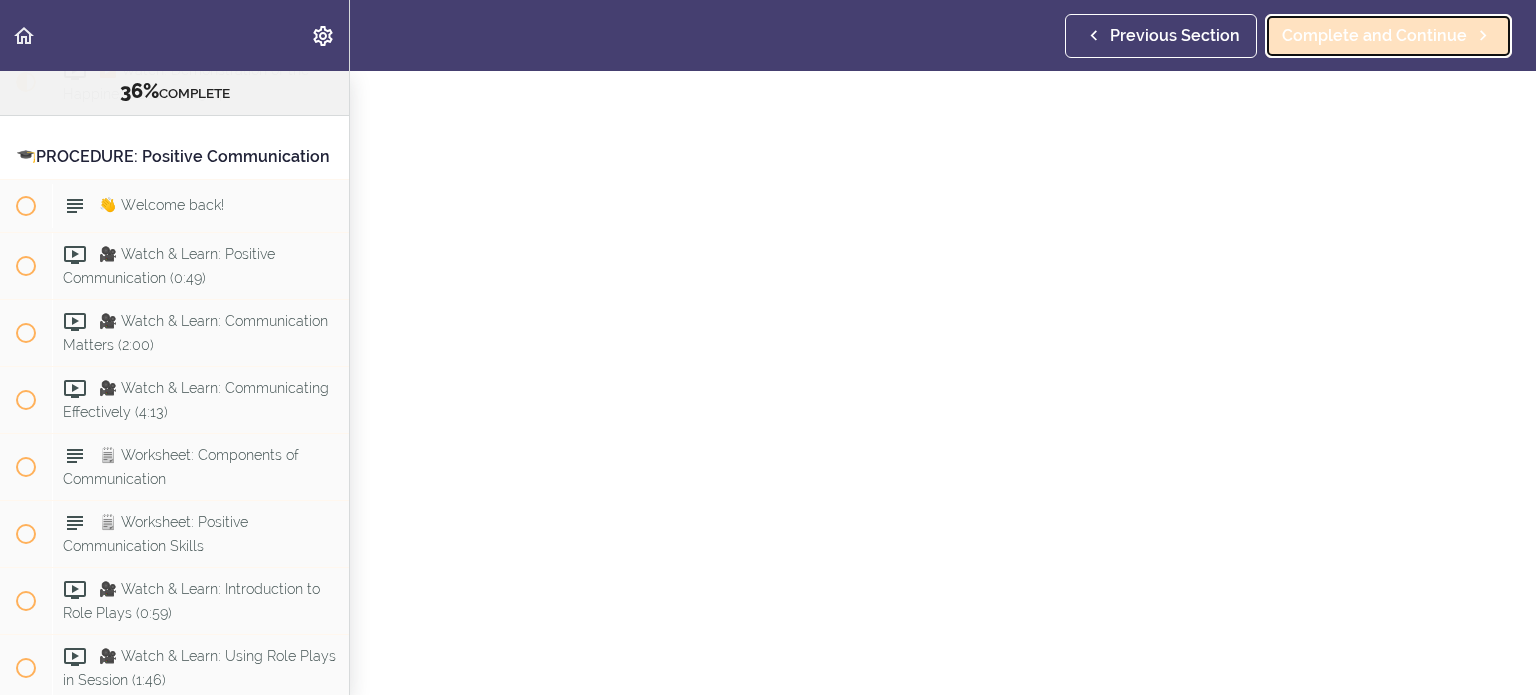 click on "Complete and Continue" at bounding box center [1374, 36] 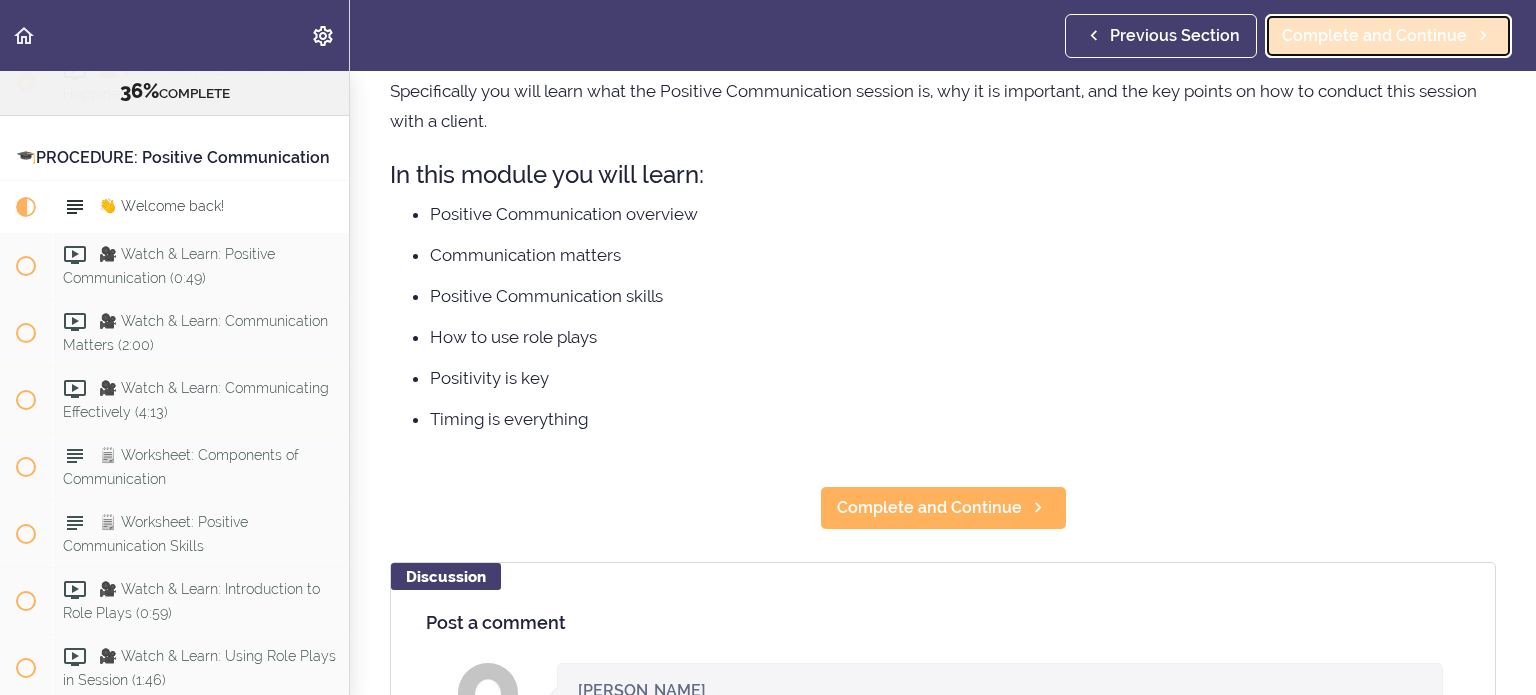 scroll, scrollTop: 0, scrollLeft: 0, axis: both 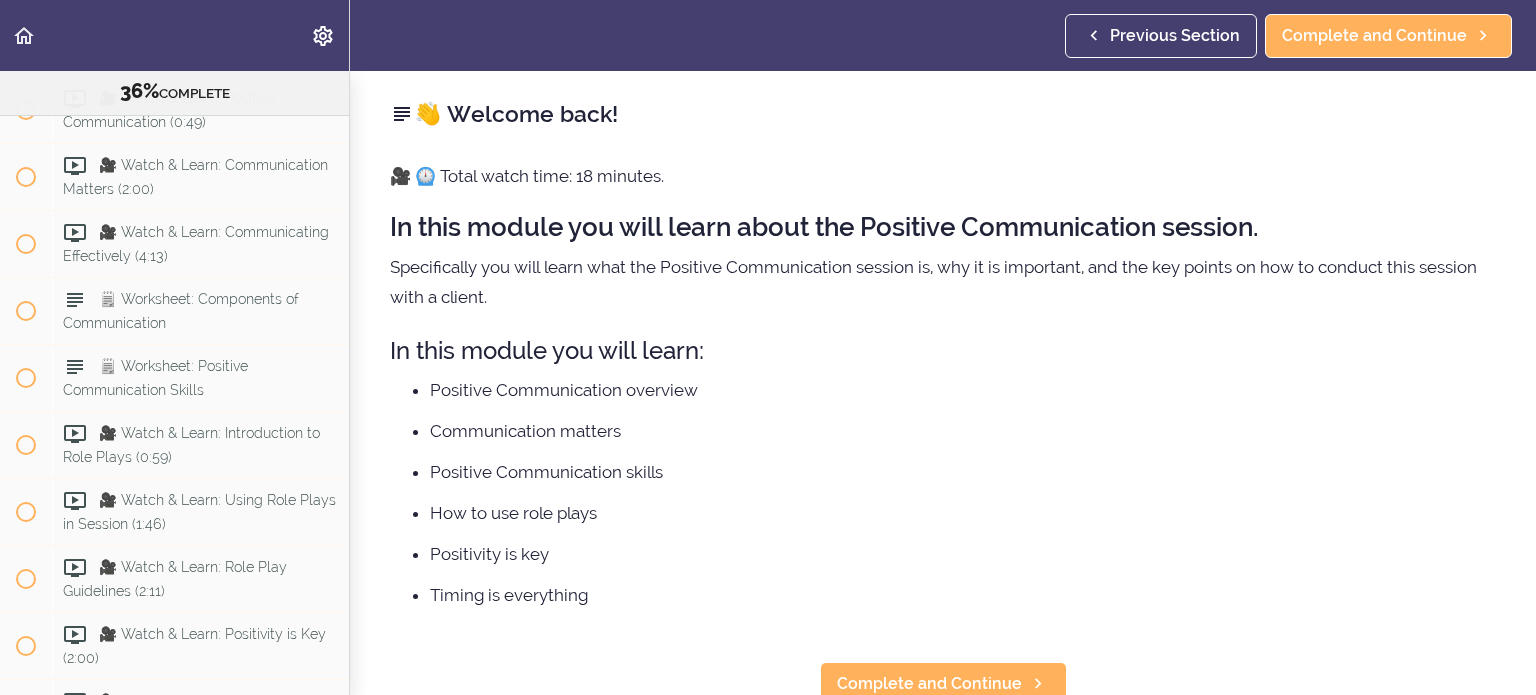 click on "Positive Communication skills" at bounding box center (963, 472) 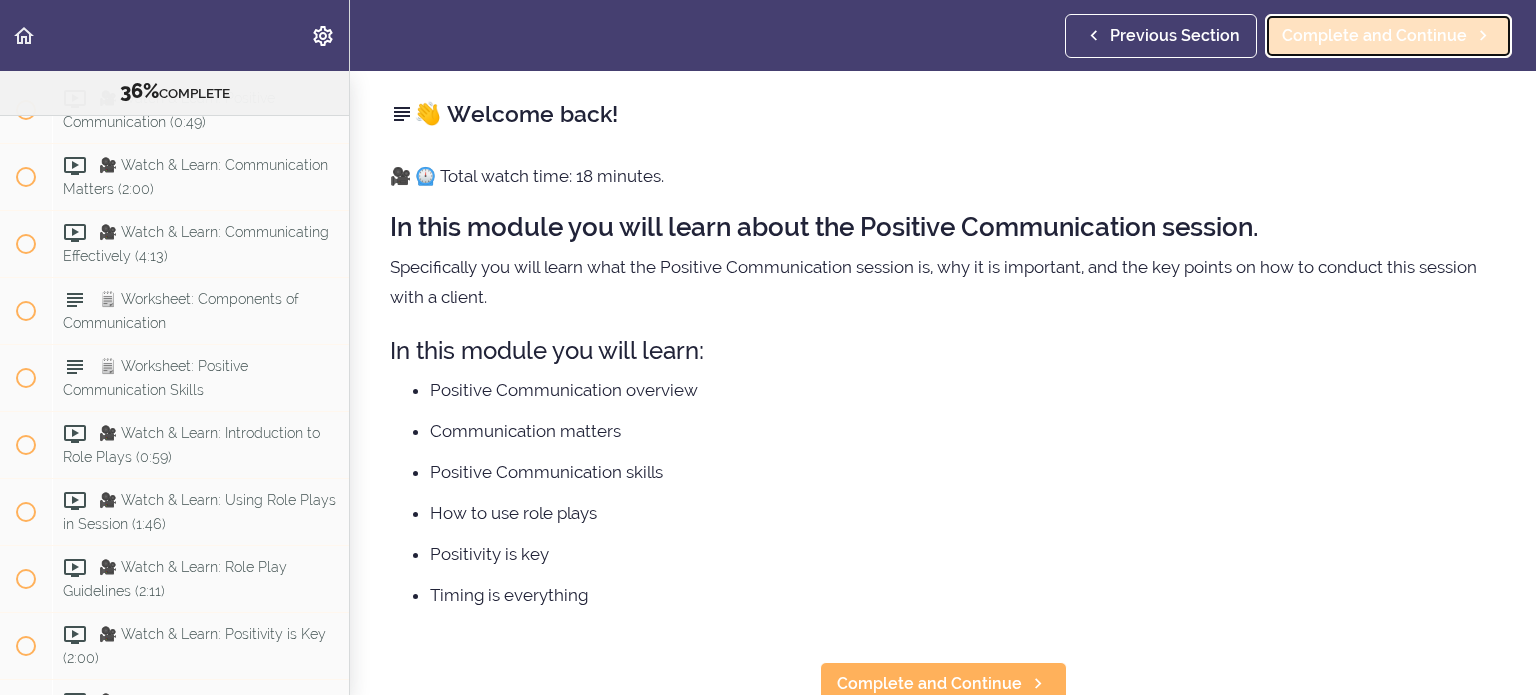 click on "Complete and Continue" at bounding box center (1374, 36) 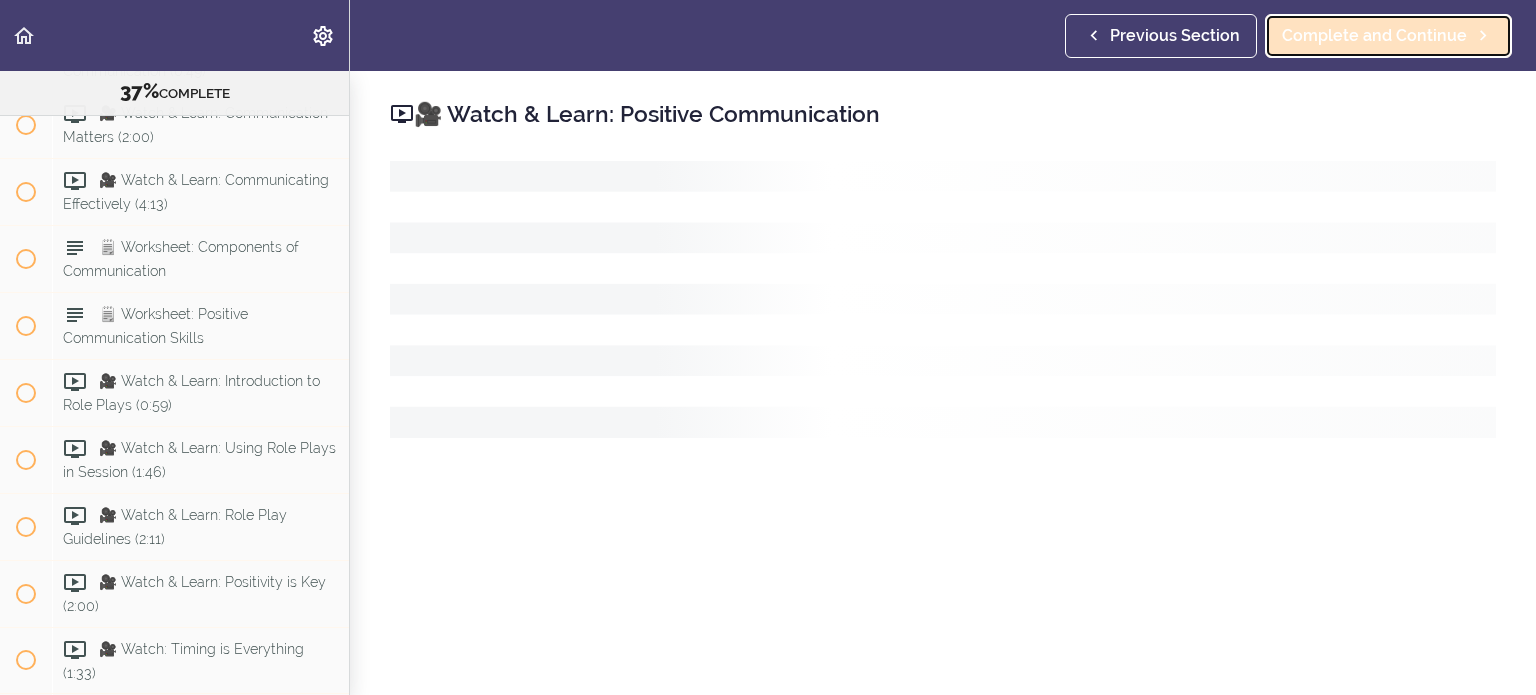 scroll, scrollTop: 5551, scrollLeft: 0, axis: vertical 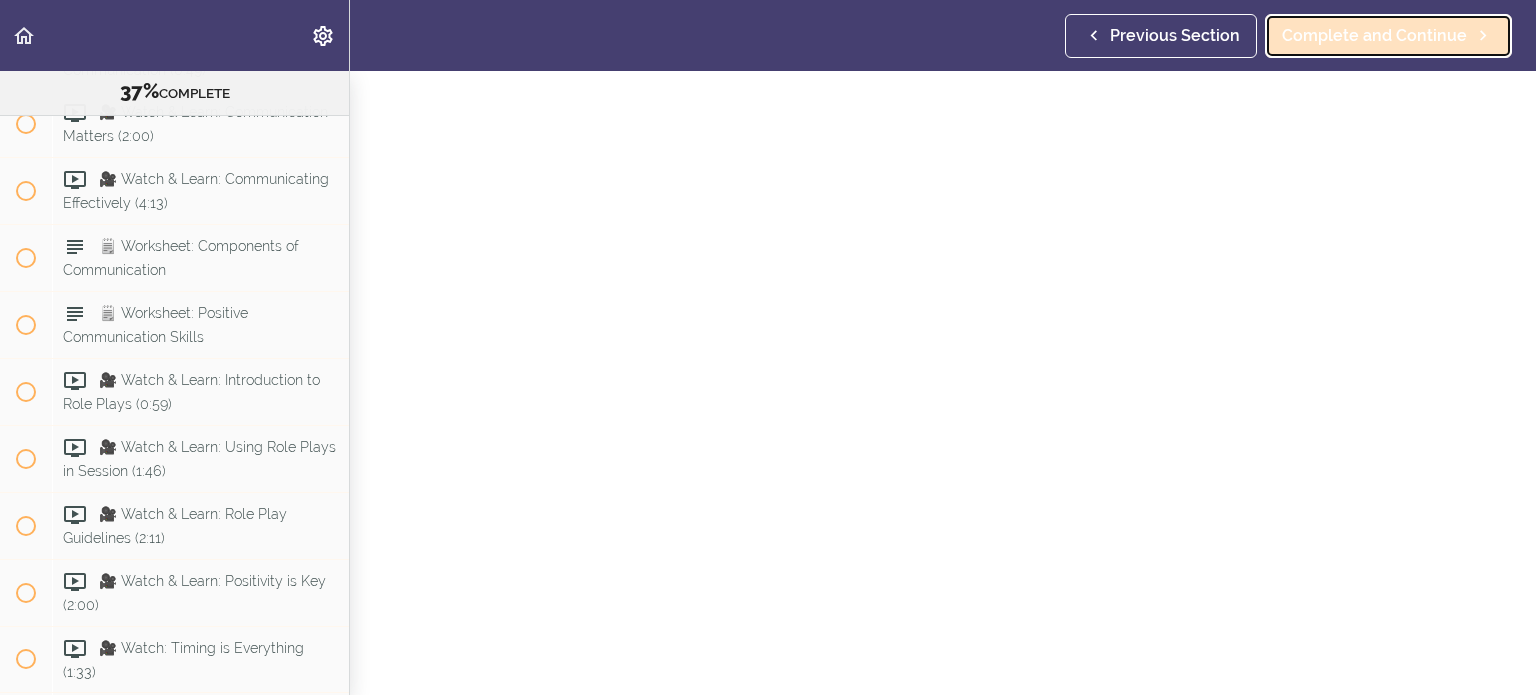 click on "Complete and Continue" at bounding box center (1374, 36) 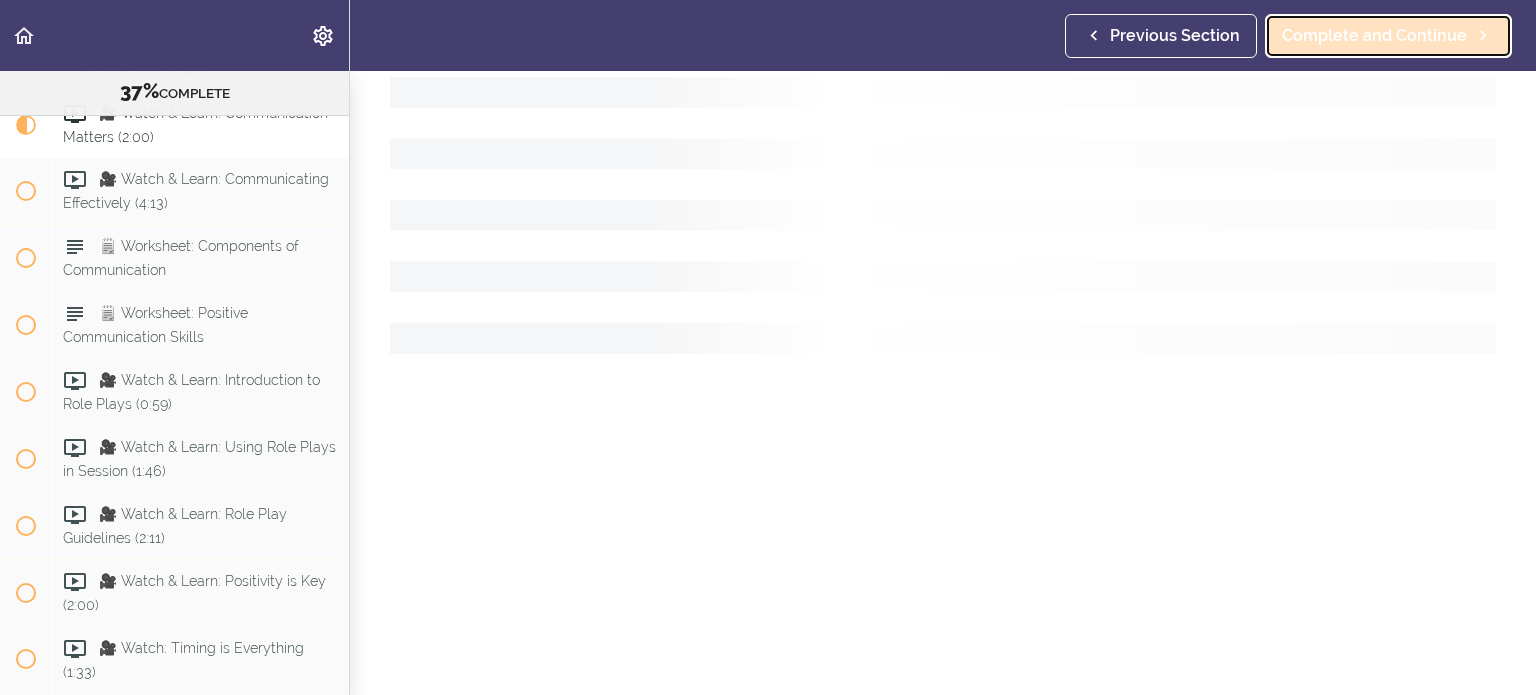 scroll, scrollTop: 0, scrollLeft: 0, axis: both 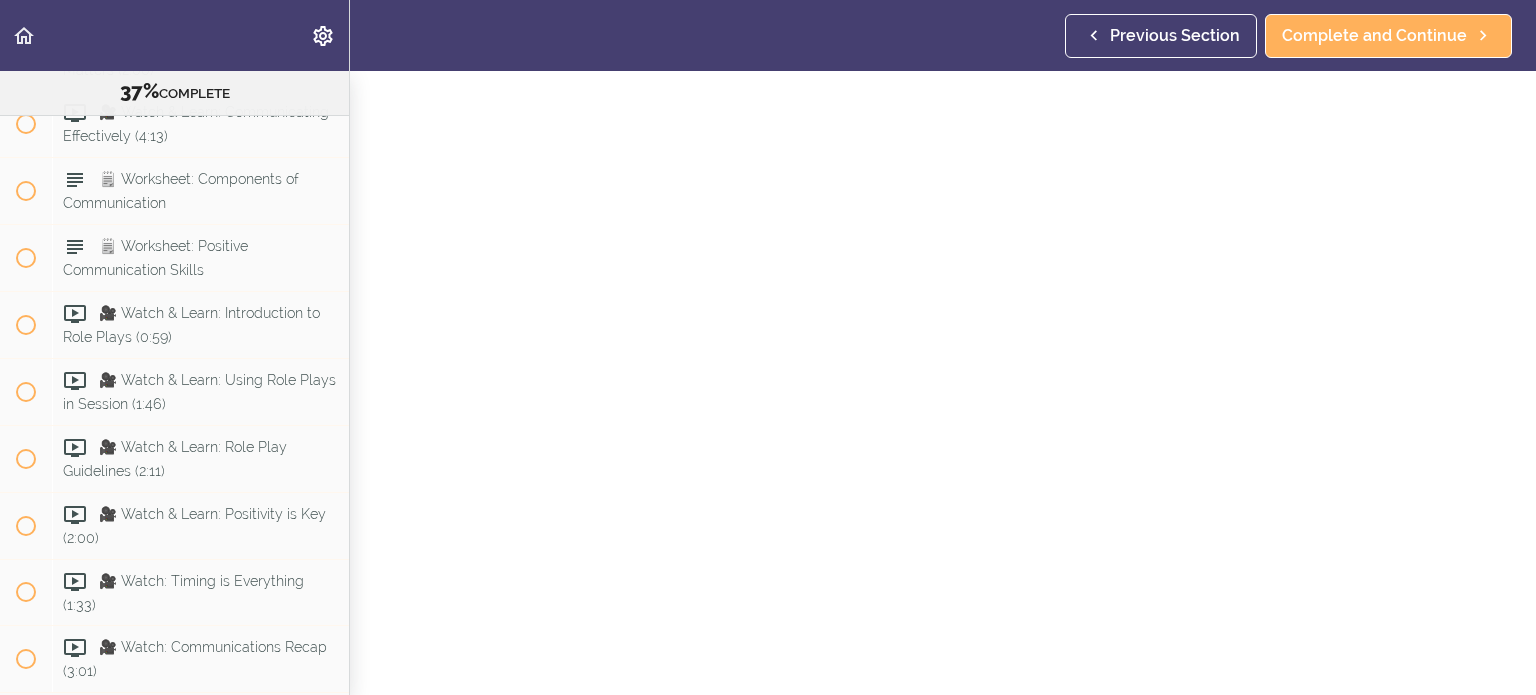 click on "Previous Section
Complete and Continue" at bounding box center (1292, 35) 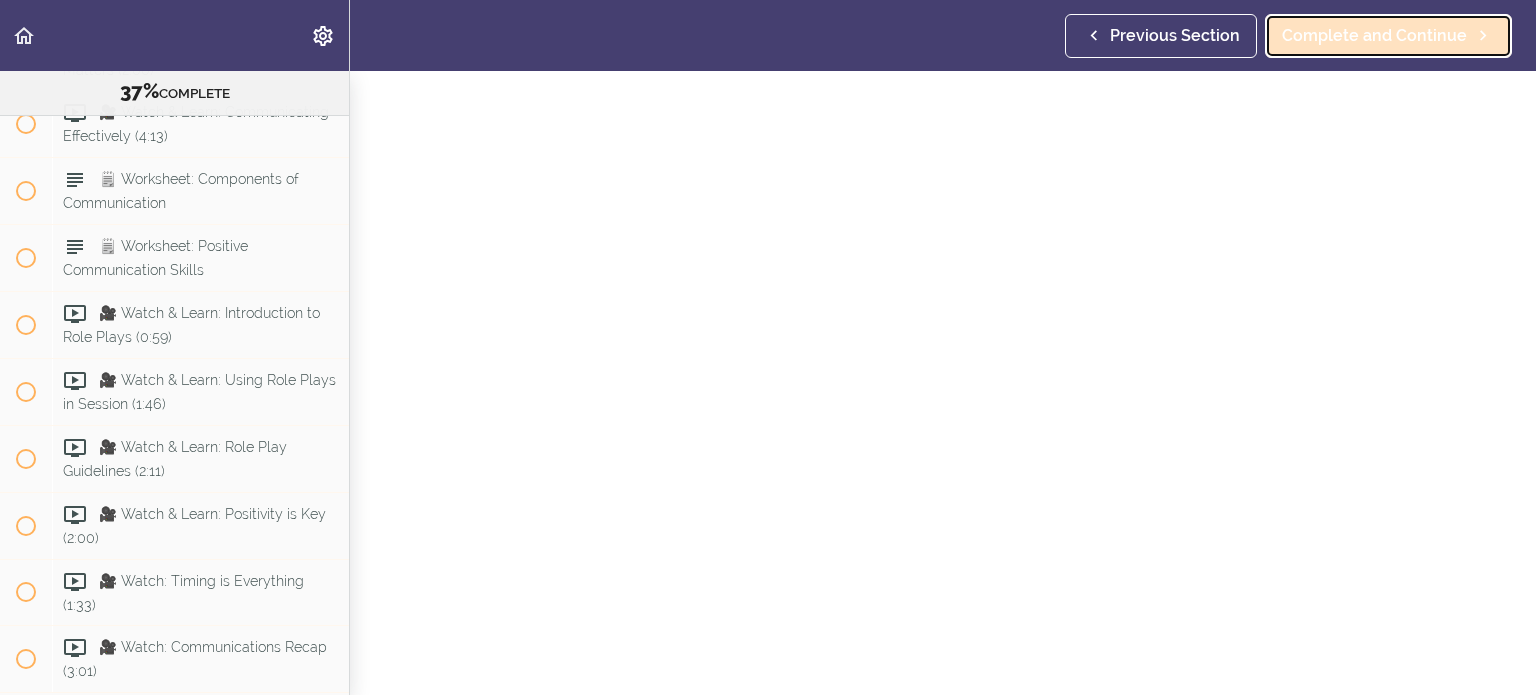 click on "Complete and Continue" at bounding box center [1388, 36] 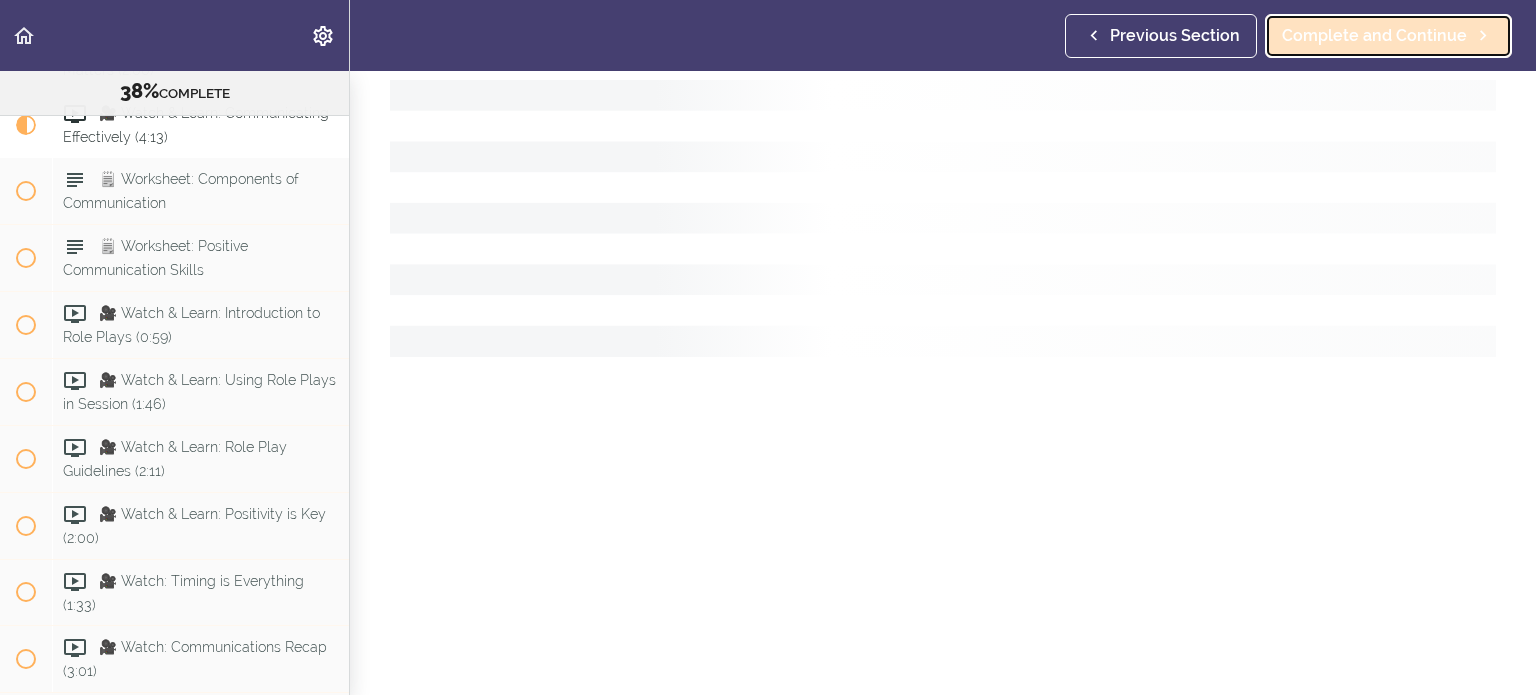 scroll, scrollTop: 0, scrollLeft: 0, axis: both 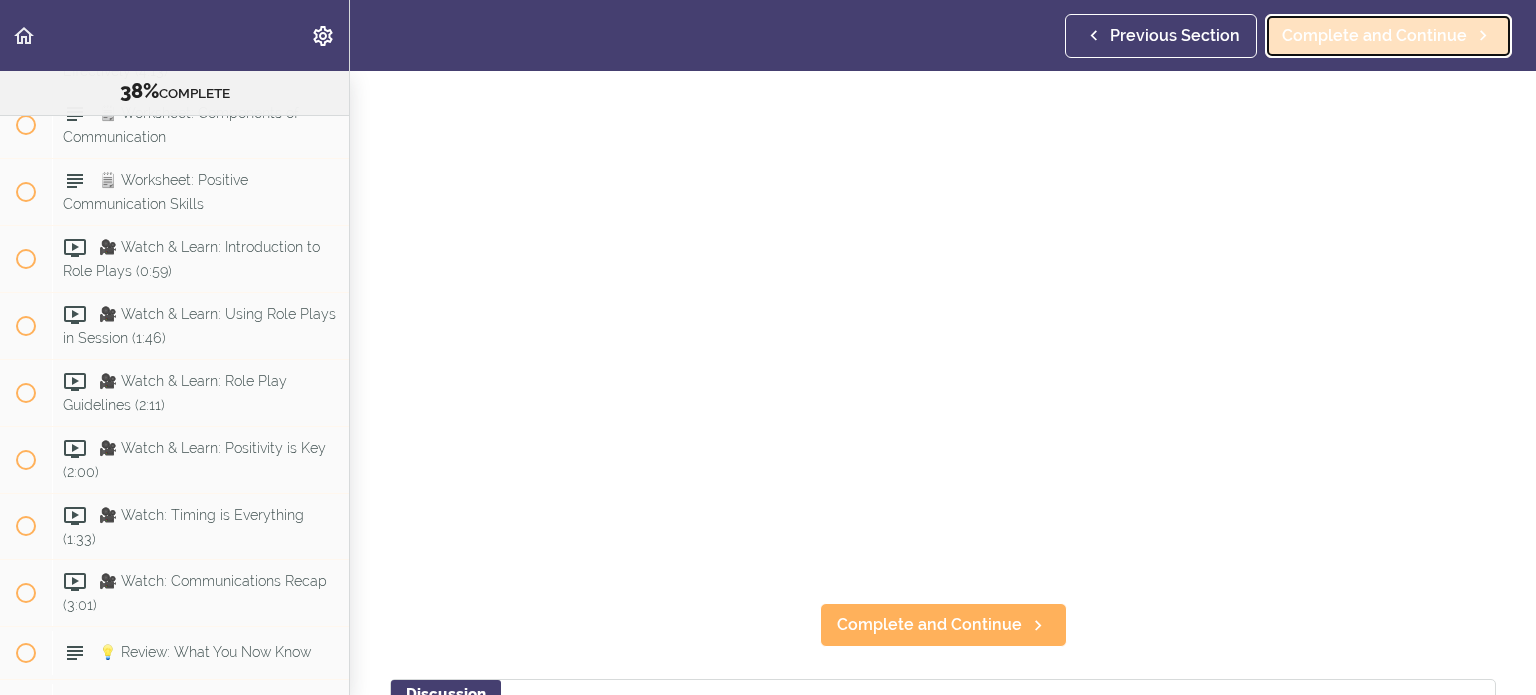 click on "Complete and Continue" at bounding box center [1374, 36] 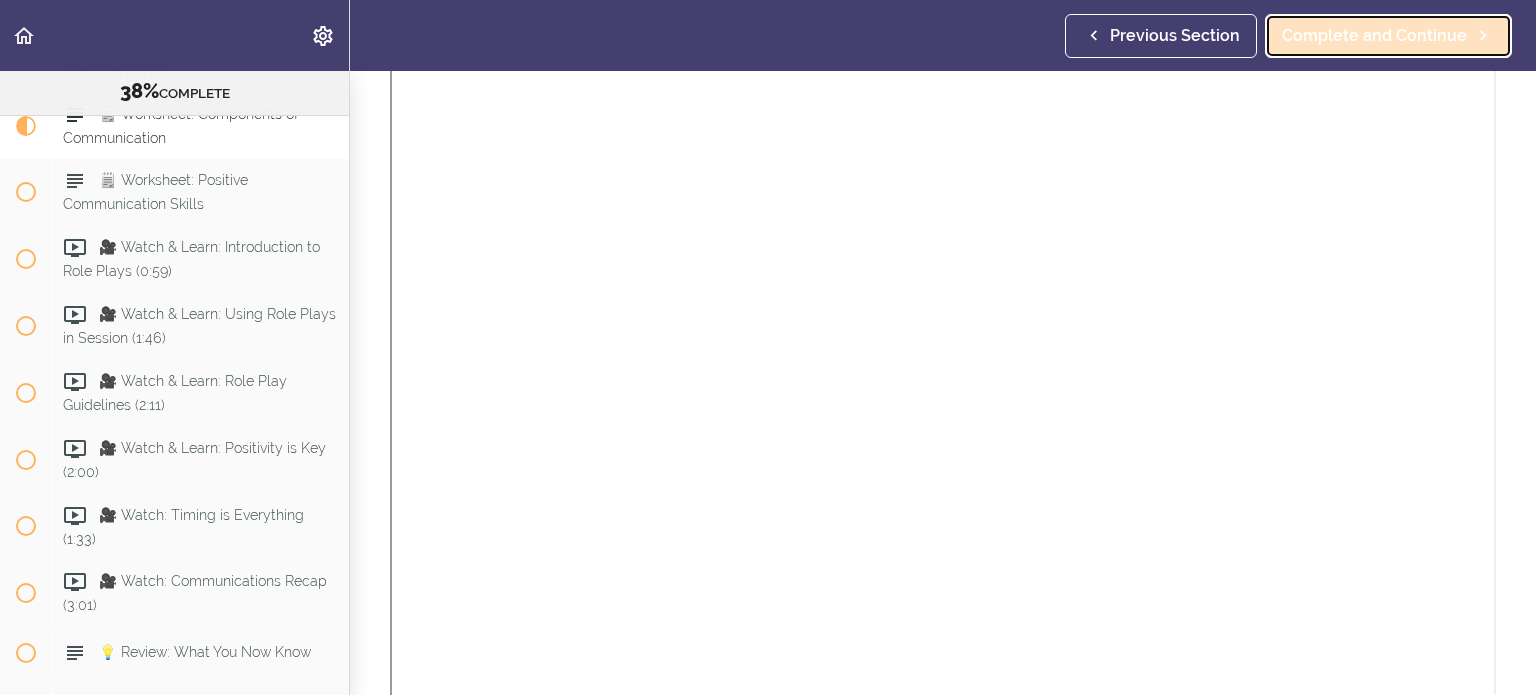 scroll, scrollTop: 0, scrollLeft: 0, axis: both 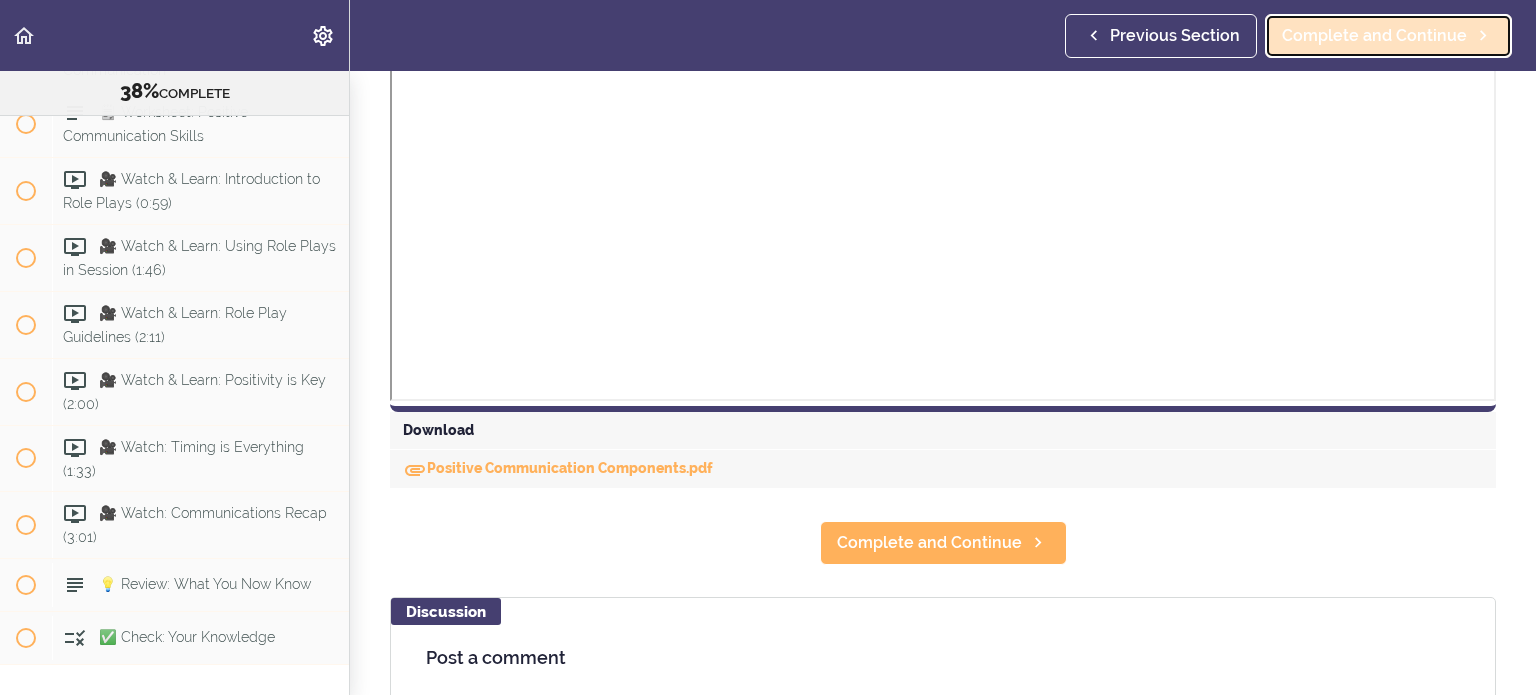click on "Complete and Continue" at bounding box center [1388, 36] 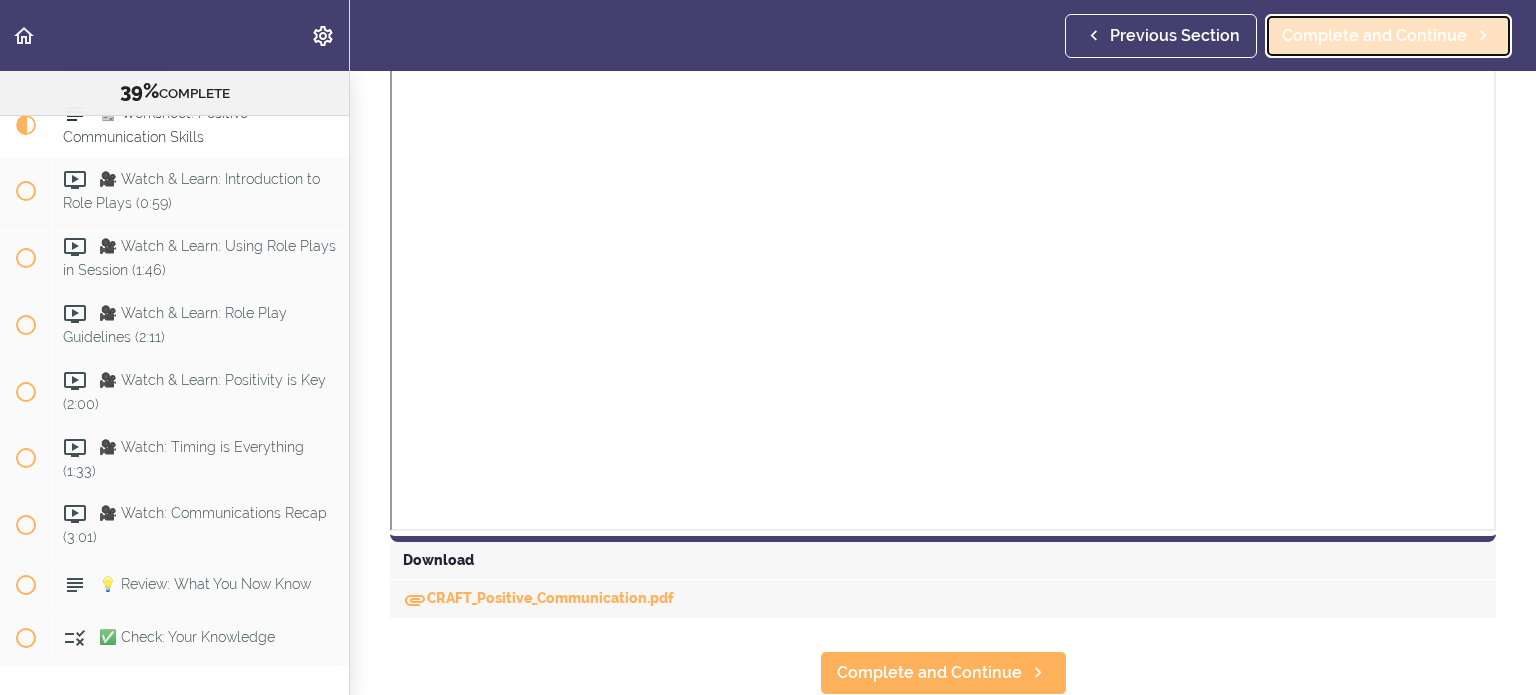 scroll, scrollTop: 0, scrollLeft: 0, axis: both 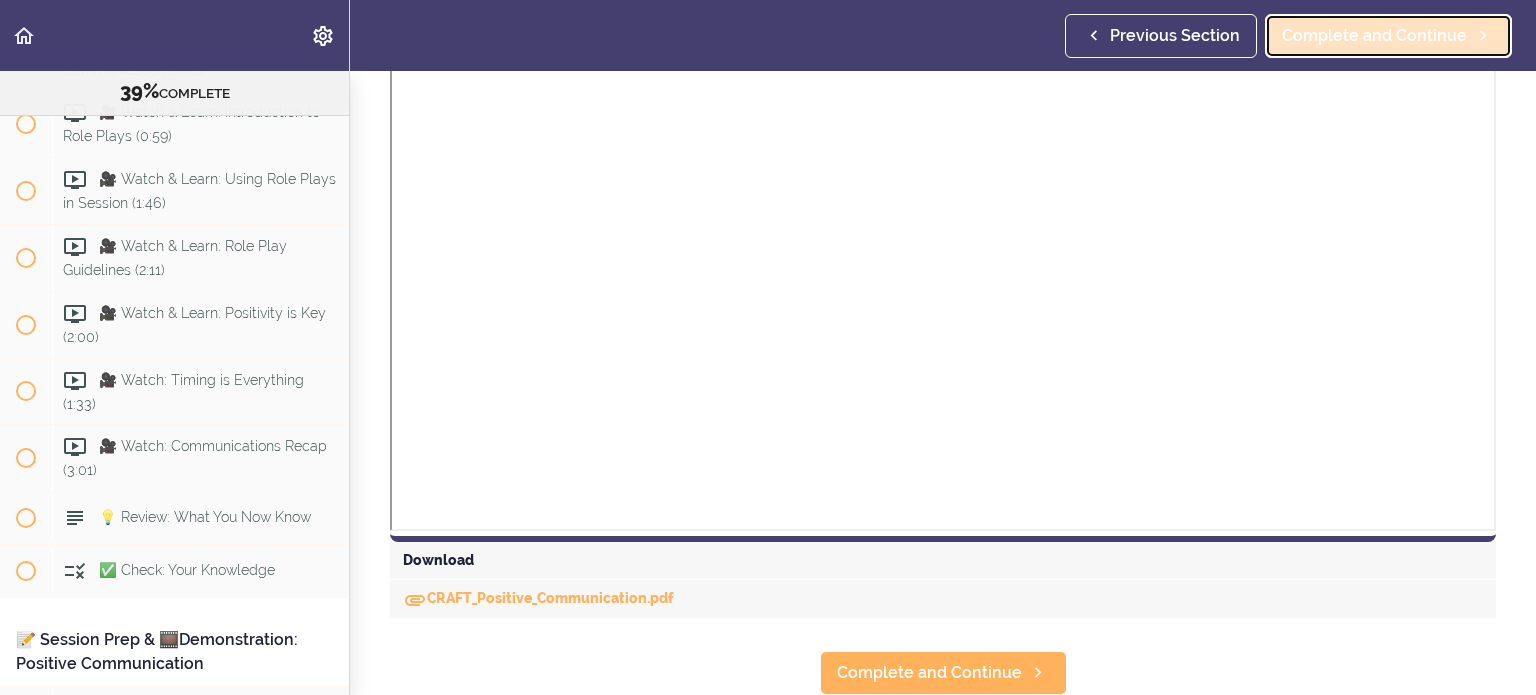 click on "Complete and Continue" at bounding box center (1374, 36) 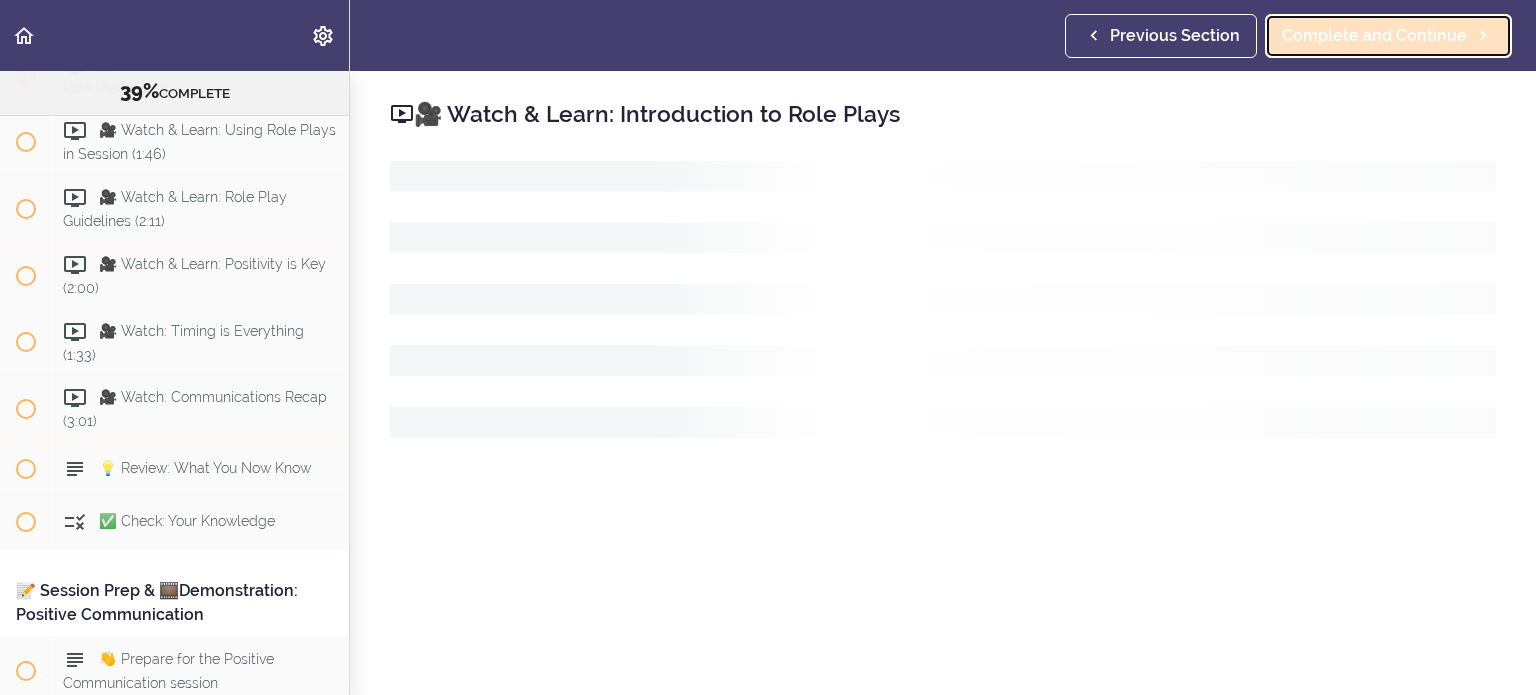 scroll, scrollTop: 5886, scrollLeft: 0, axis: vertical 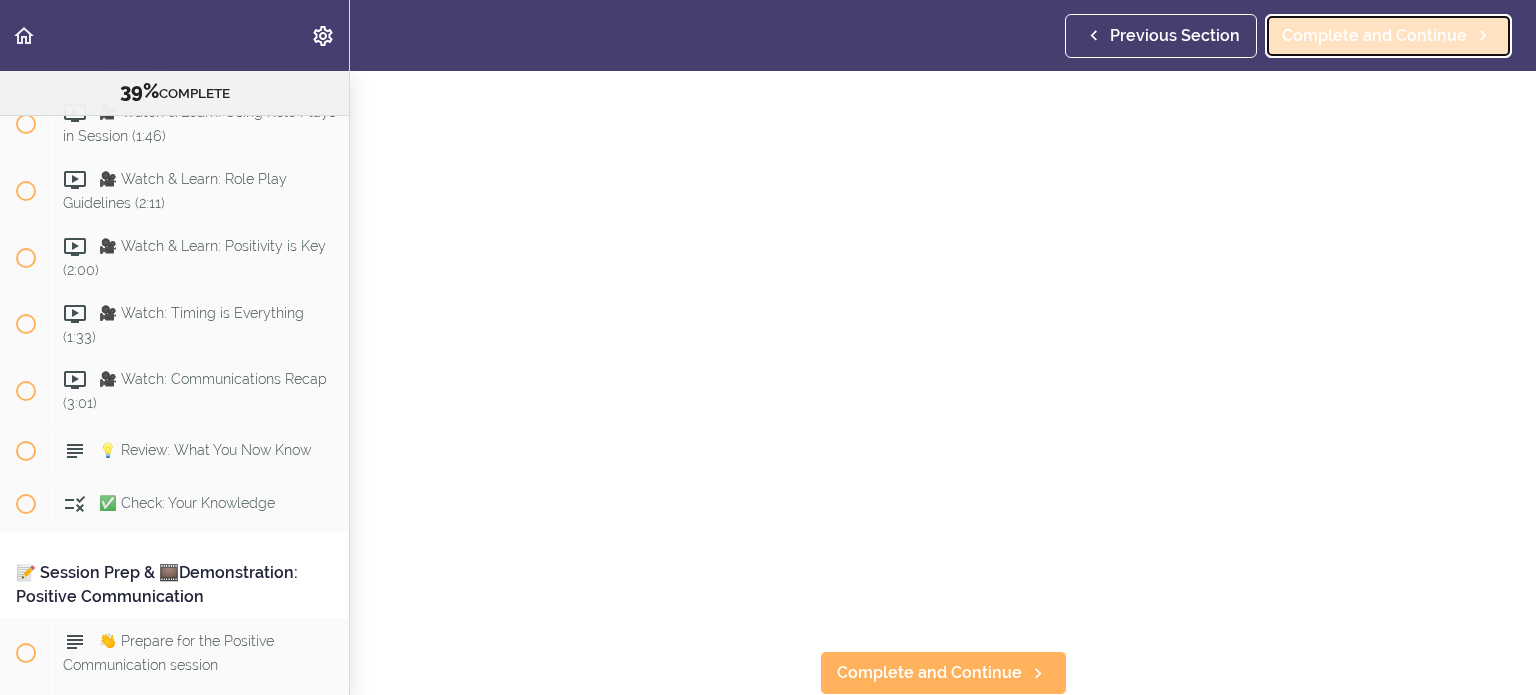 click on "Complete and Continue" at bounding box center (1388, 36) 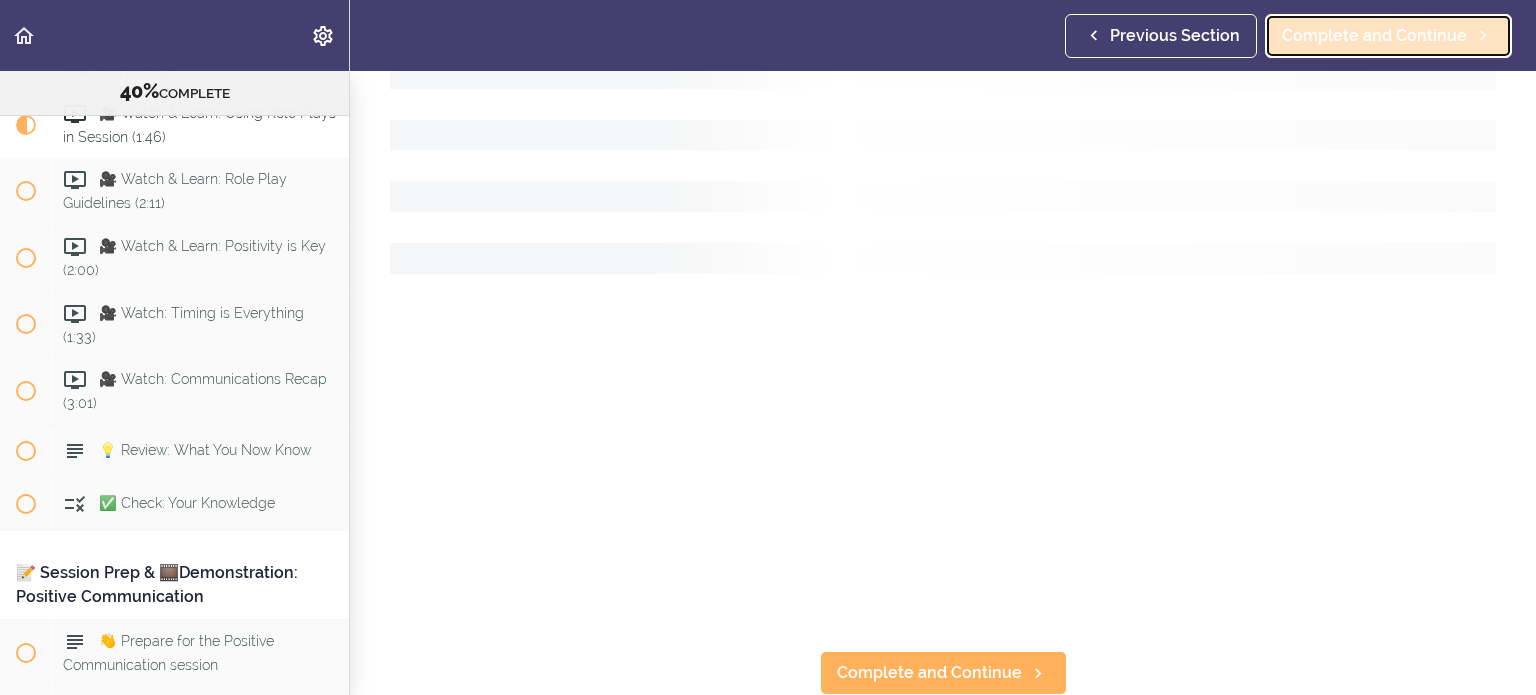 scroll, scrollTop: 0, scrollLeft: 0, axis: both 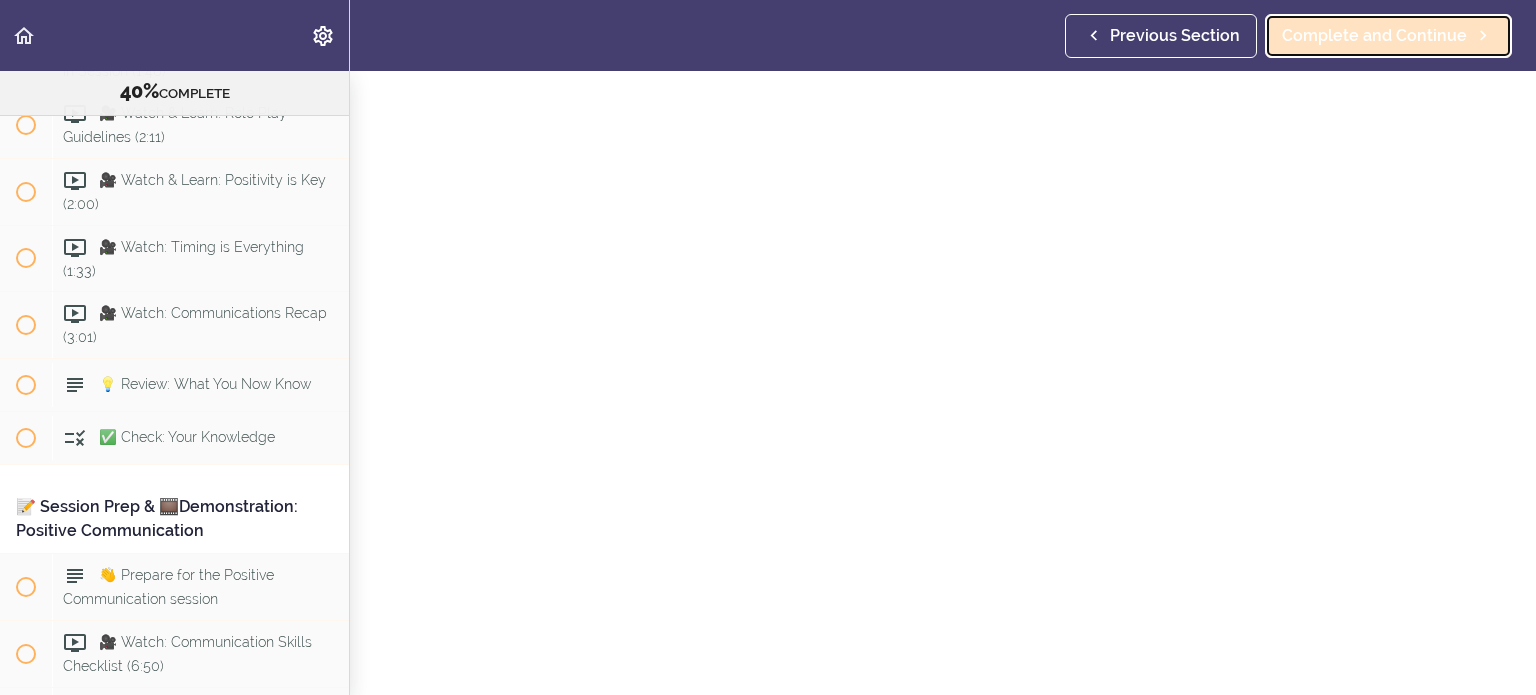 click on "Complete and Continue" at bounding box center (1388, 36) 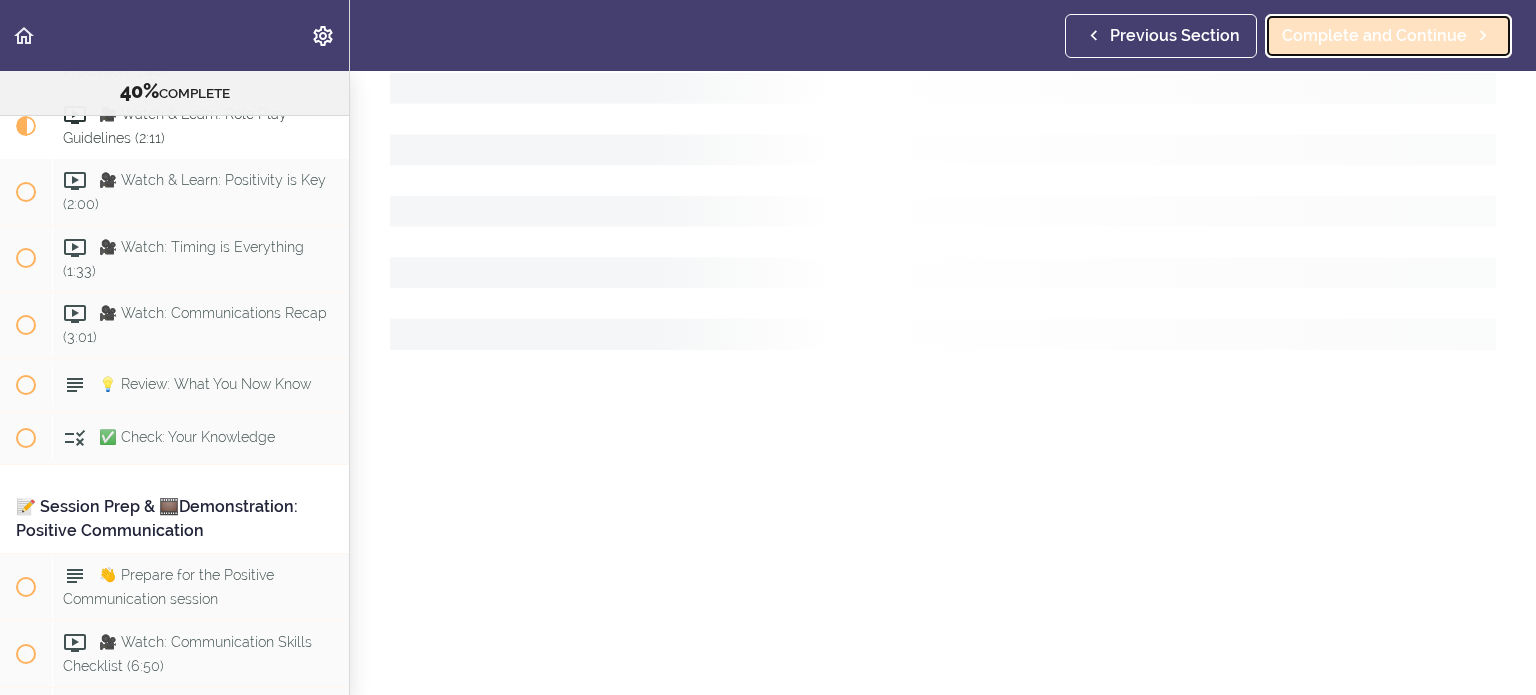 scroll, scrollTop: 0, scrollLeft: 0, axis: both 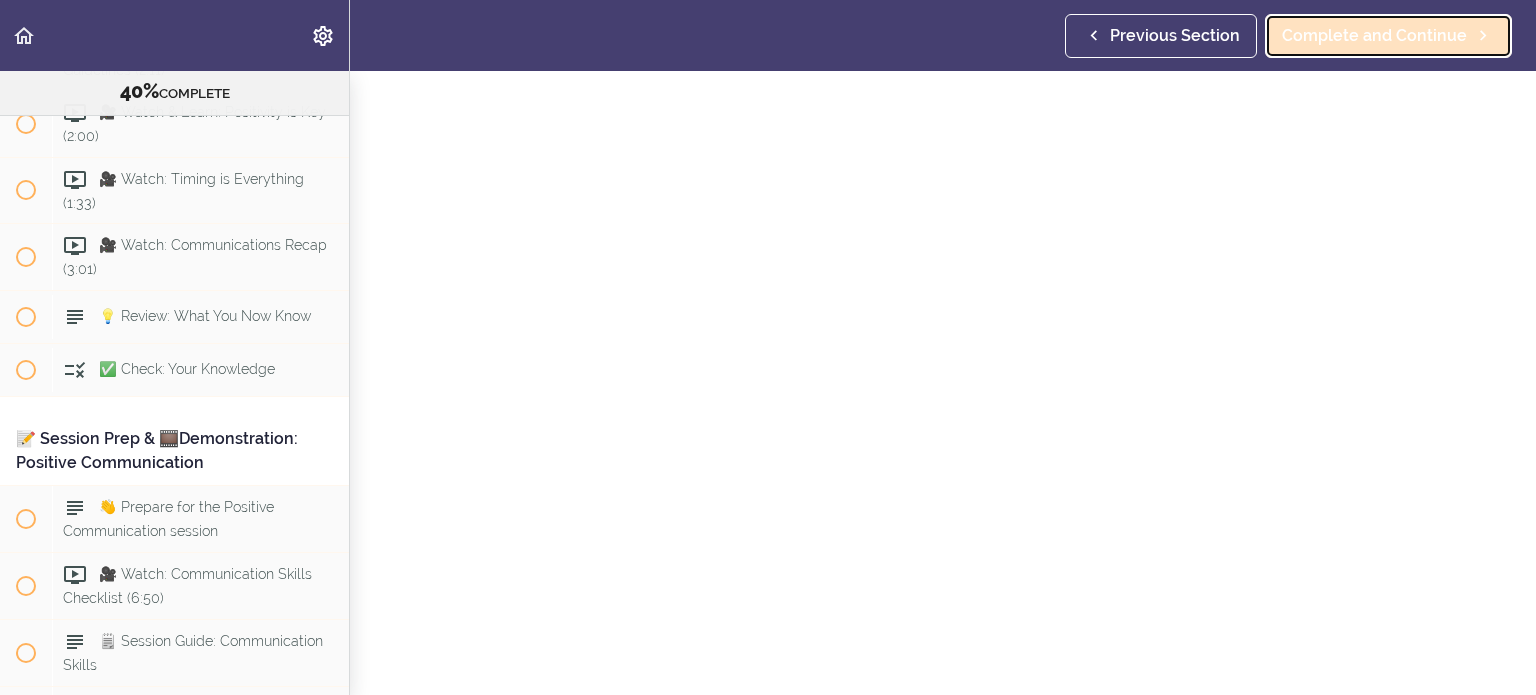 click on "Complete and Continue" at bounding box center (1388, 36) 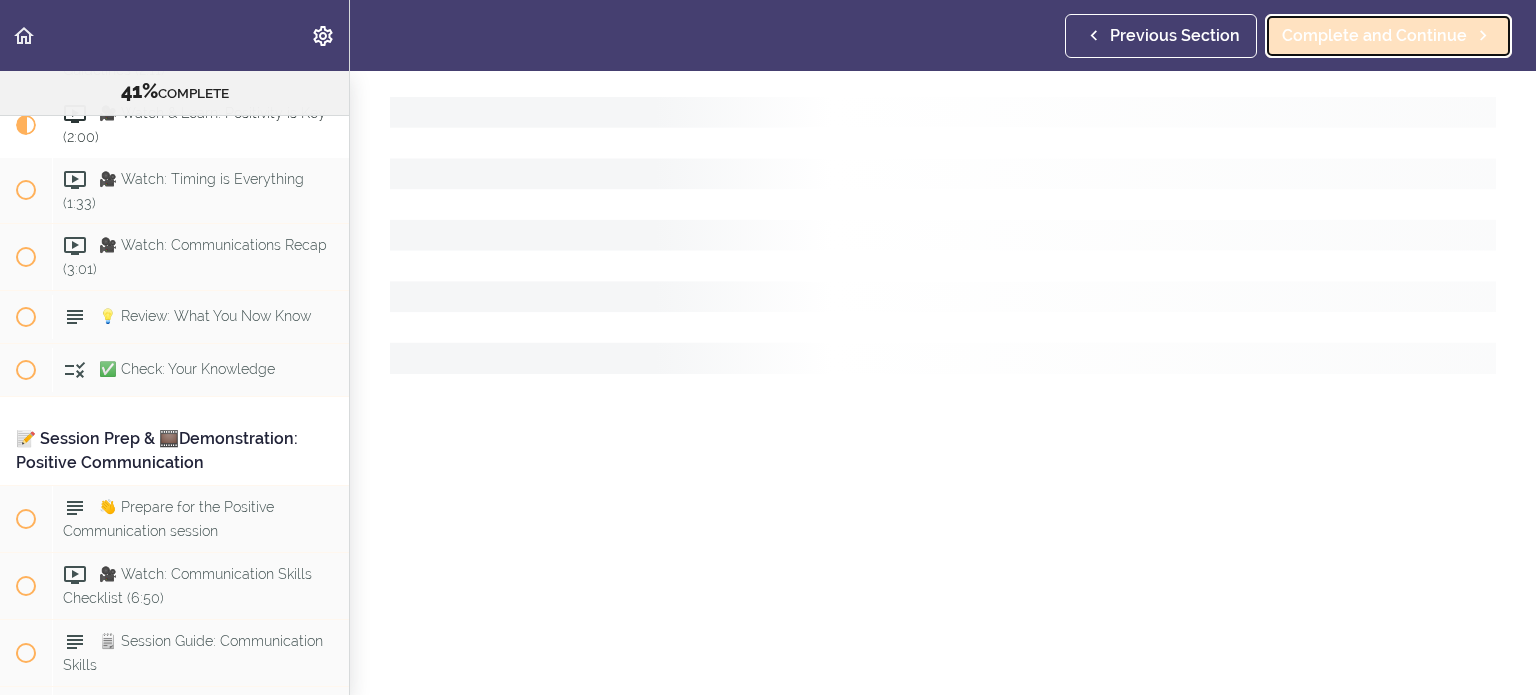 scroll, scrollTop: 0, scrollLeft: 0, axis: both 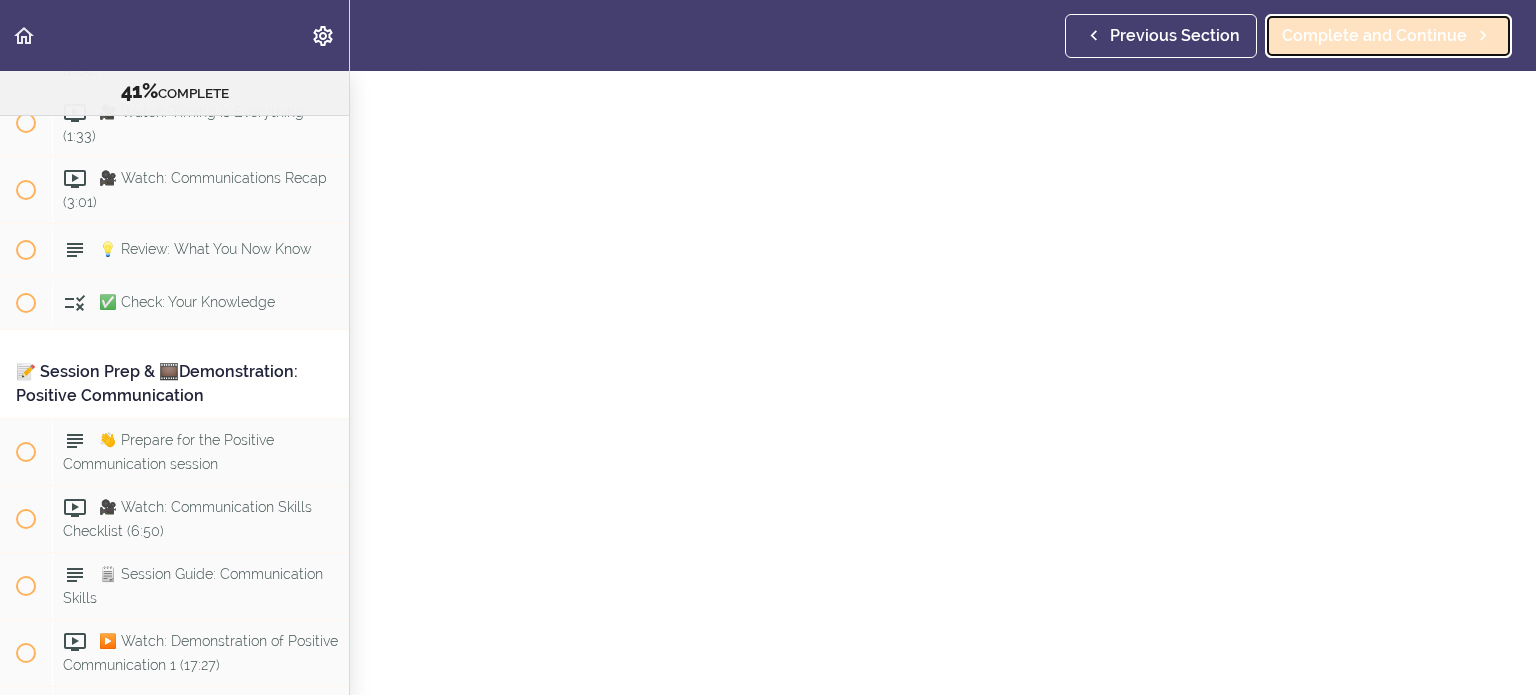 click on "Complete and Continue" at bounding box center (1388, 36) 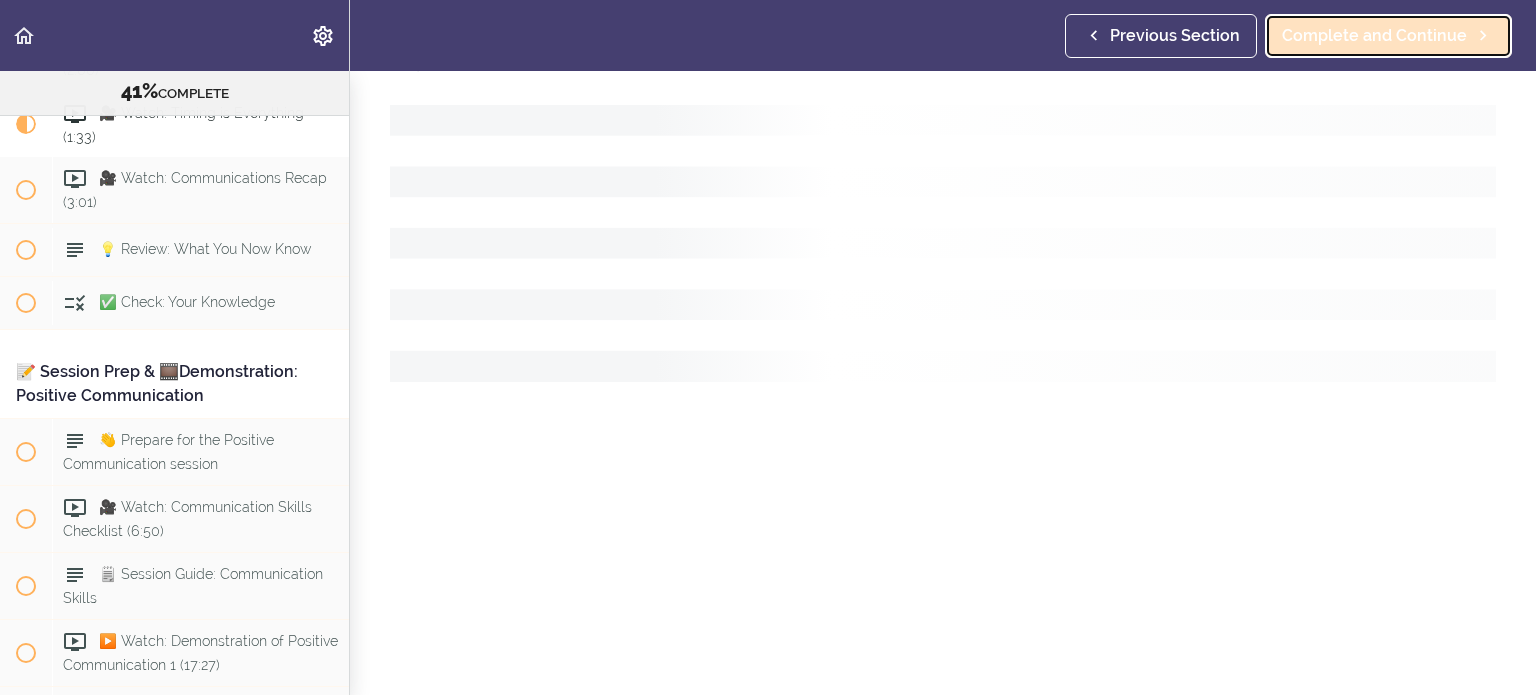 scroll, scrollTop: 0, scrollLeft: 0, axis: both 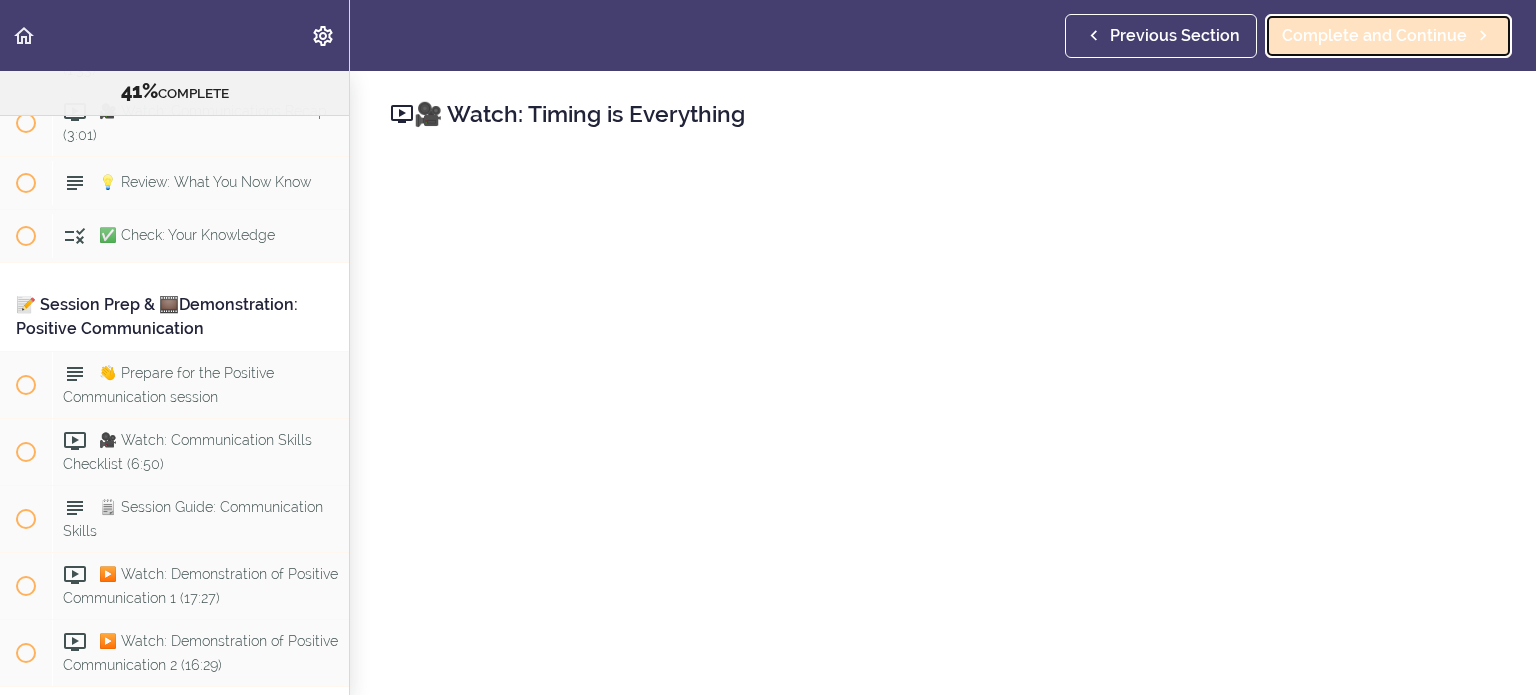 click on "Complete and Continue" at bounding box center [1388, 36] 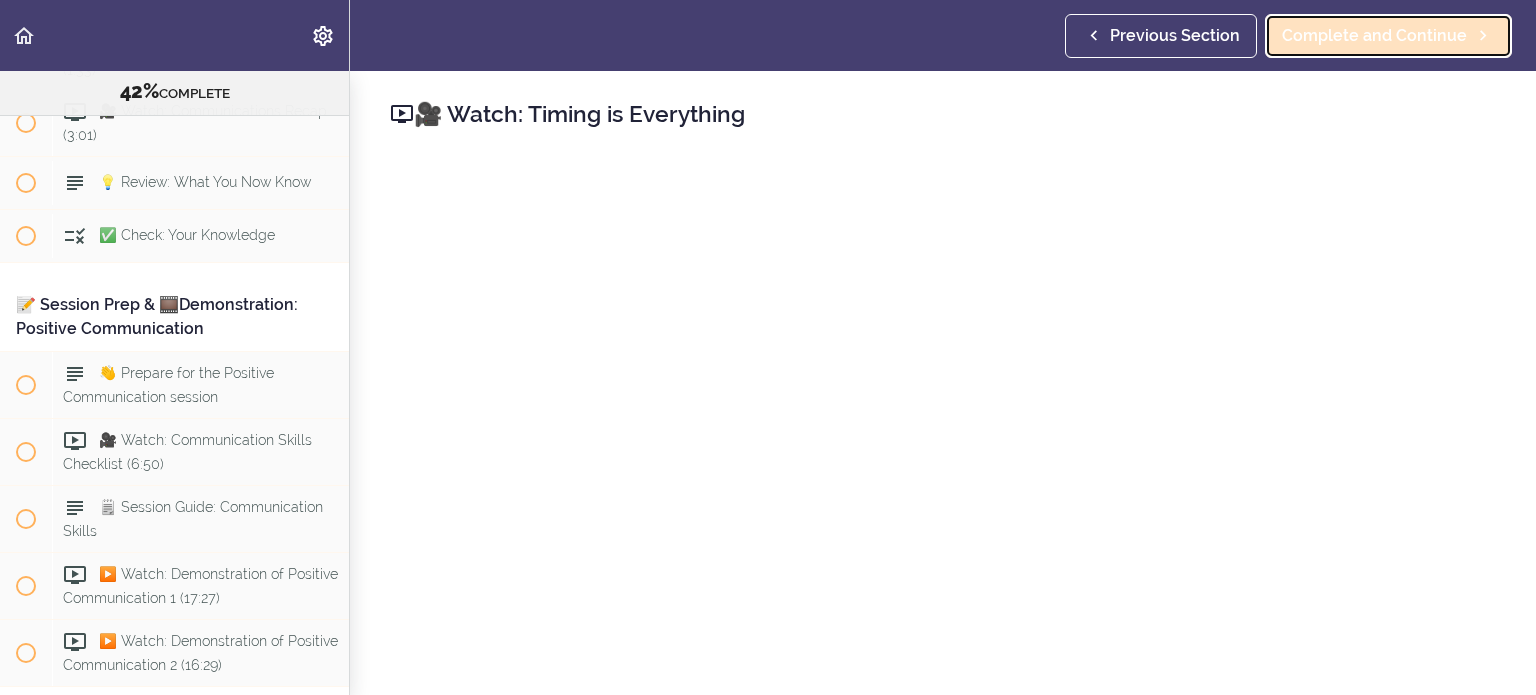 scroll, scrollTop: 0, scrollLeft: 0, axis: both 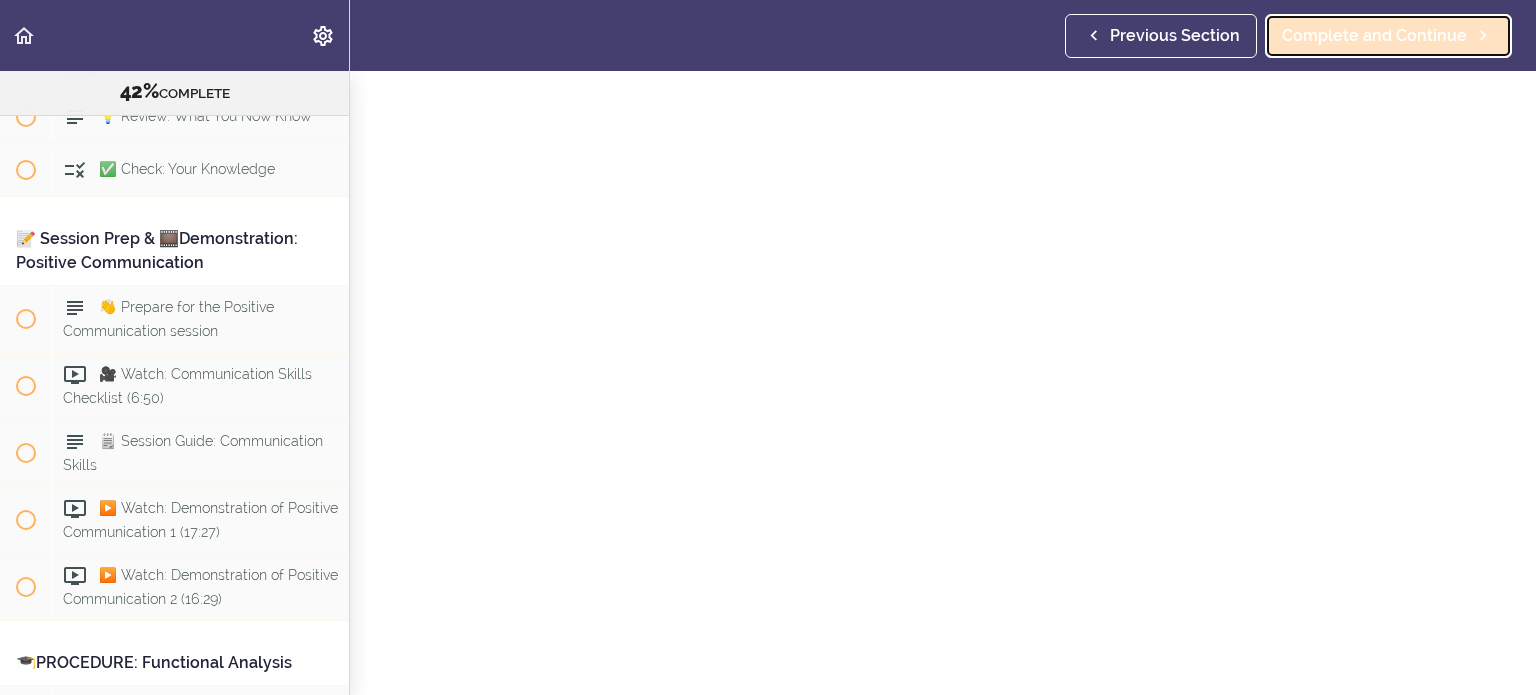 click on "Complete and Continue" at bounding box center (1374, 36) 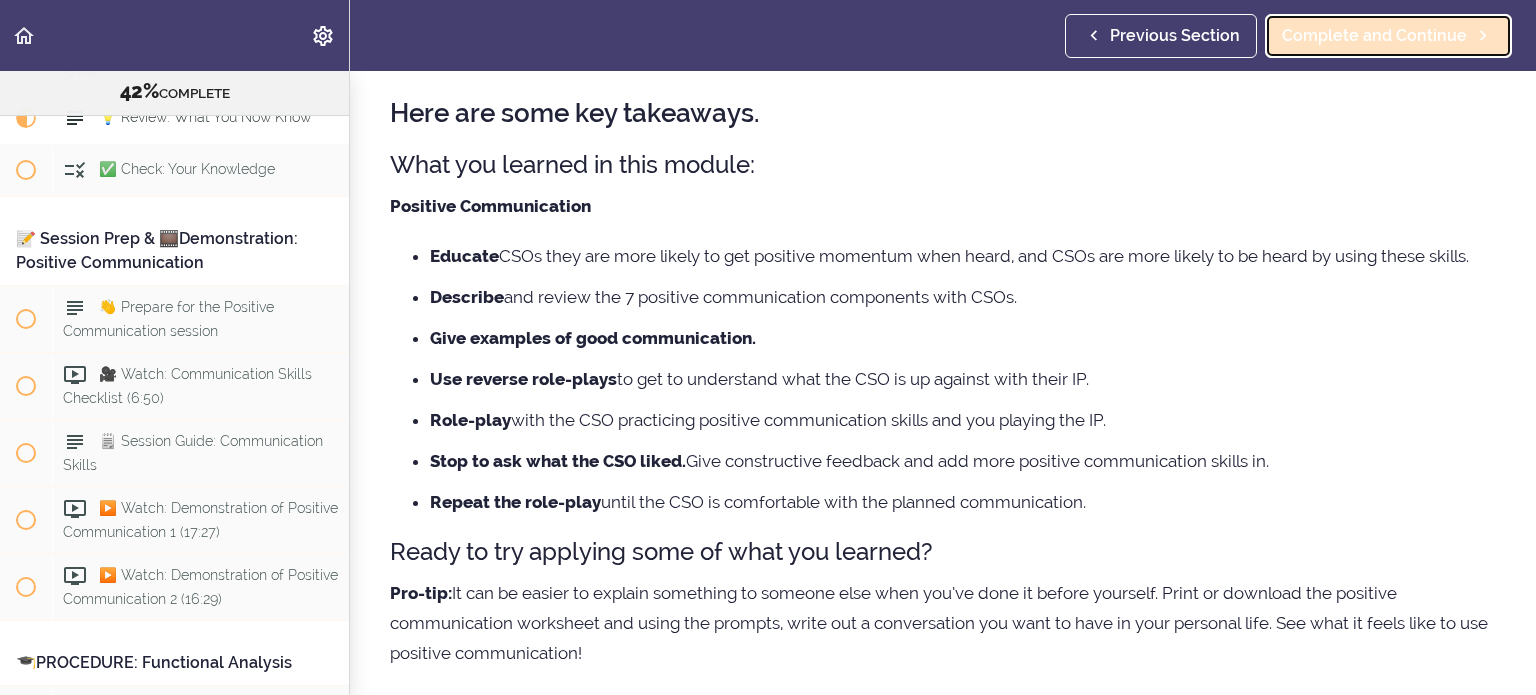 scroll, scrollTop: 0, scrollLeft: 0, axis: both 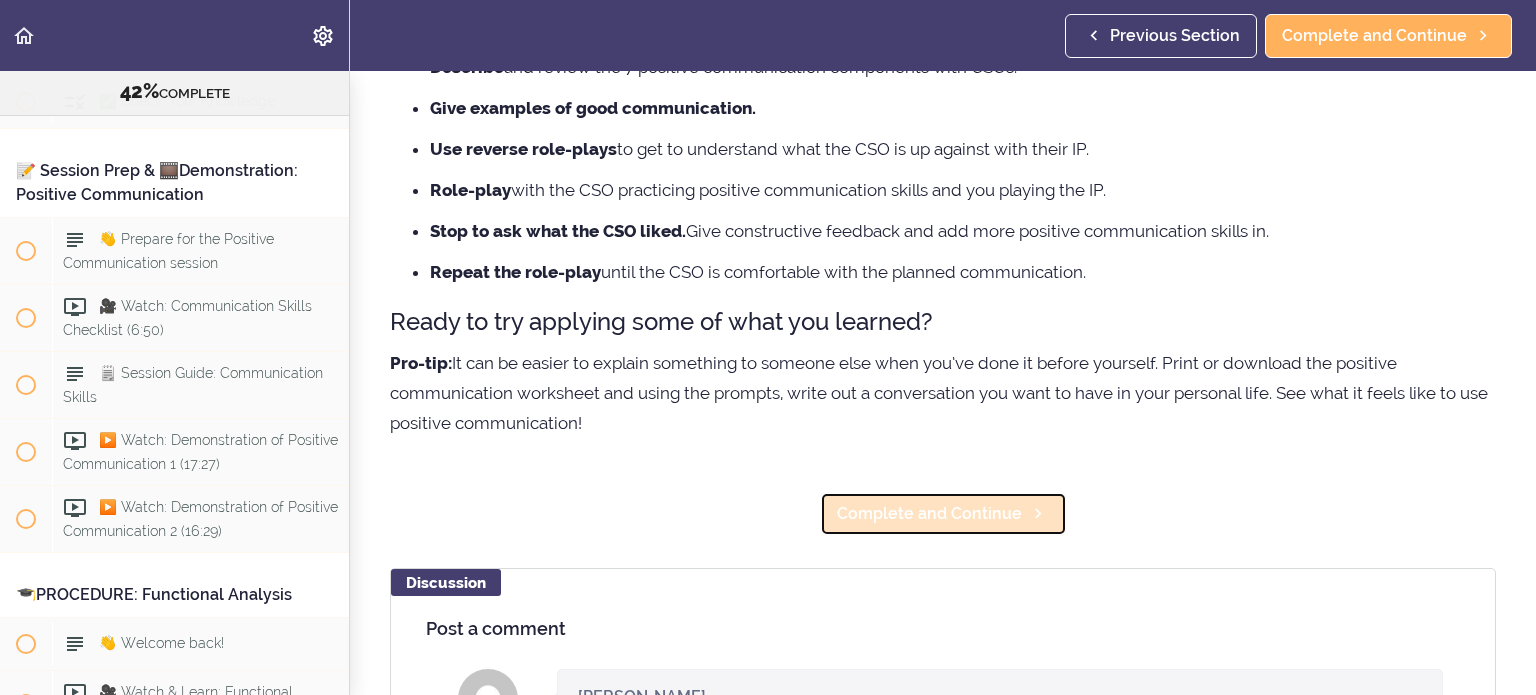 click on "Complete and Continue" at bounding box center [943, 514] 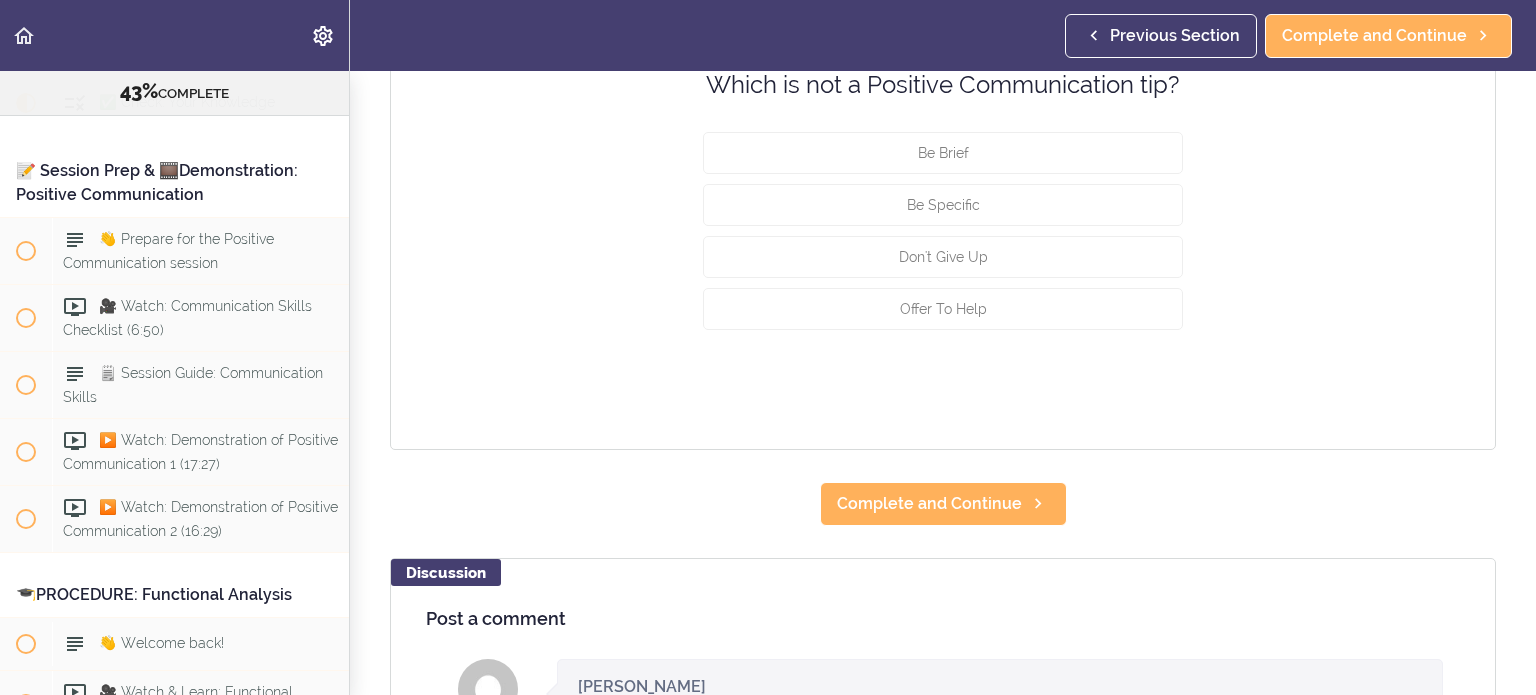 scroll, scrollTop: 15, scrollLeft: 0, axis: vertical 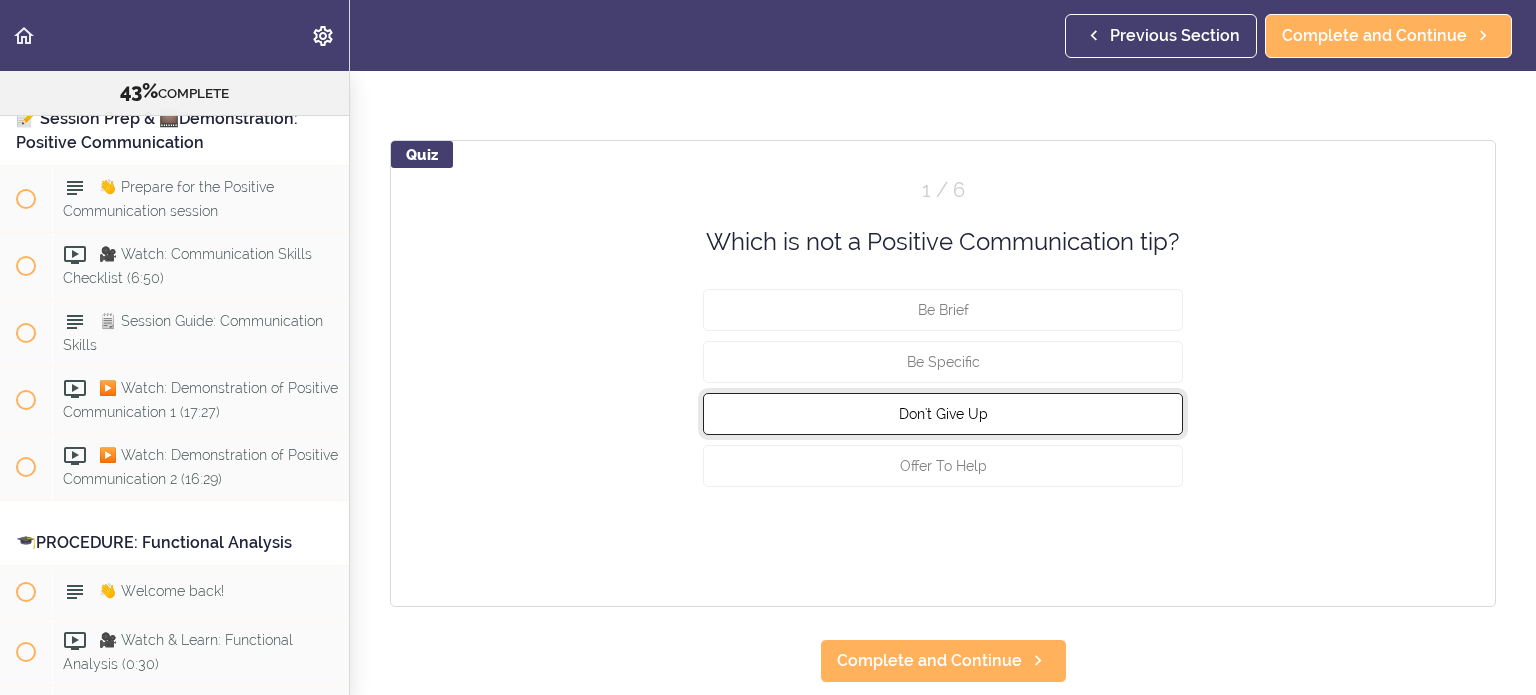 click on "Don't Give Up" at bounding box center (943, 414) 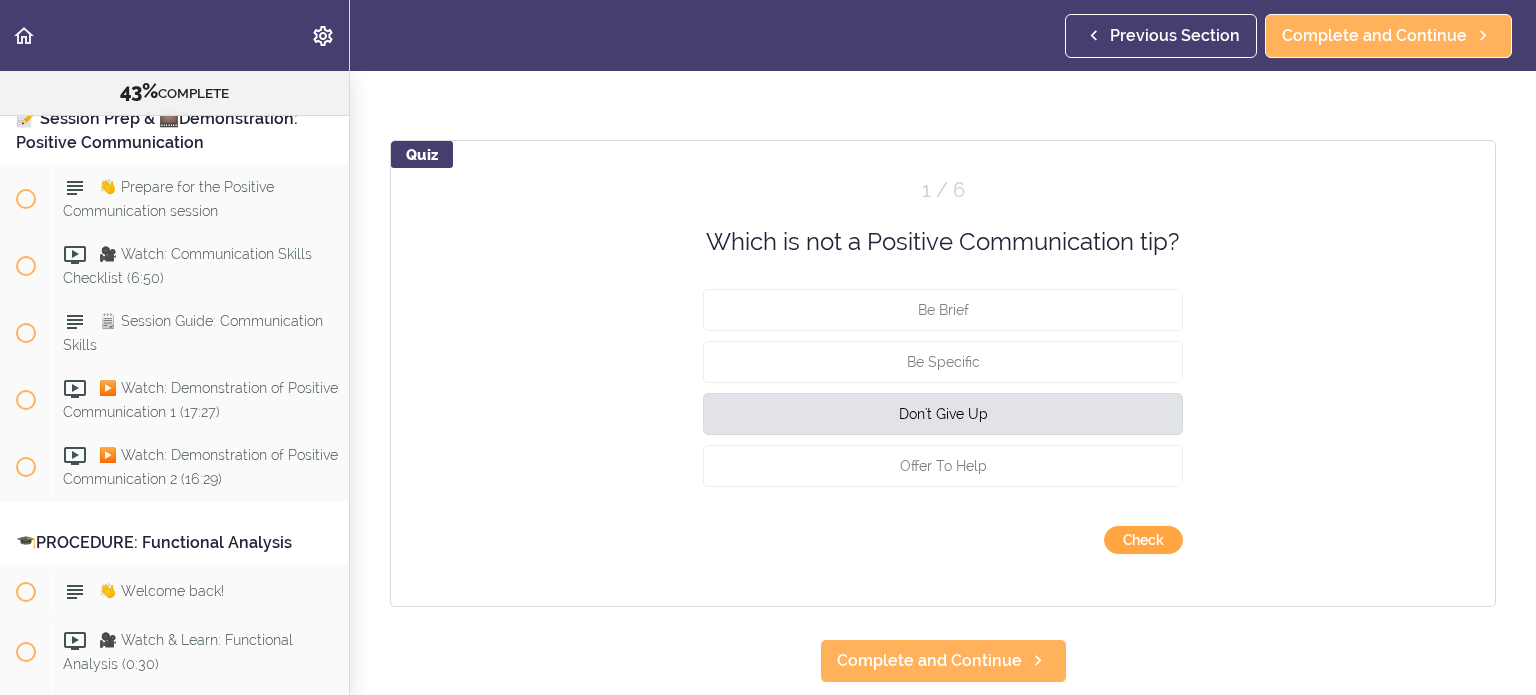 click on "Check" at bounding box center (1143, 540) 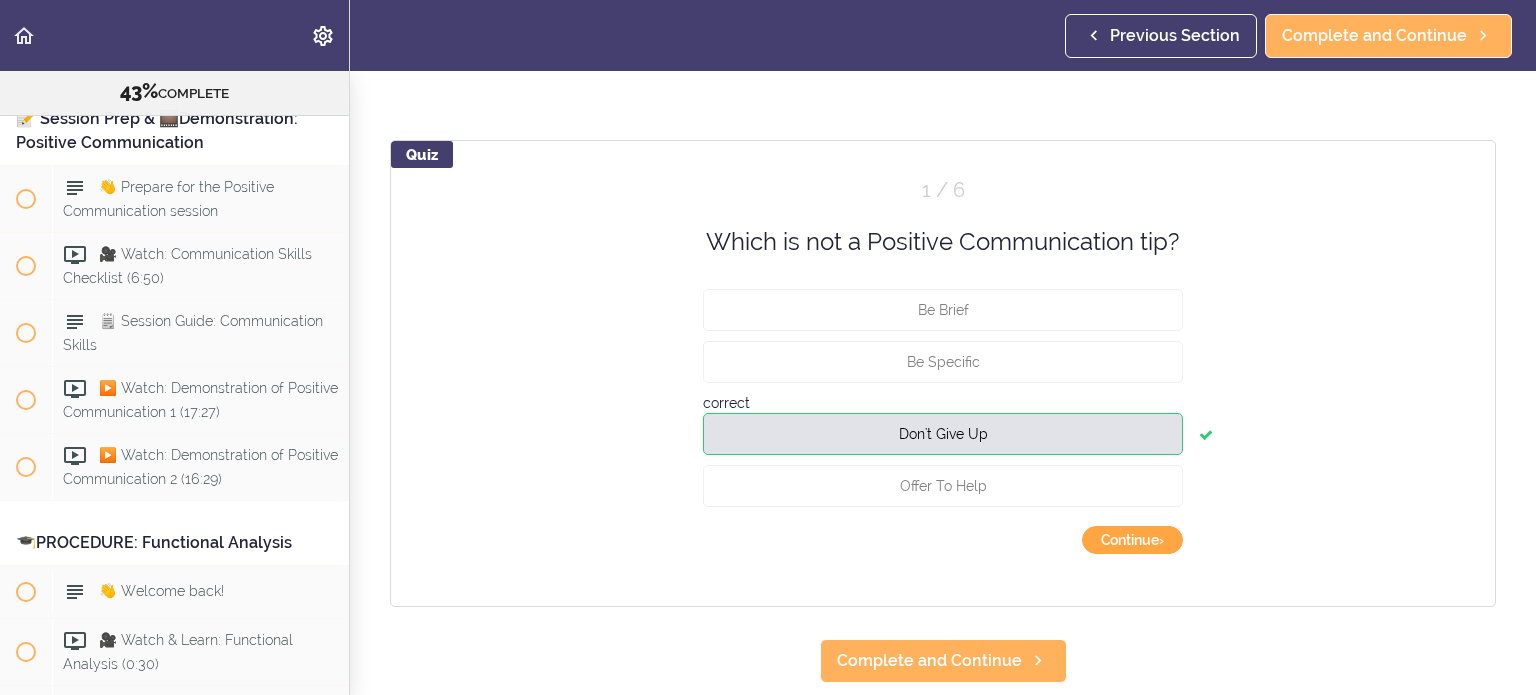 click on "Continue  ›" at bounding box center [1132, 540] 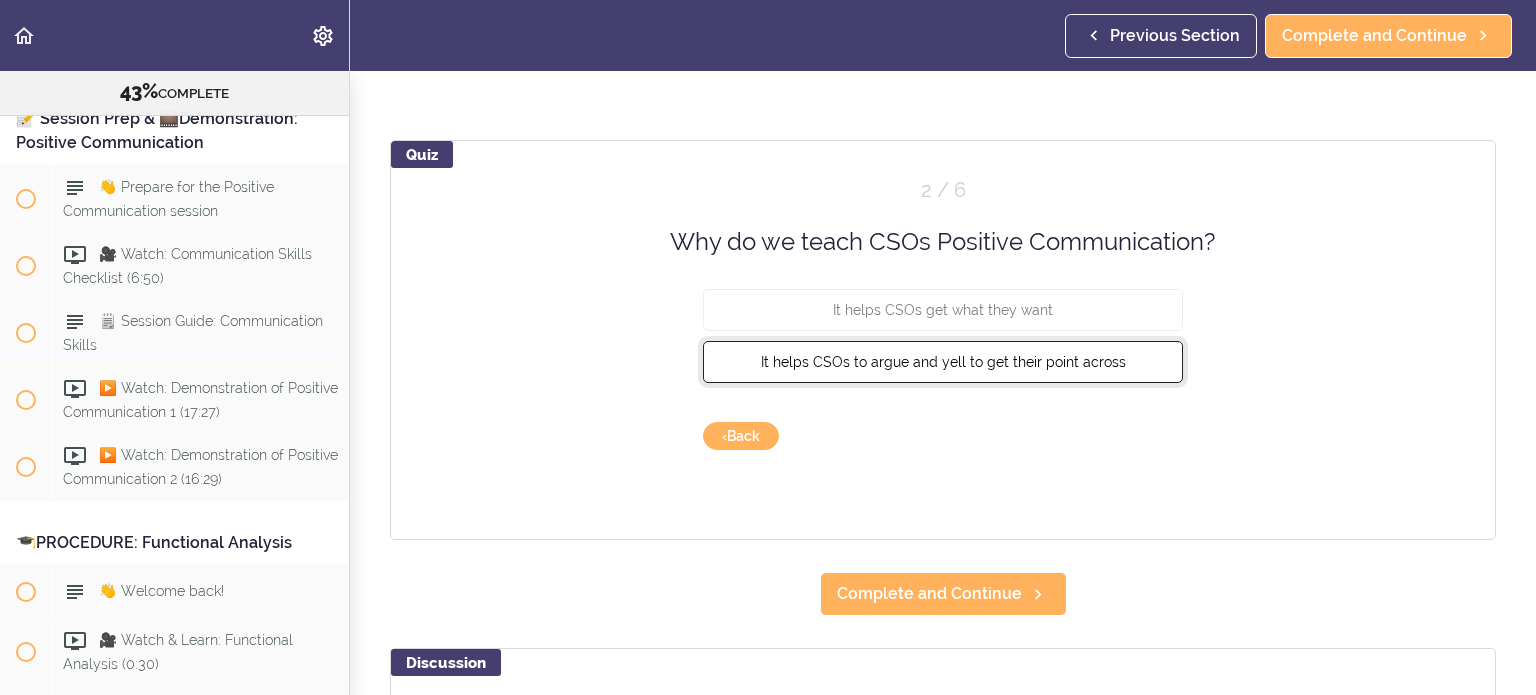 click on "It helps CSOs to argue and yell to get their point across" at bounding box center [943, 362] 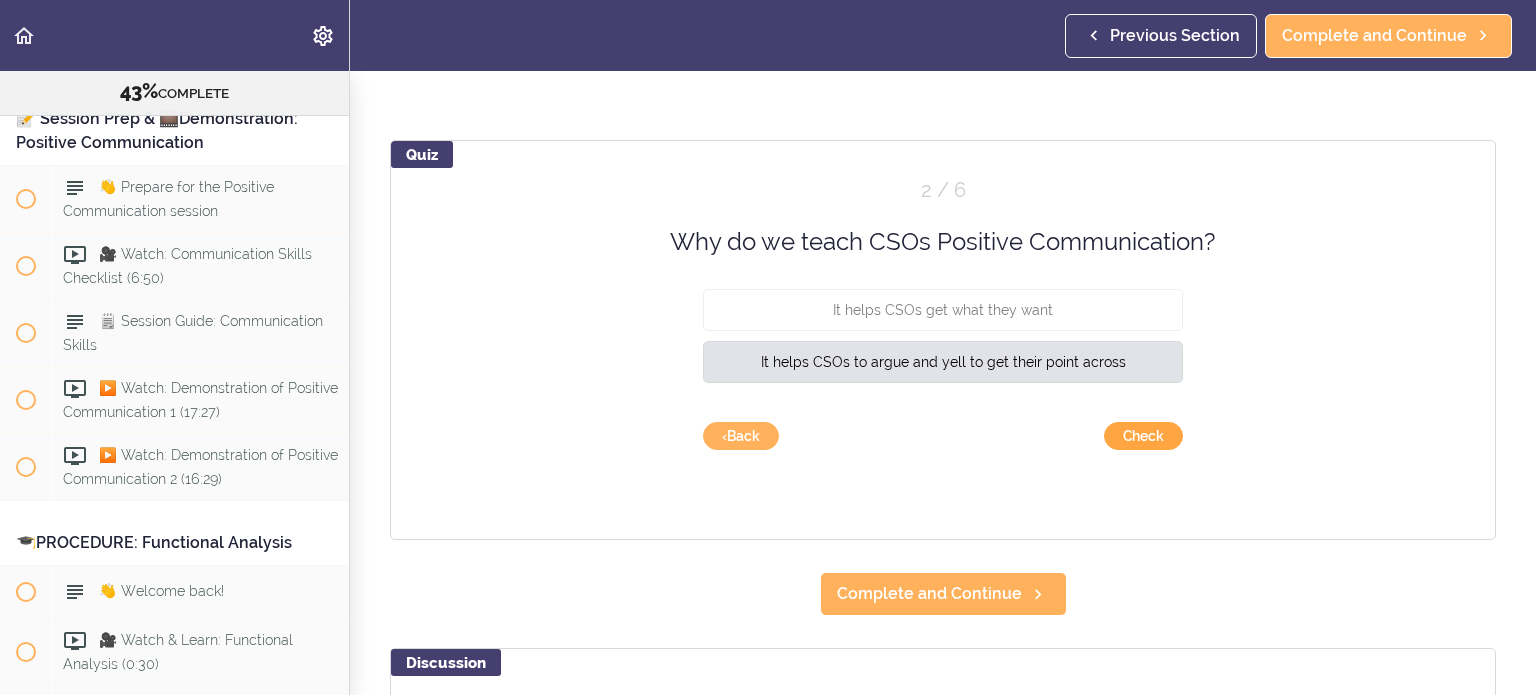 click on "Check" at bounding box center (1143, 436) 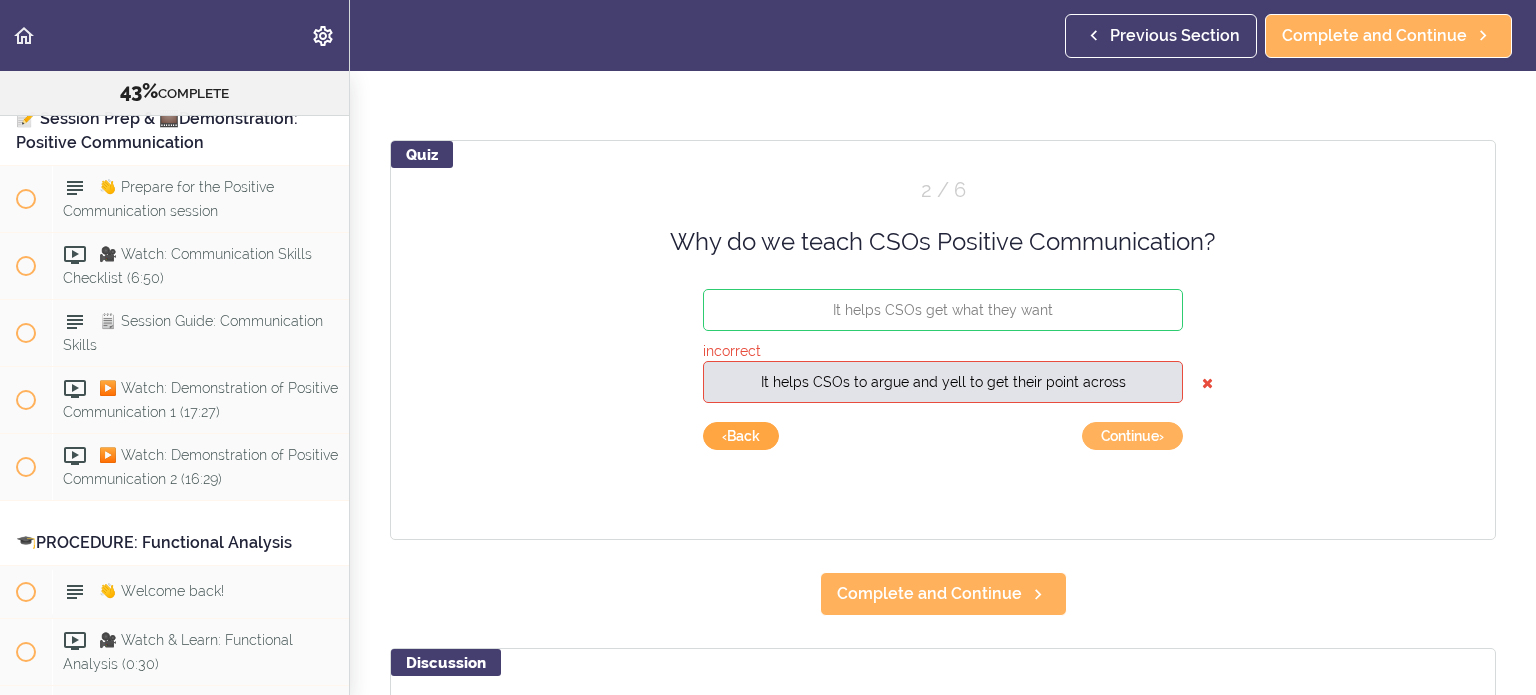 click on "‹  Back" at bounding box center (741, 436) 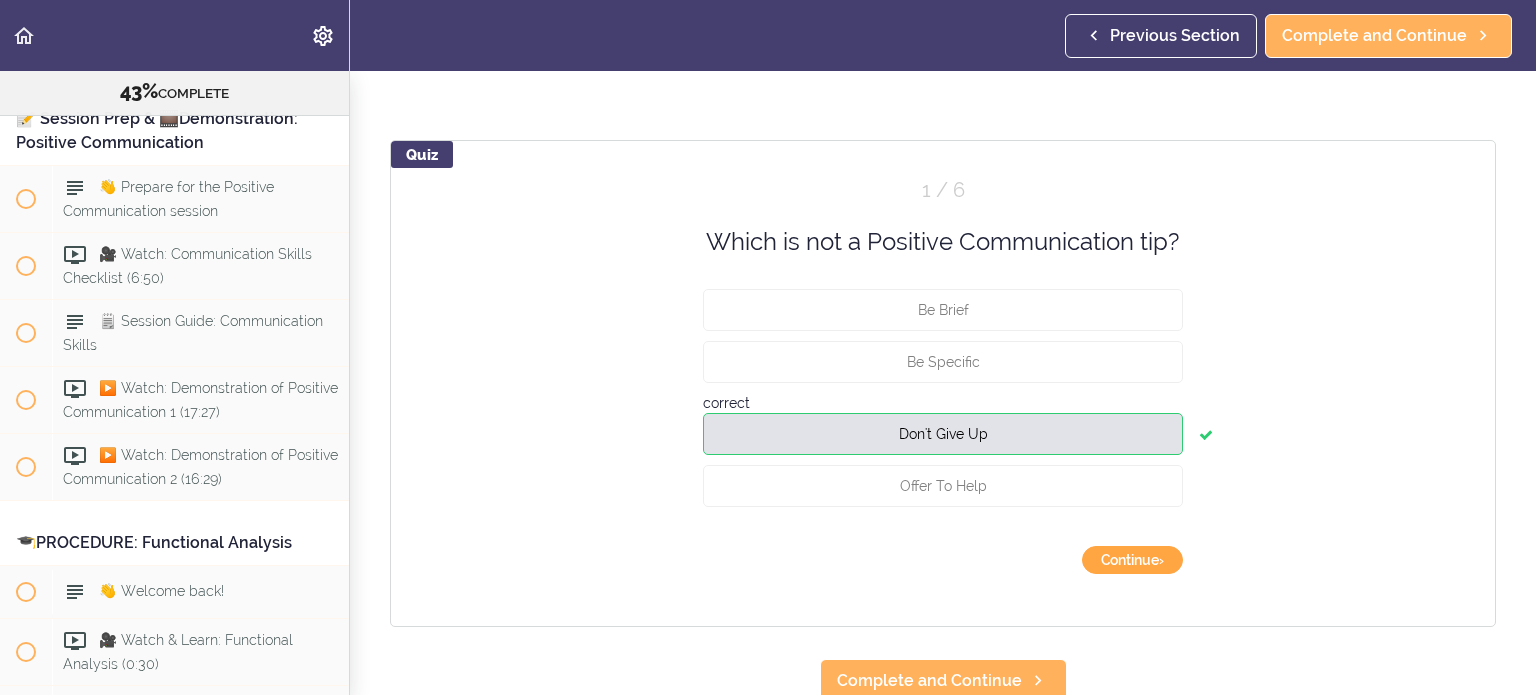 click on "Continue  ›" at bounding box center [1132, 560] 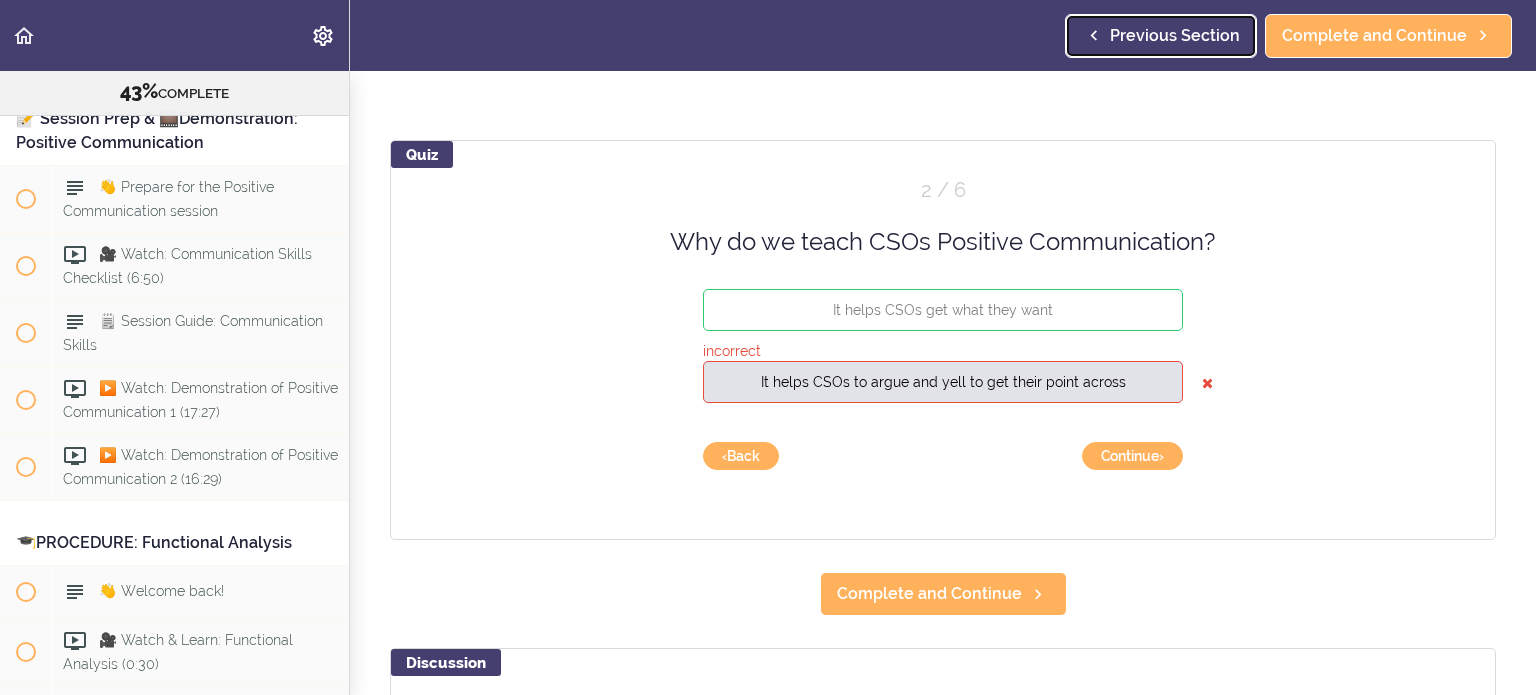 click on "Previous Section" at bounding box center [1161, 36] 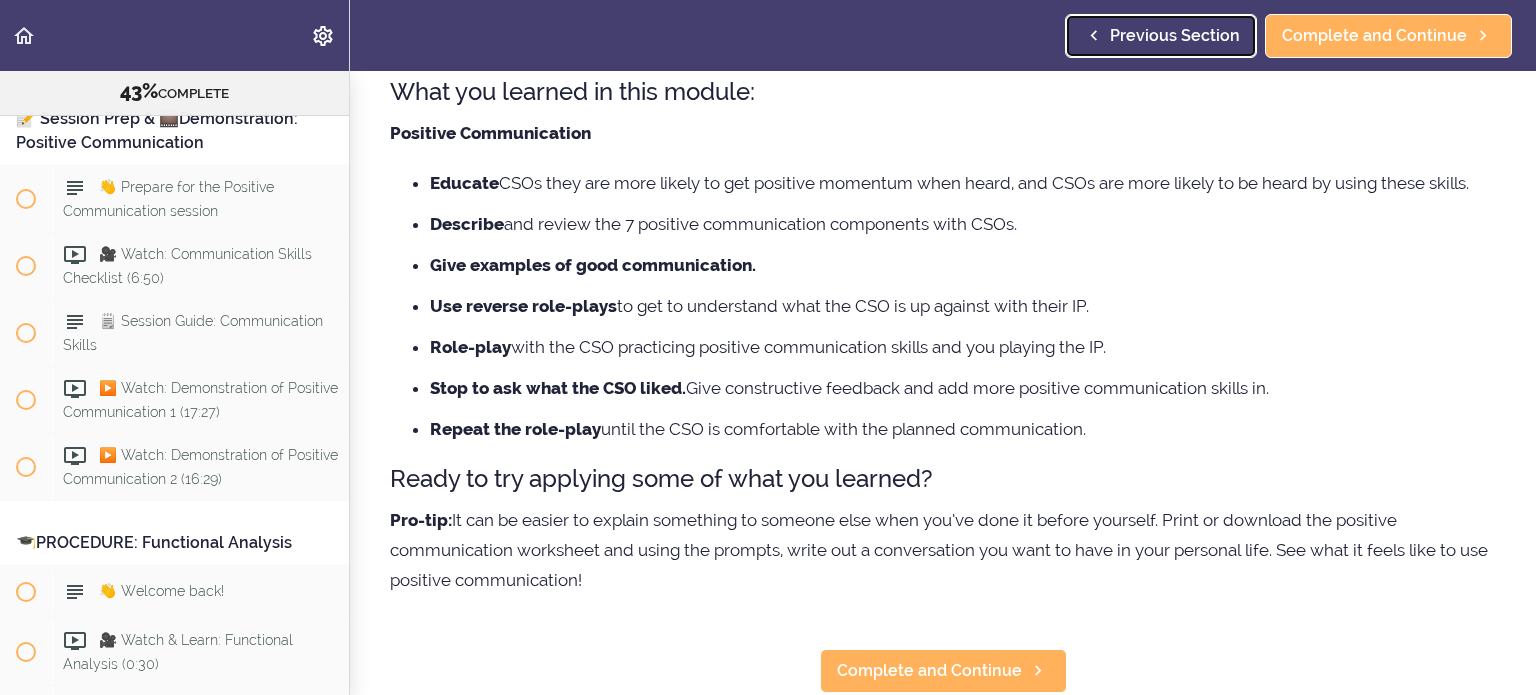 scroll, scrollTop: 0, scrollLeft: 0, axis: both 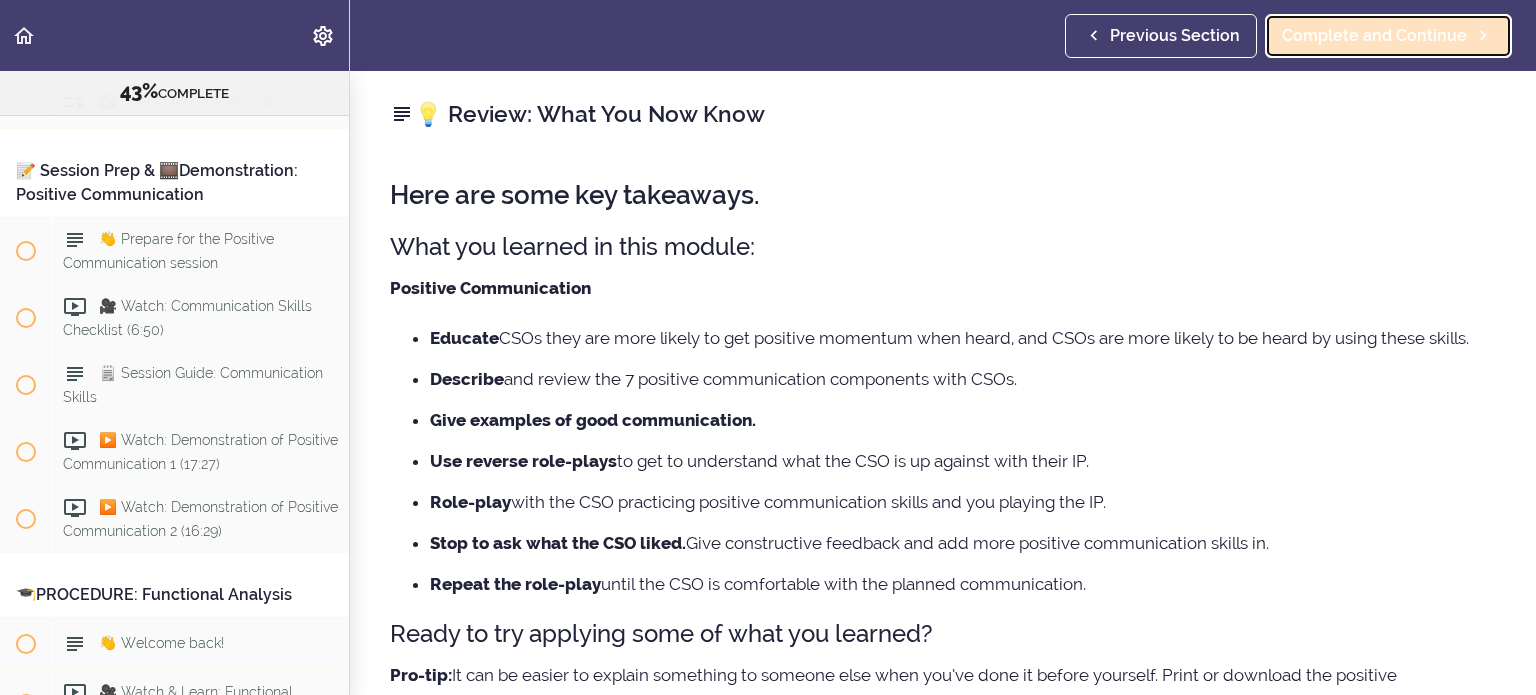 click on "Complete and Continue" at bounding box center (1388, 36) 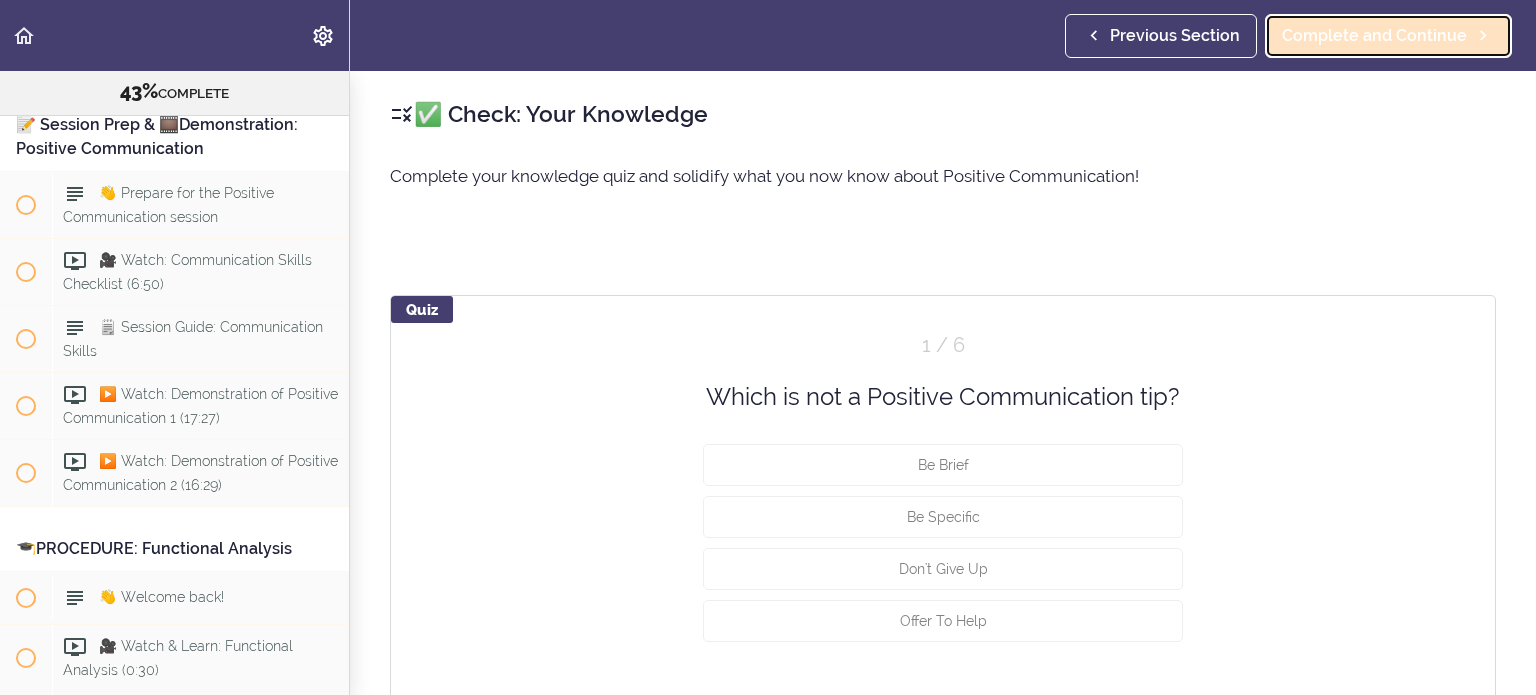 scroll, scrollTop: 6340, scrollLeft: 0, axis: vertical 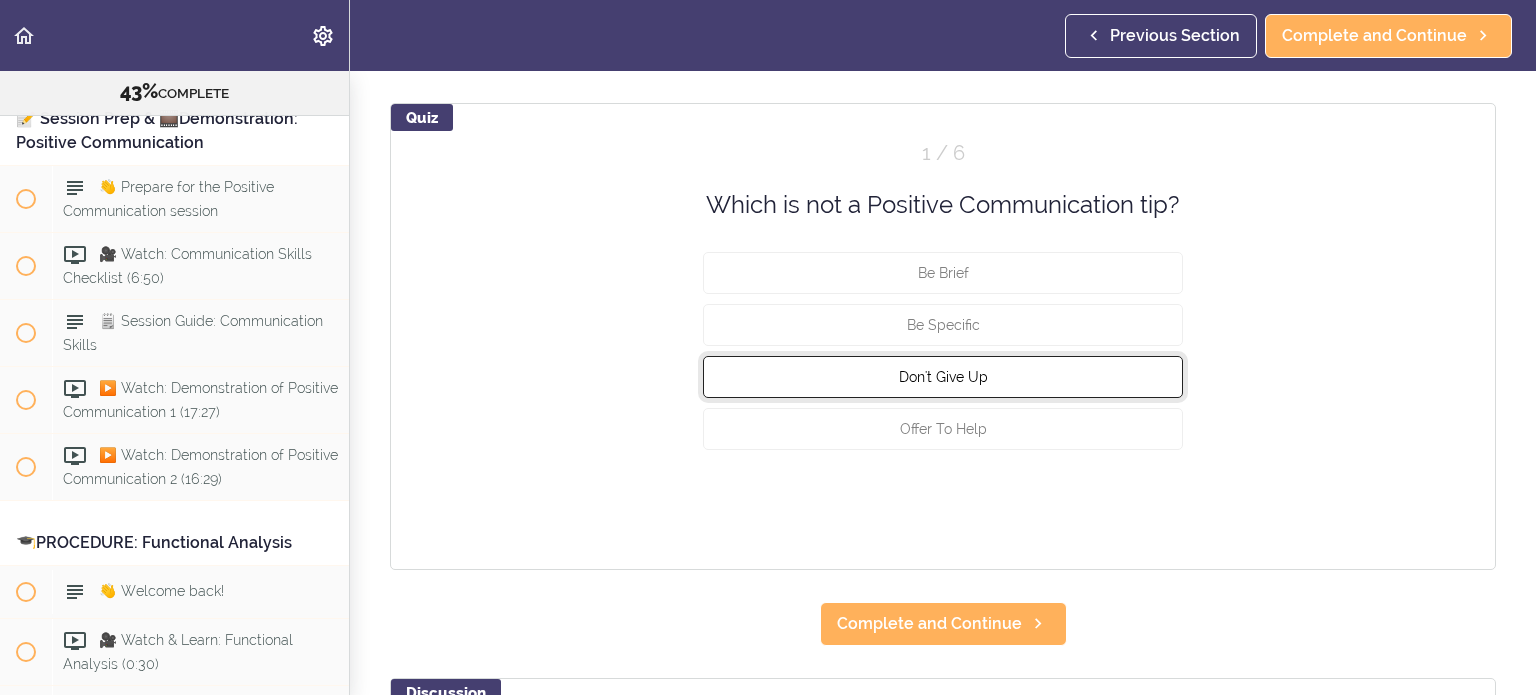 click on "Don't Give Up" at bounding box center (943, 377) 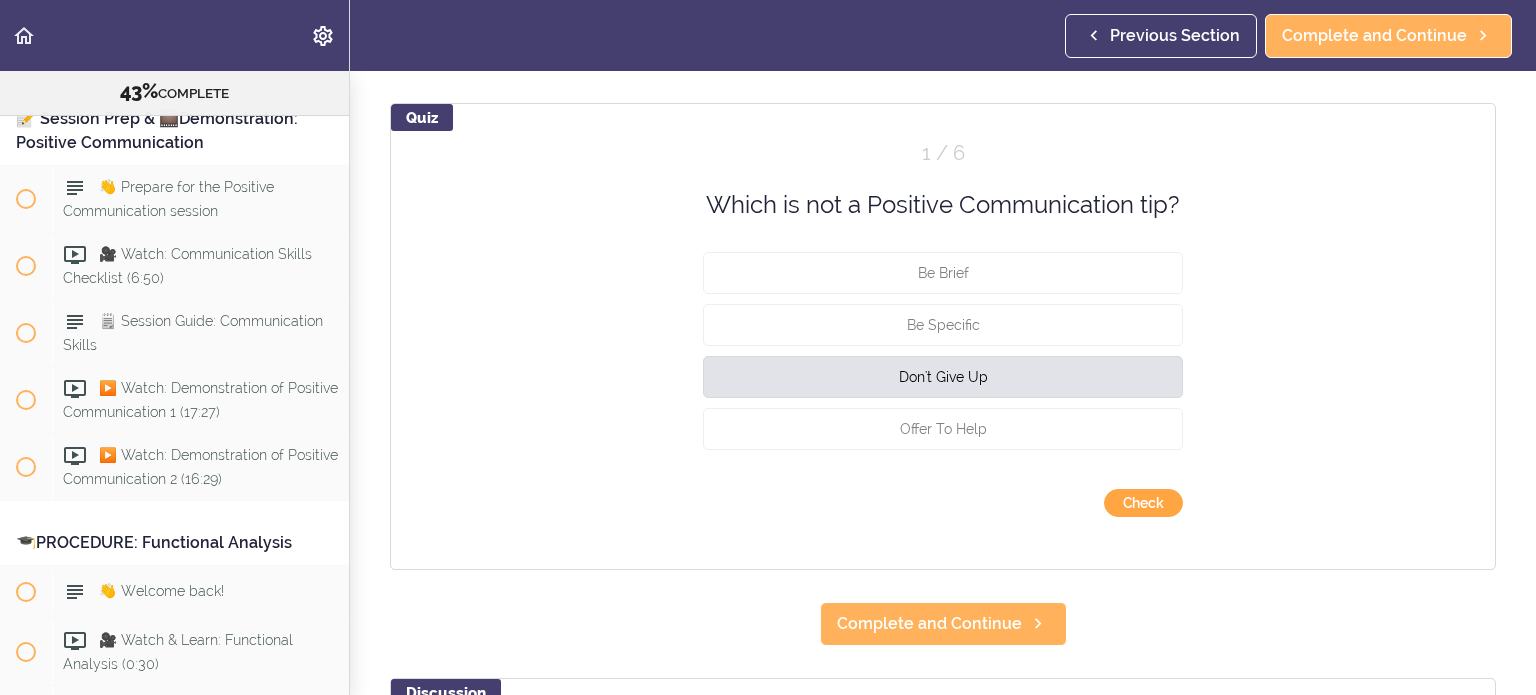 click on "Check" at bounding box center (1143, 503) 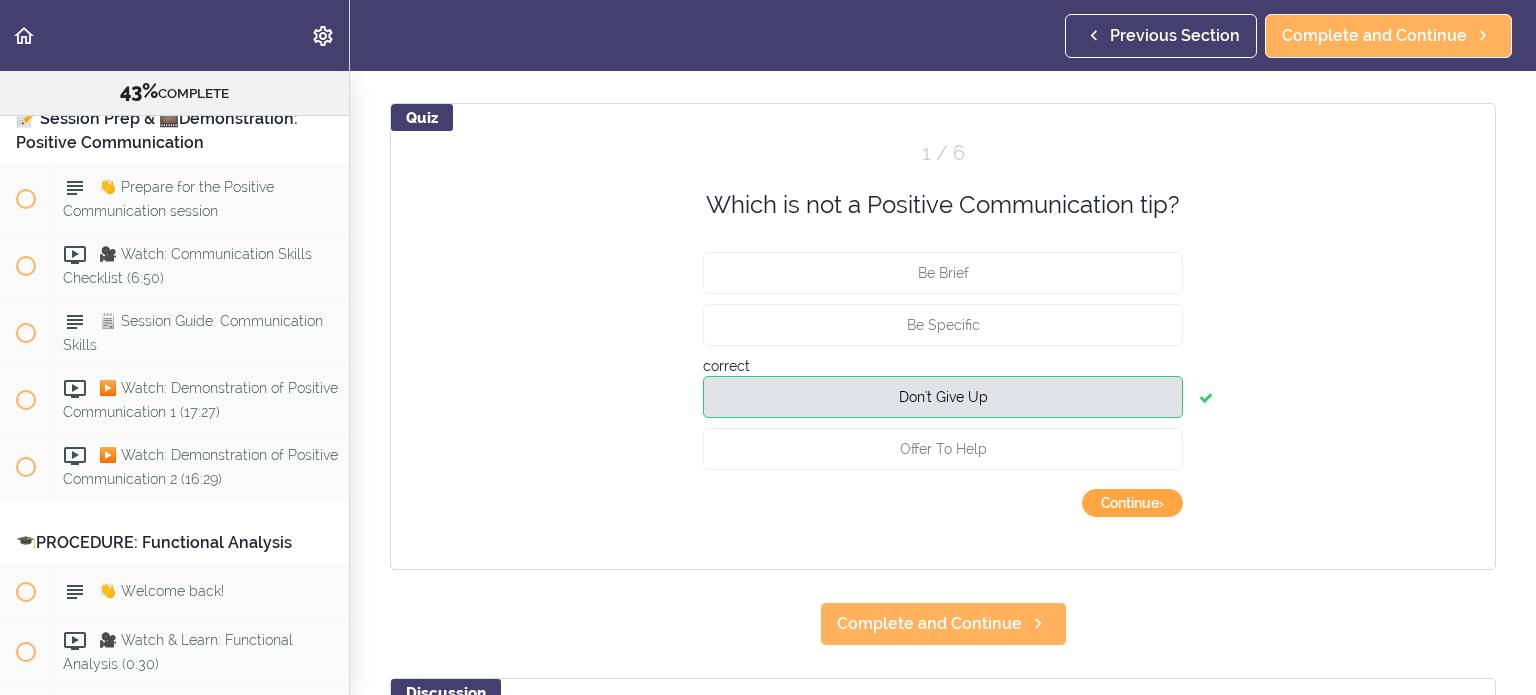 click on "Continue  ›" at bounding box center (1132, 503) 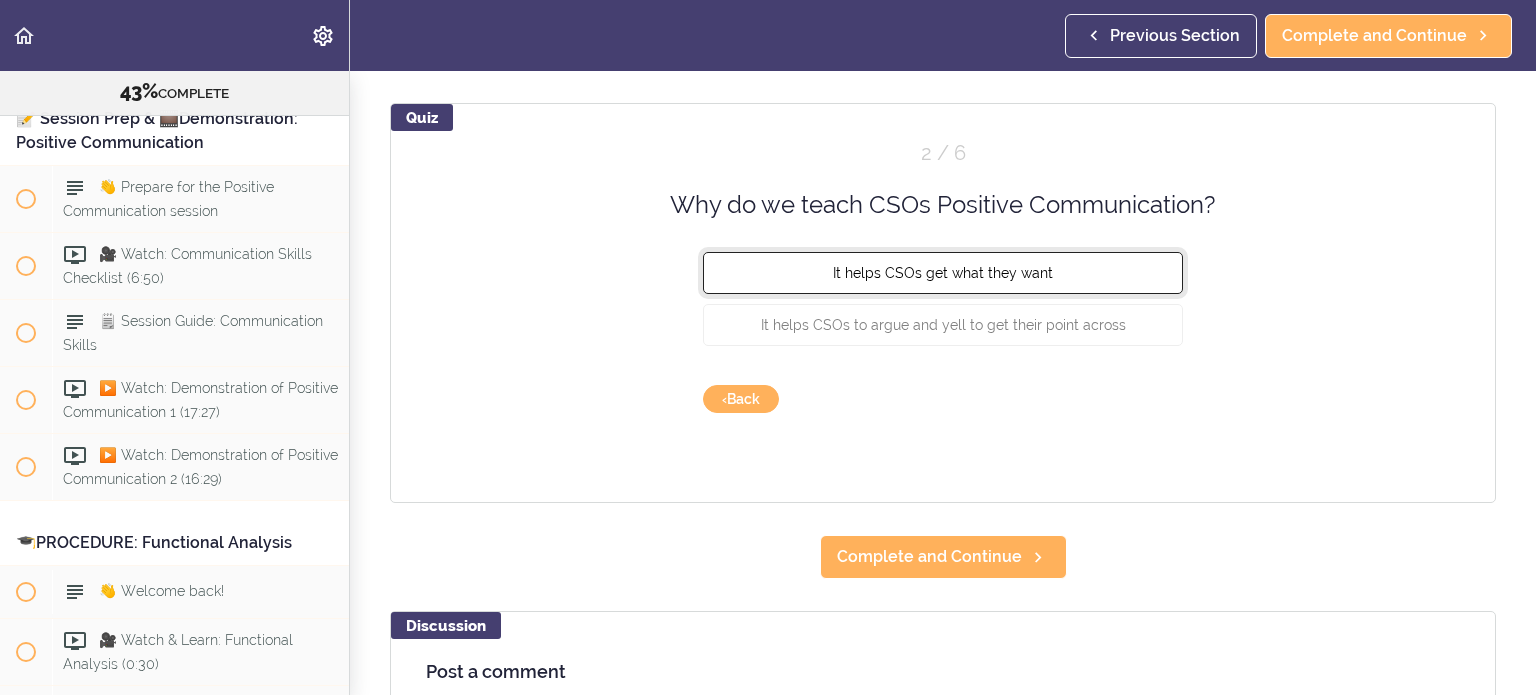 click on "It helps CSOs get what they want" at bounding box center [943, 273] 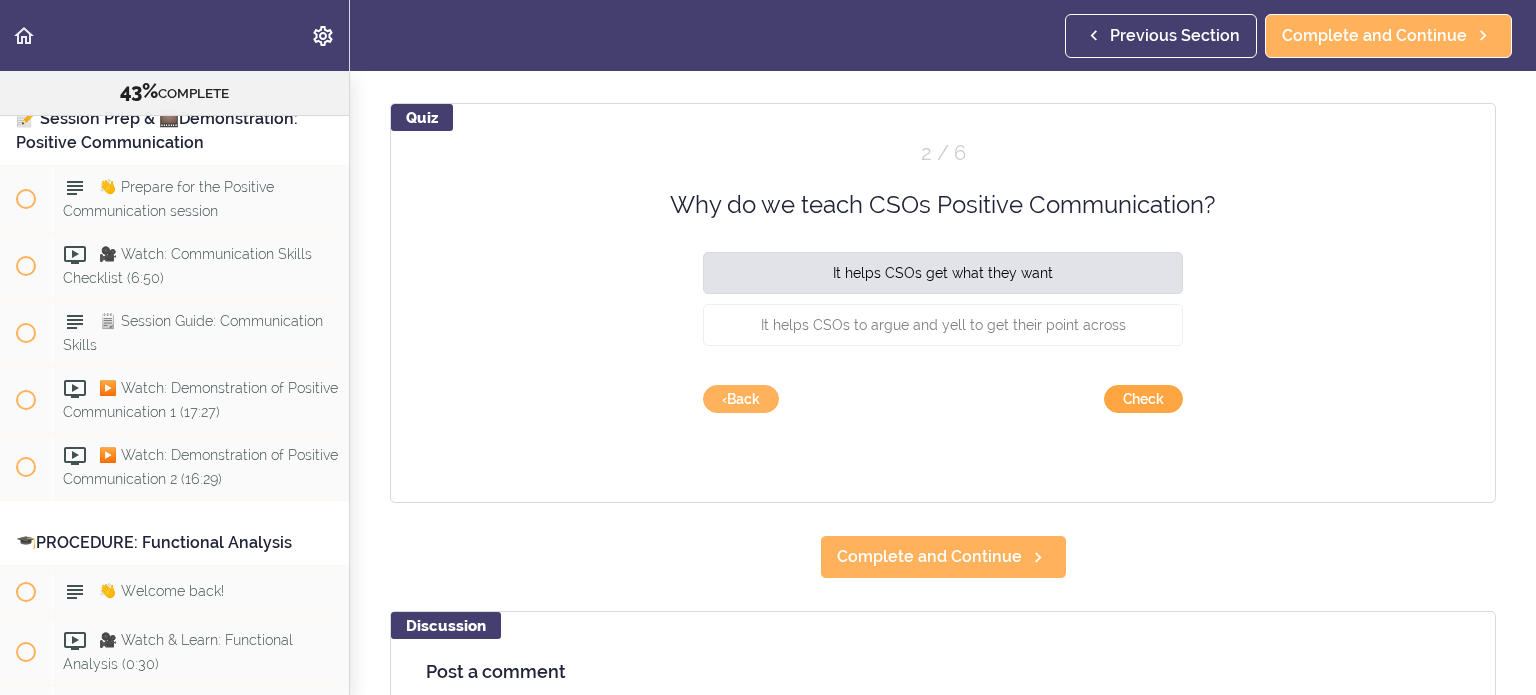 click on "Check" at bounding box center [1143, 399] 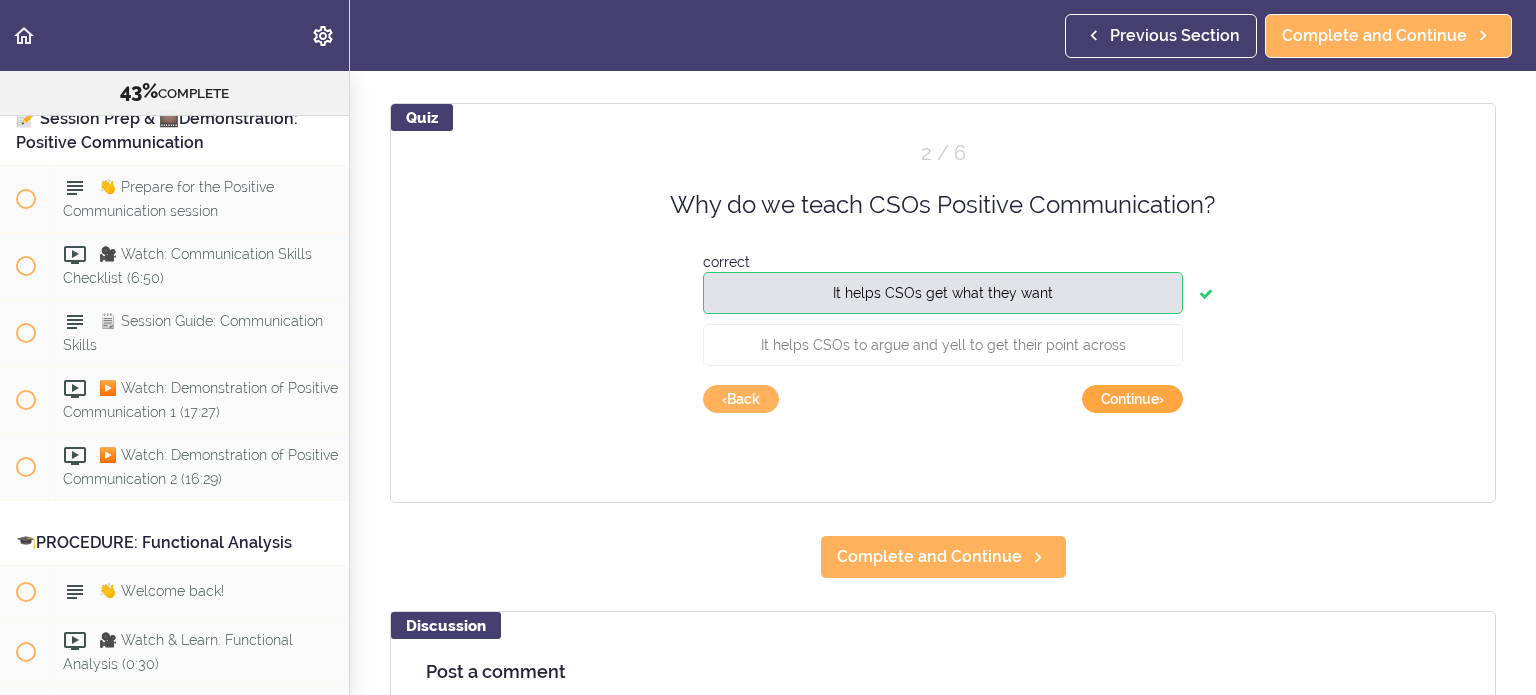 click on "Continue  ›" at bounding box center (1132, 399) 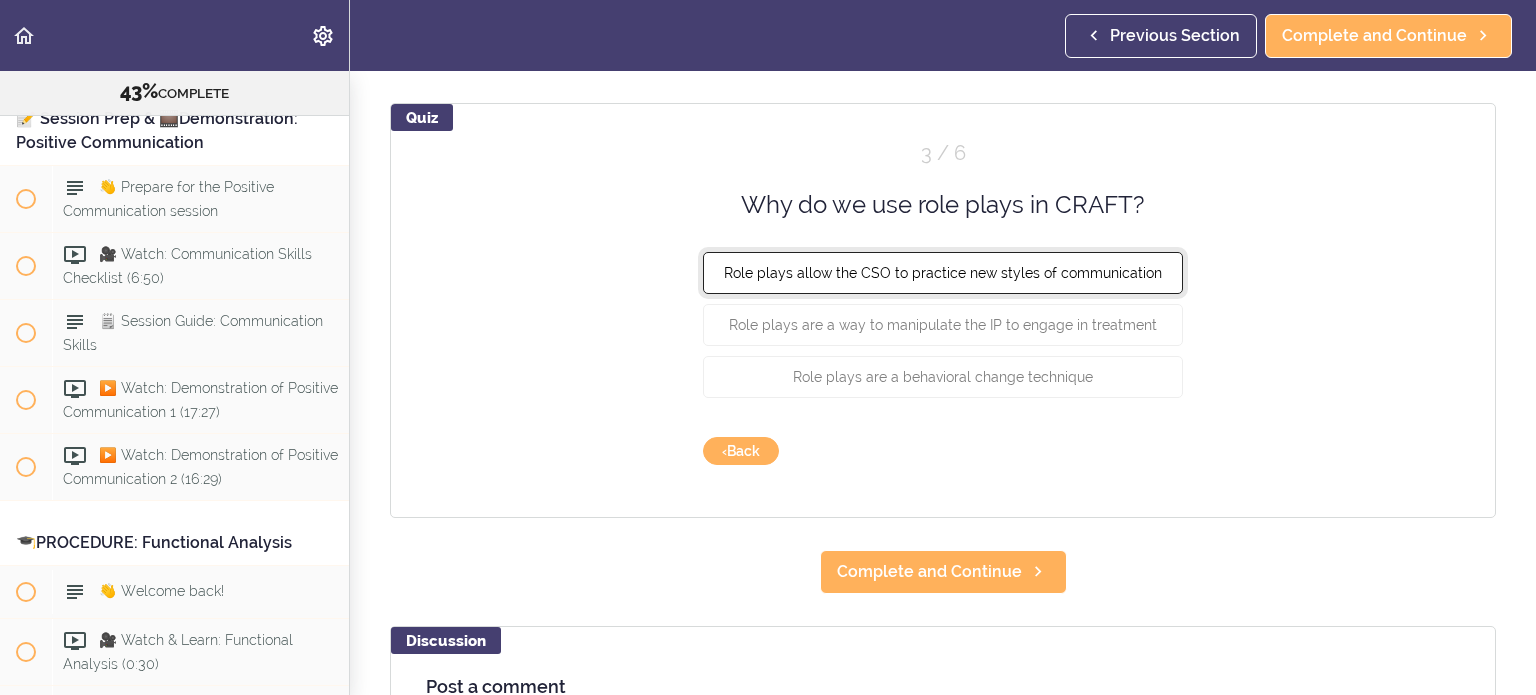 click on "Role plays allow the CSO to practice new styles of communication" at bounding box center (943, 273) 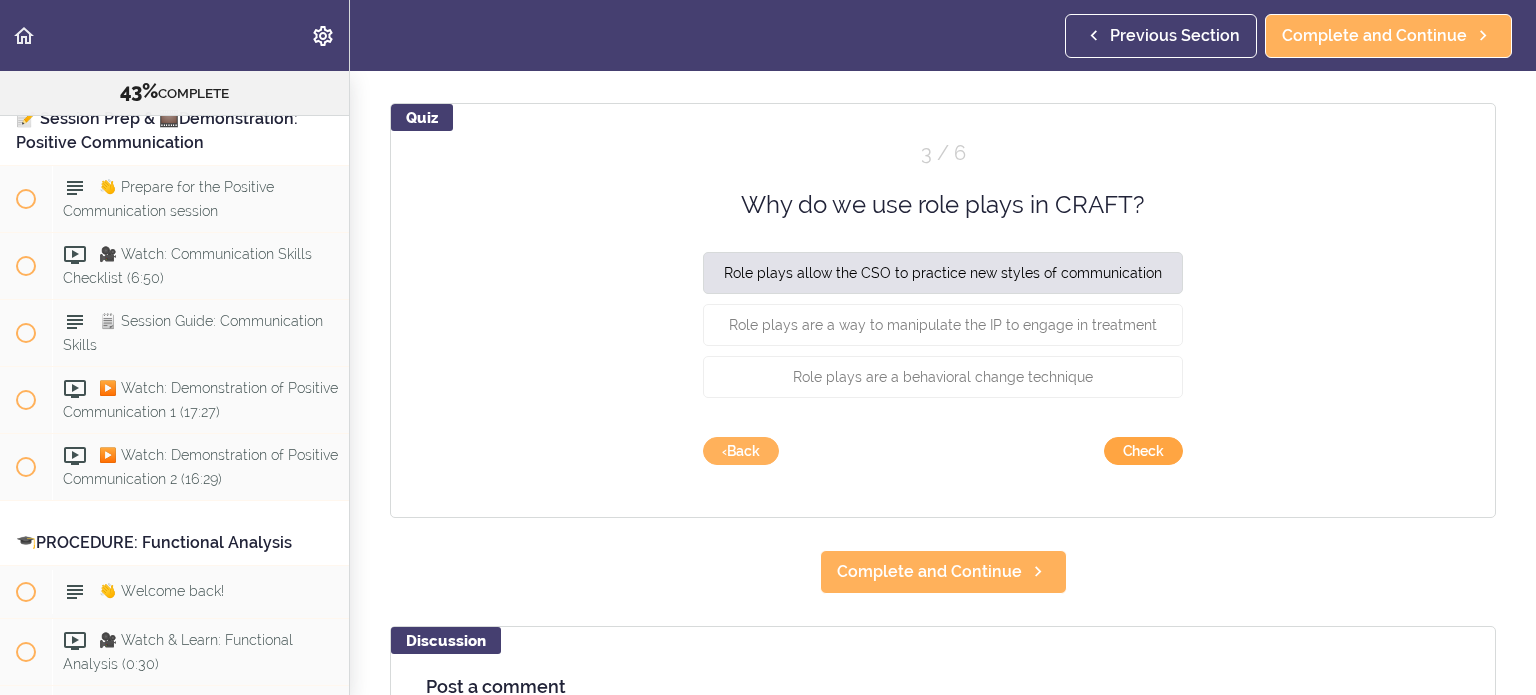 click on "Check" at bounding box center (1143, 451) 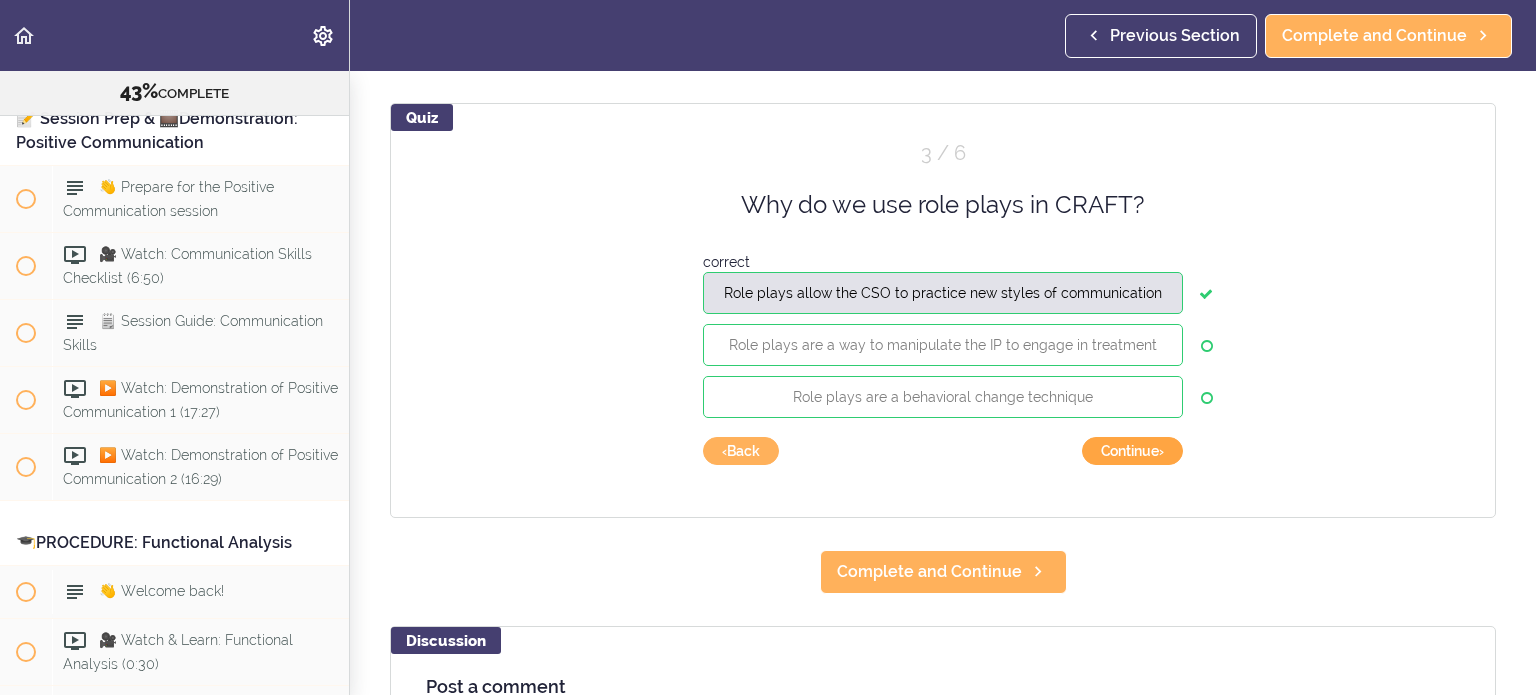 click on "Continue  ›" at bounding box center [1132, 451] 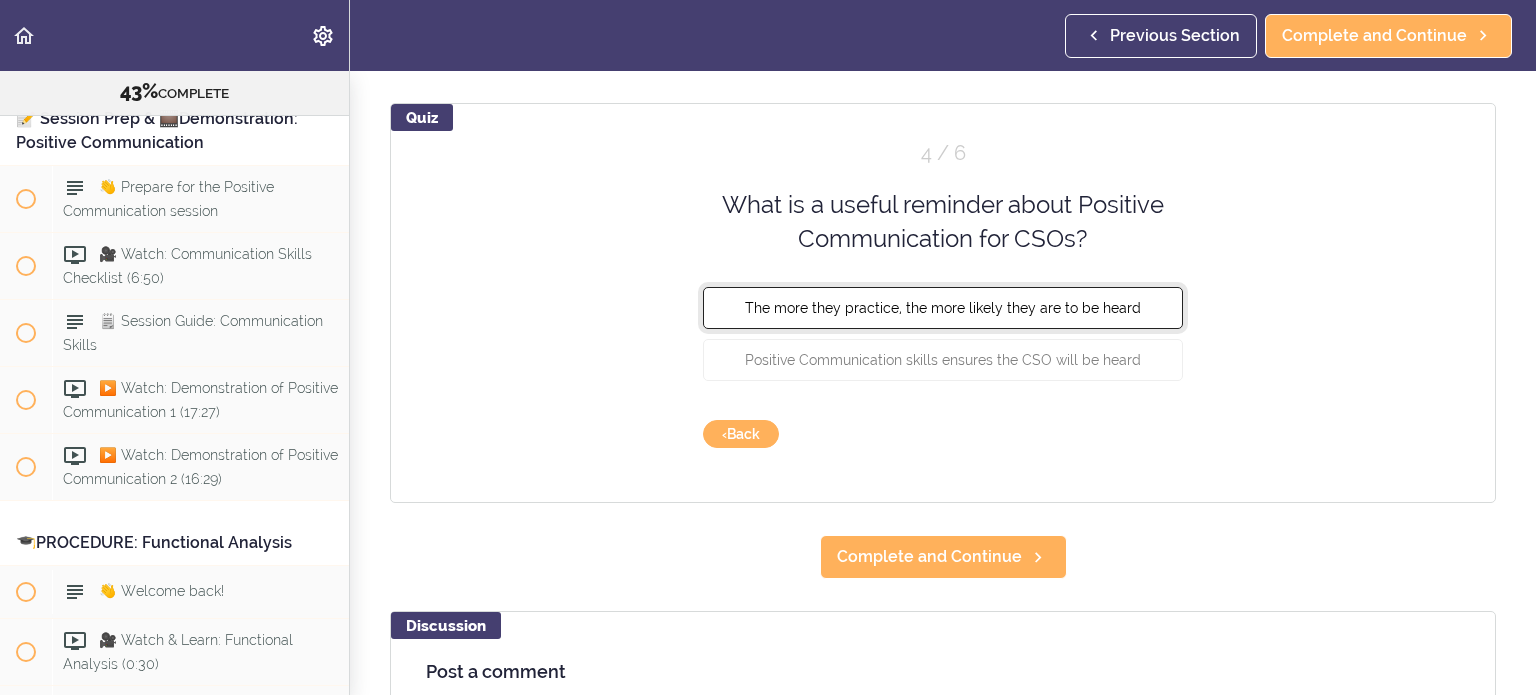 click on "The more they practice, the more likely they are to be heard" at bounding box center [943, 307] 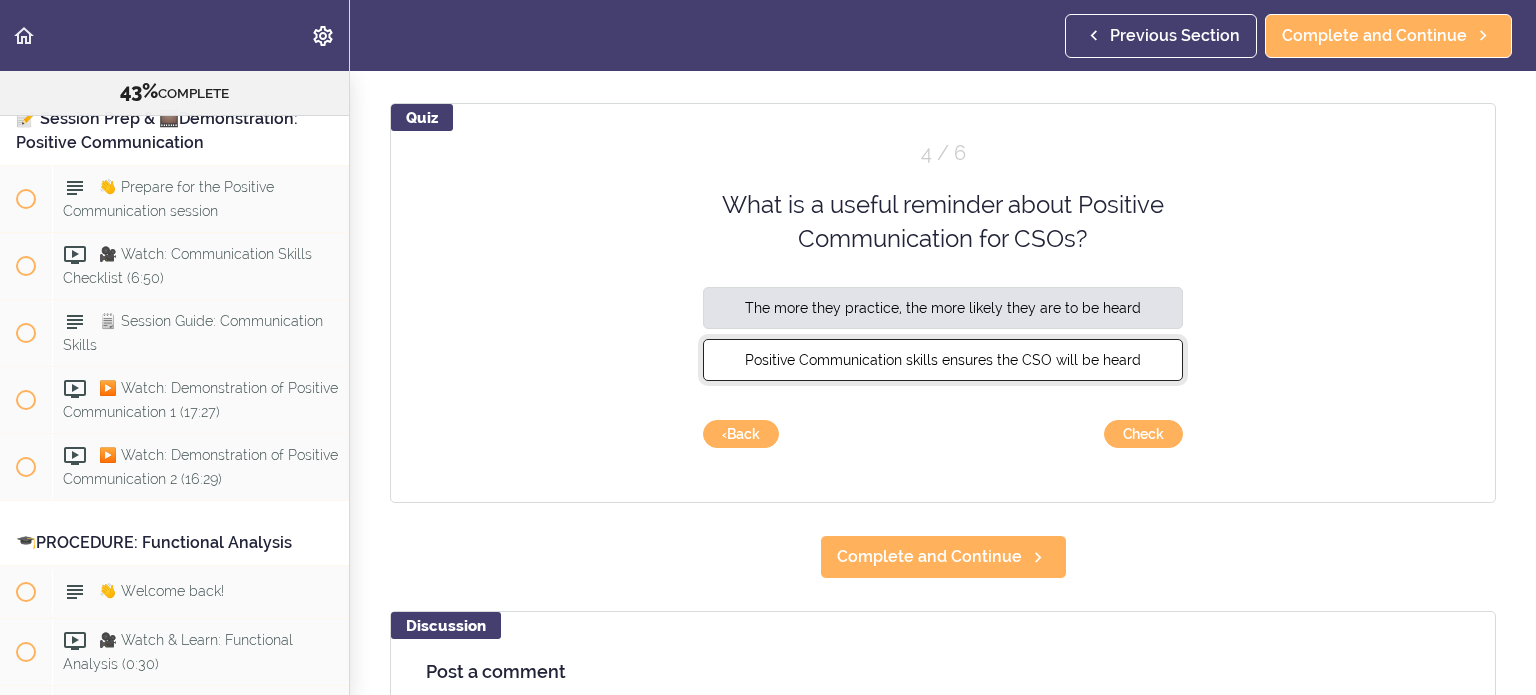 click on "Positive Communication skills ensures the CSO will be heard" at bounding box center (943, 359) 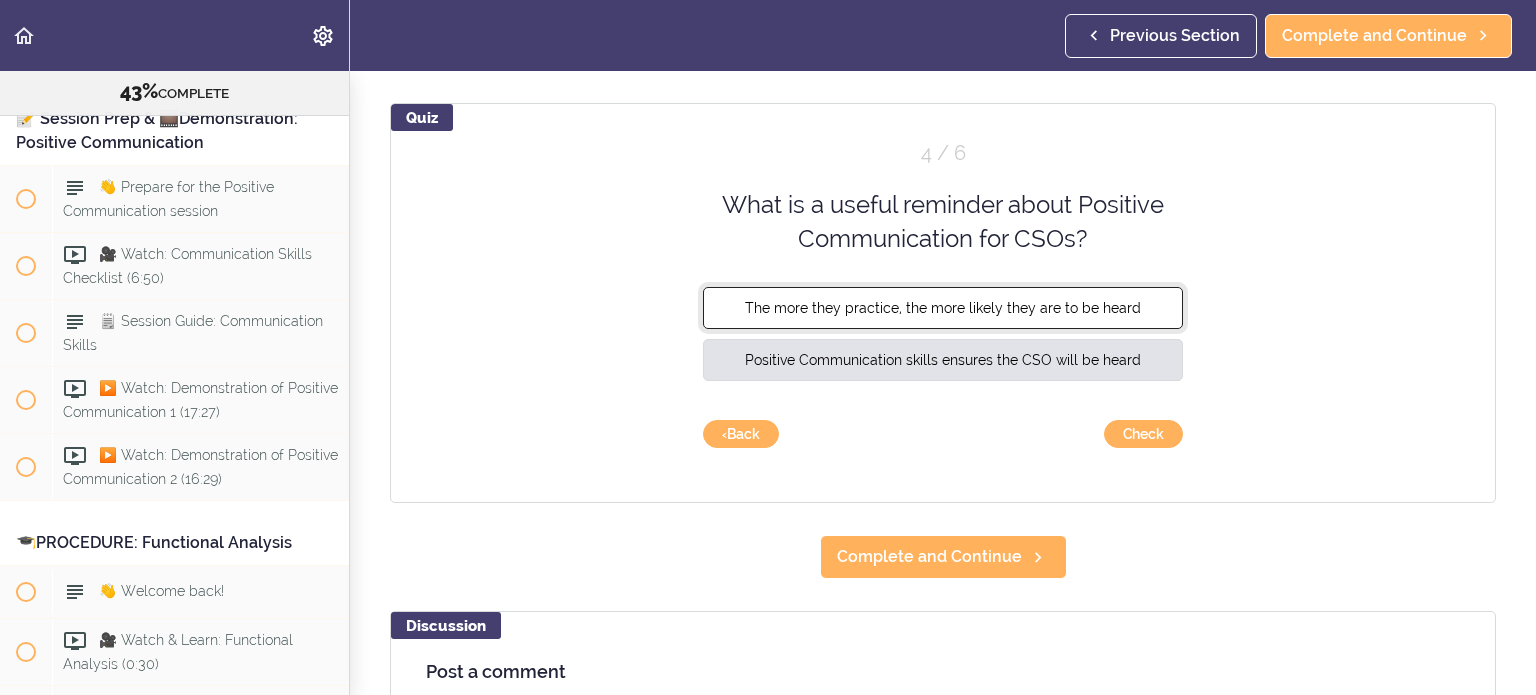click on "The more they practice, the more likely they are to be heard" at bounding box center [943, 307] 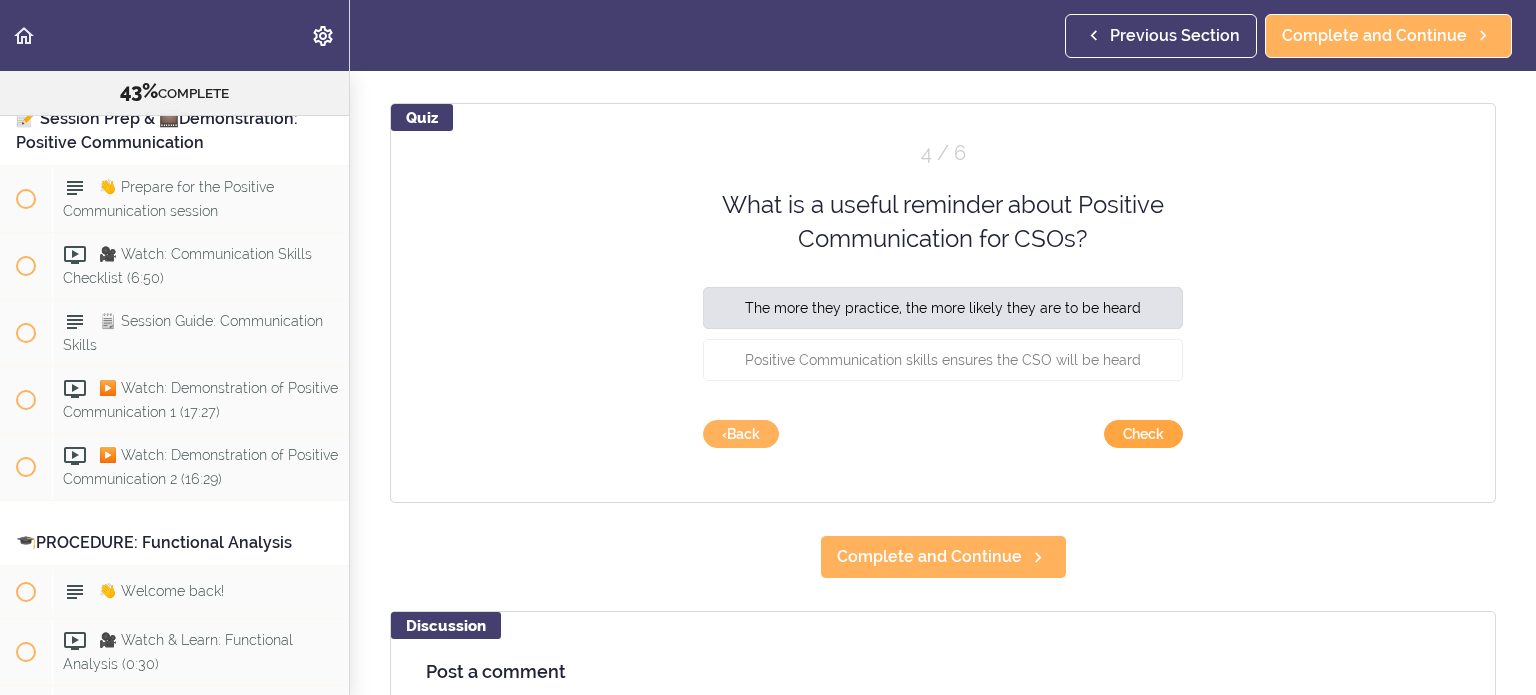 click on "Check" at bounding box center [1143, 434] 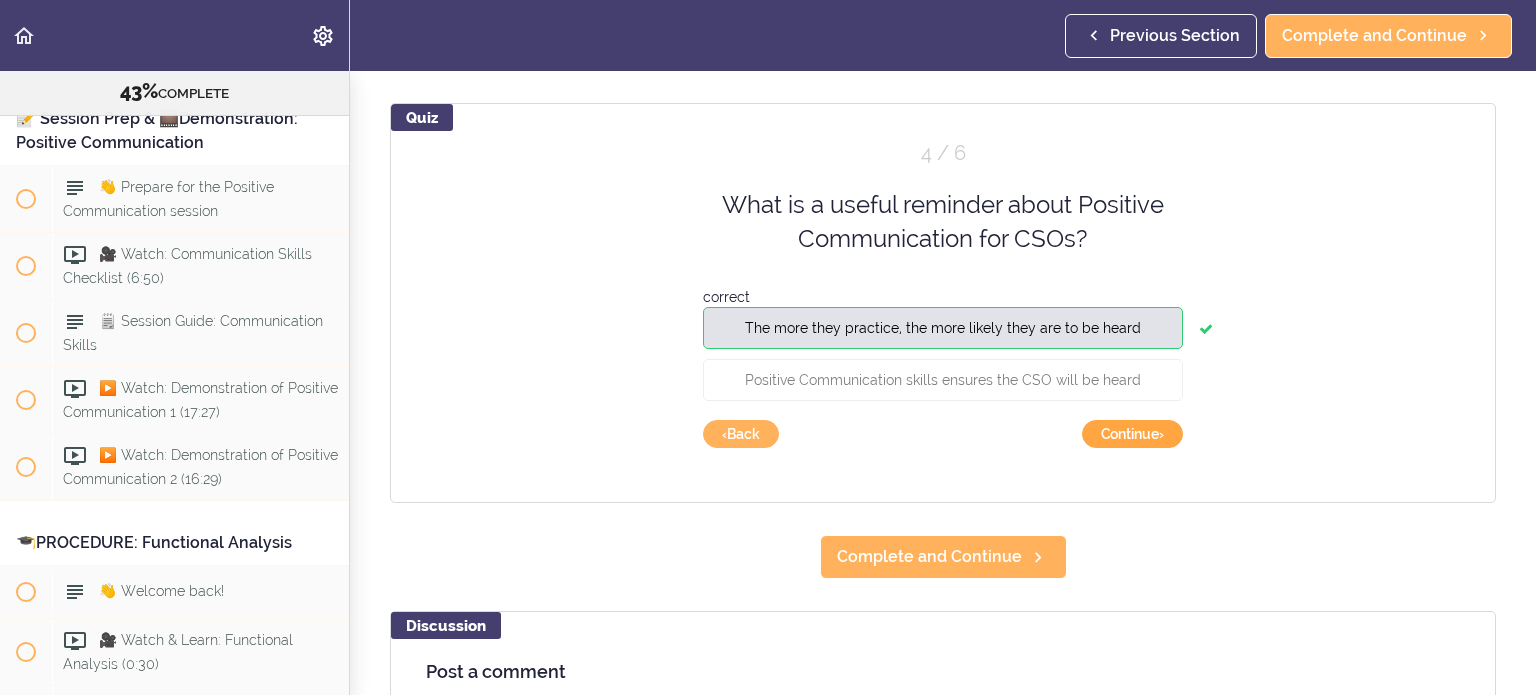 click on "Continue  ›" at bounding box center [1132, 434] 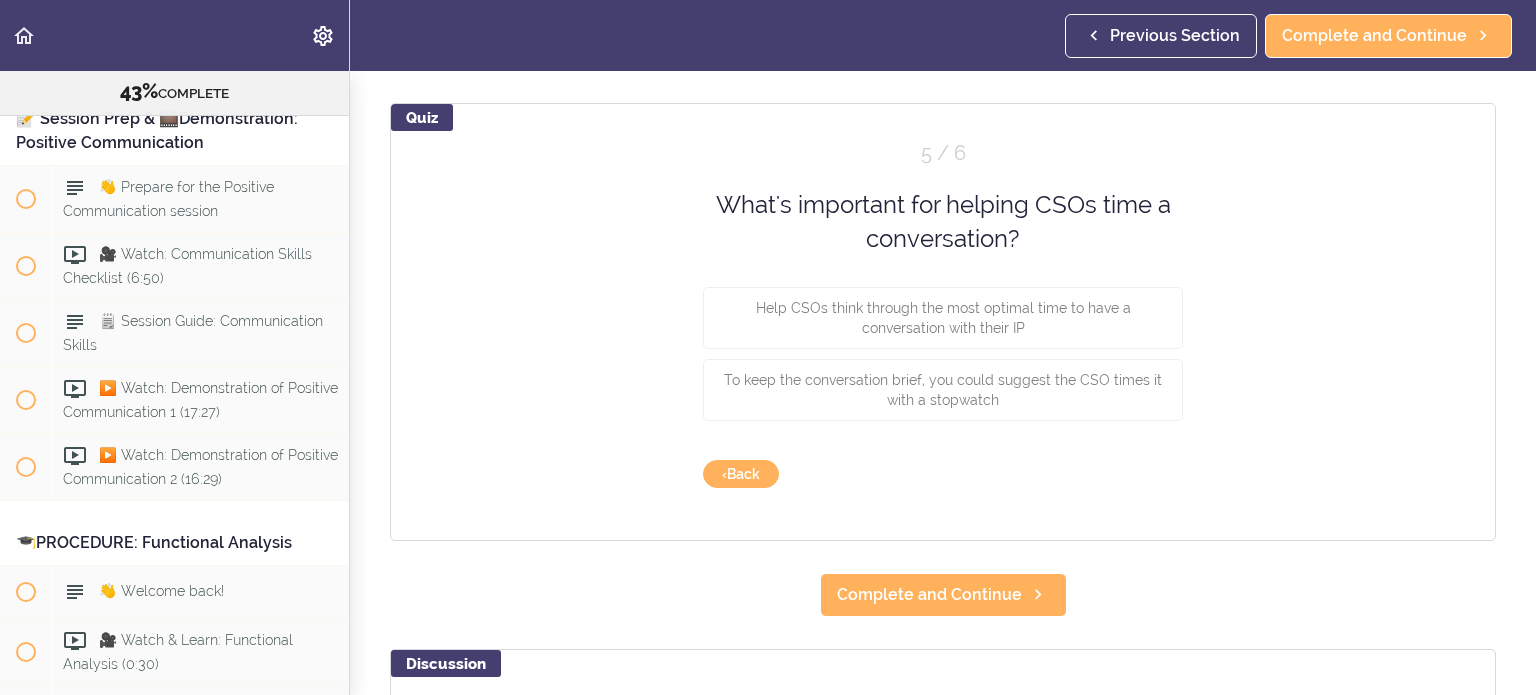 scroll, scrollTop: 167, scrollLeft: 0, axis: vertical 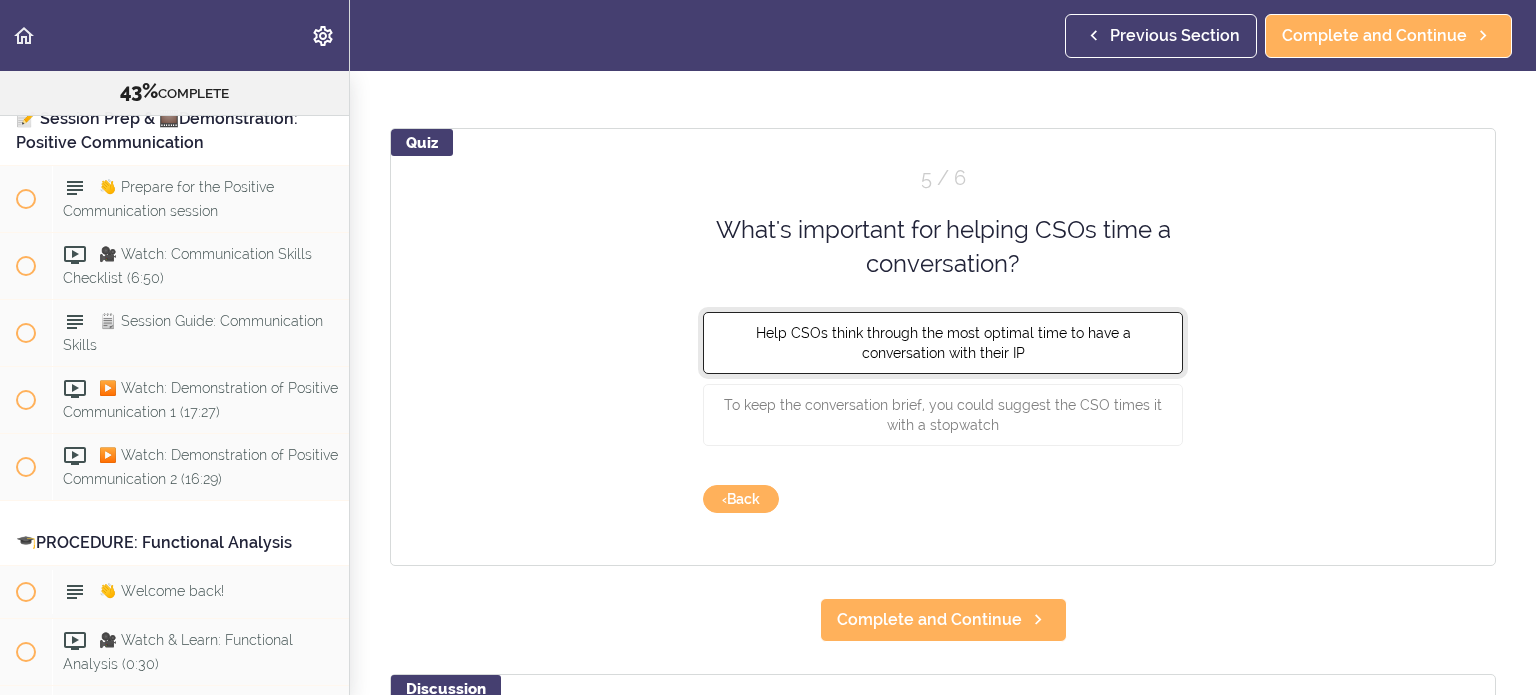 click on "Help CSOs think through the most optimal time to have a conversation with their IP" at bounding box center [943, 342] 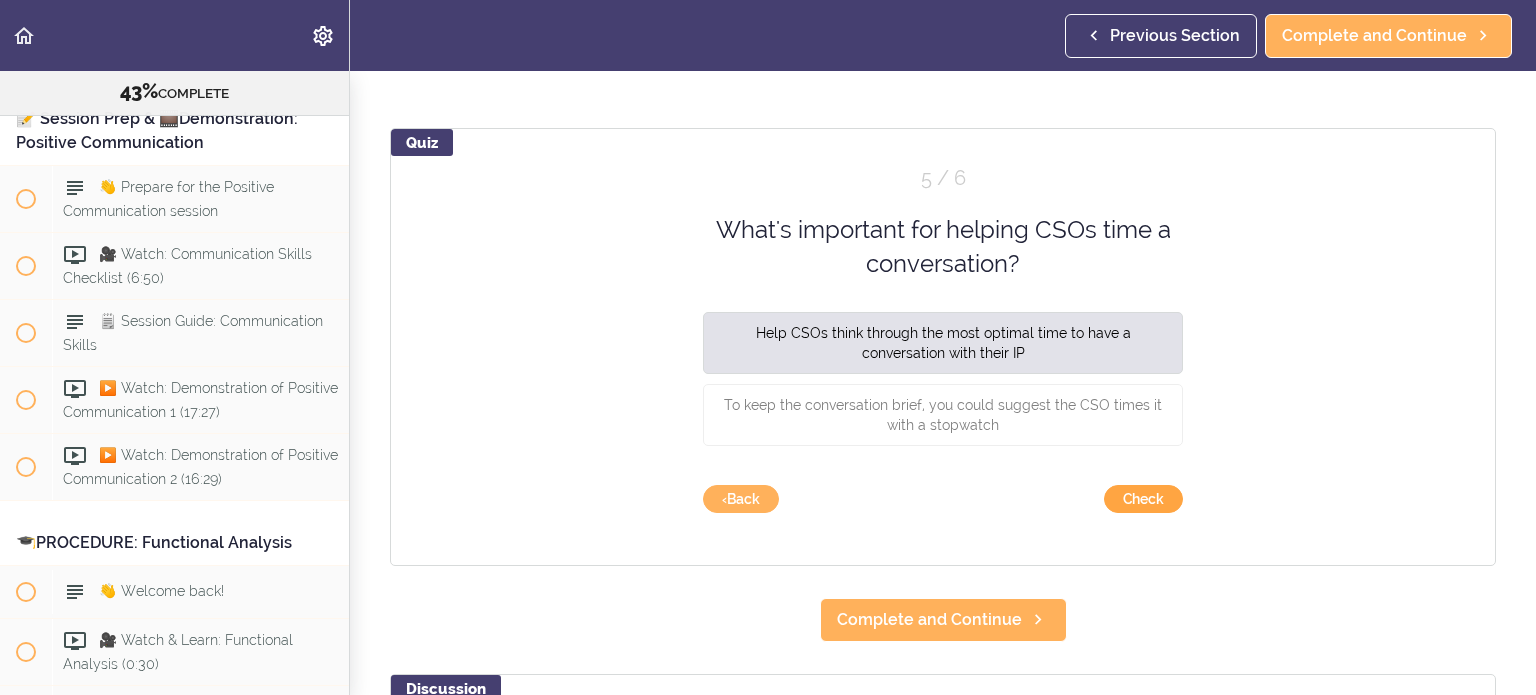 click on "Check" at bounding box center [1143, 499] 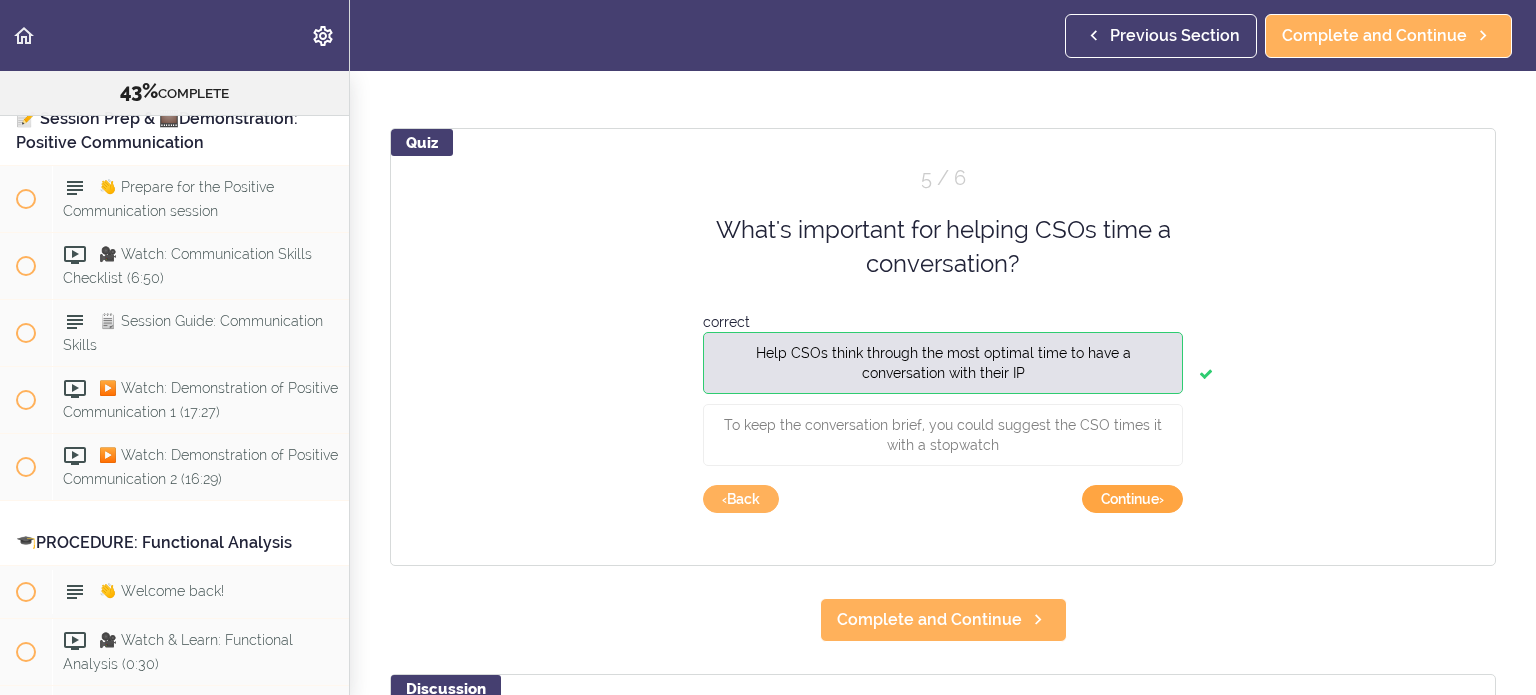 click on "Continue  ›" at bounding box center [1132, 499] 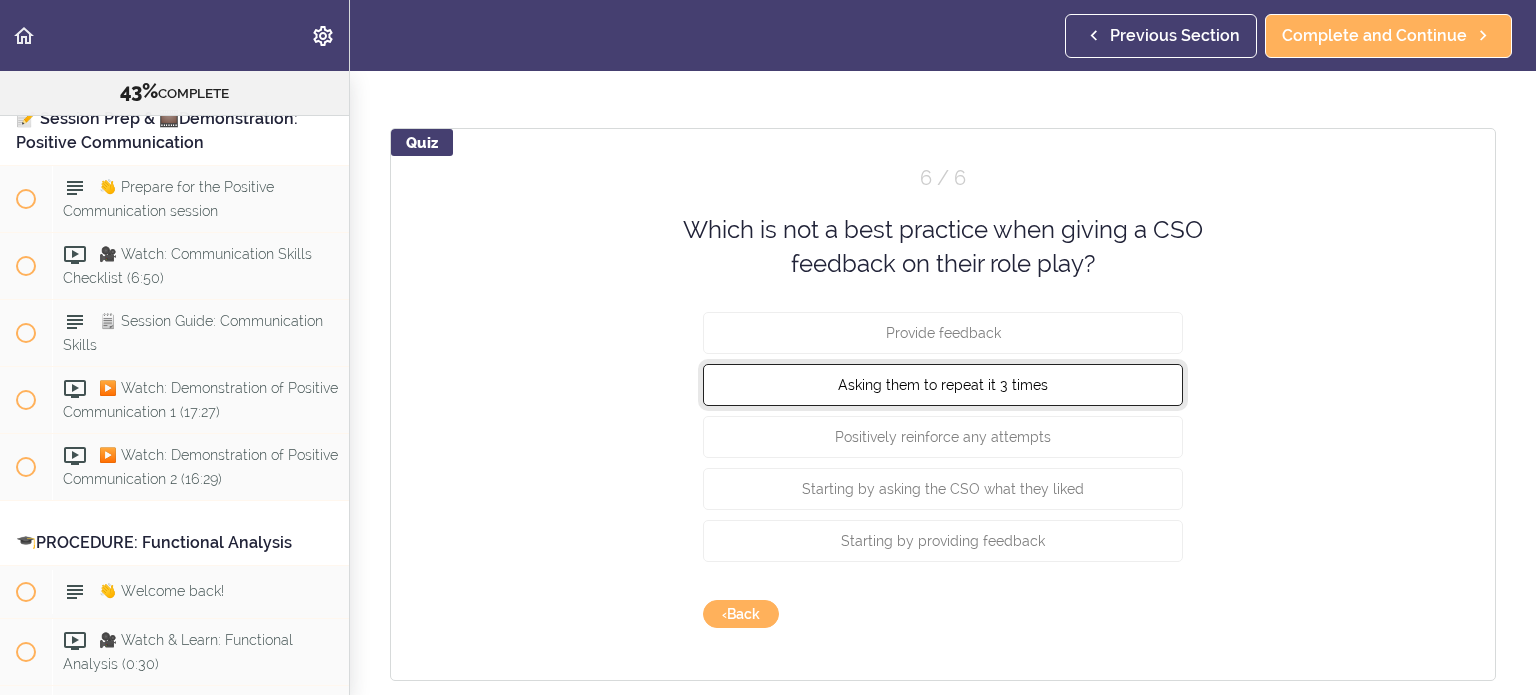 click on "Asking them to repeat it 3 times" at bounding box center (943, 384) 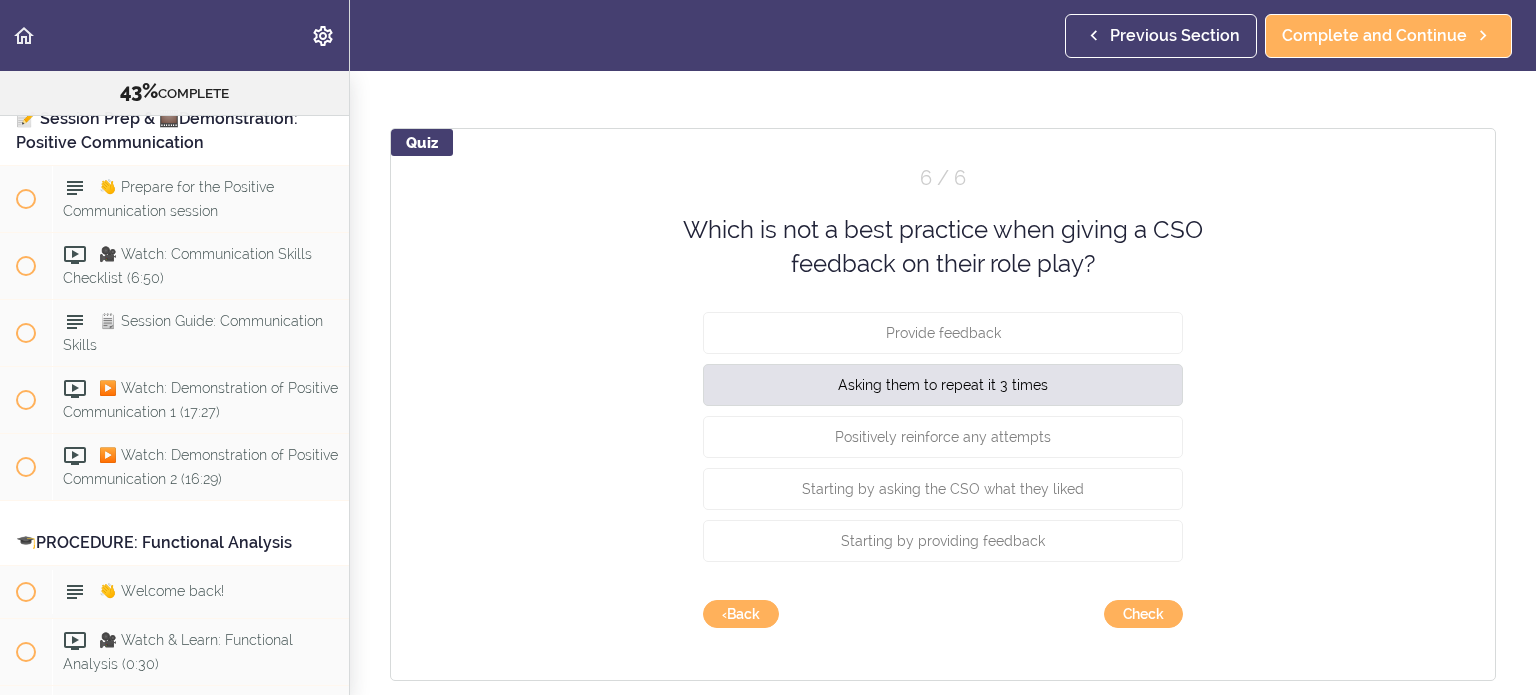 click on "Quiz 6 / 6 Which is not a best practice when giving a CSO feedback on their role play? Provide feedback Asking them to repeat it 3 times Positively reinforce any attempts Starting by asking the CSO what they liked Starting by providing feedback Check Continue  › ‹  Back" at bounding box center [943, 404] 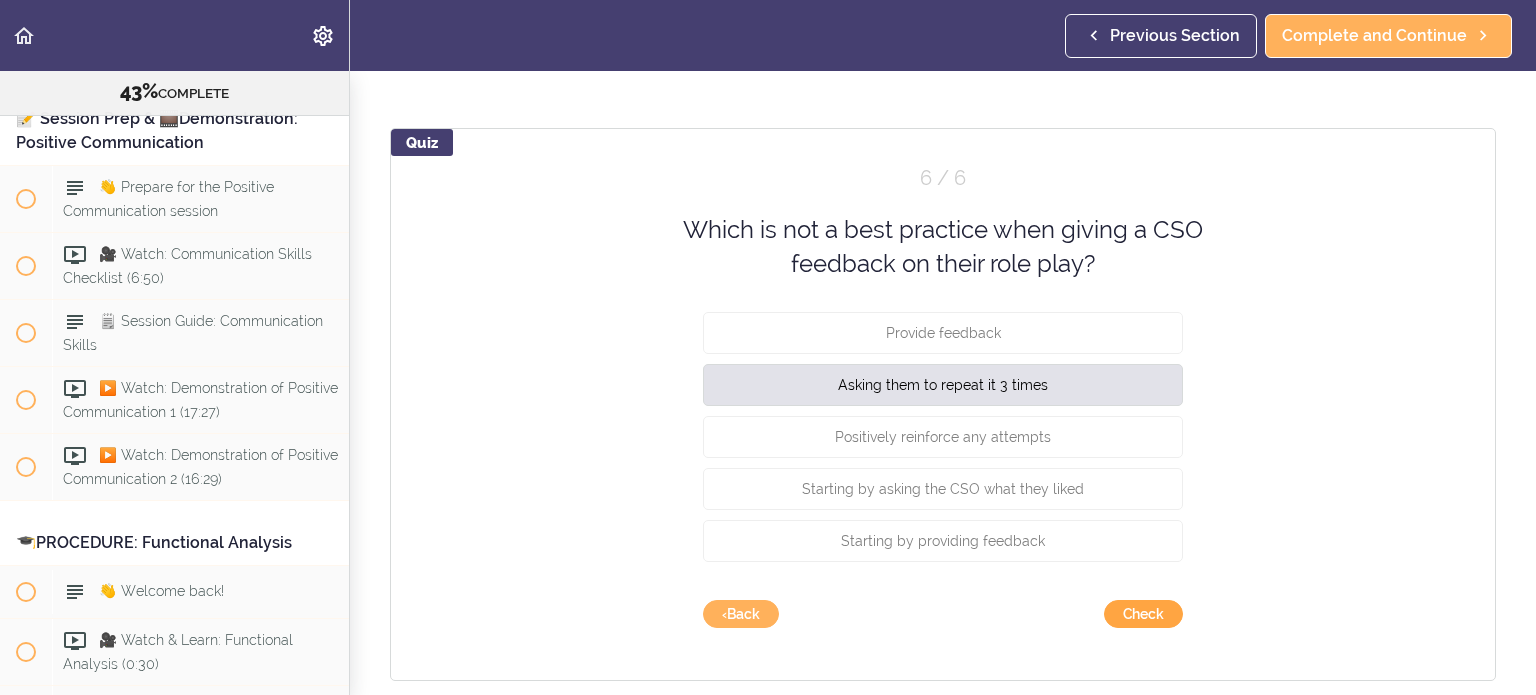 click on "Check" at bounding box center (1143, 614) 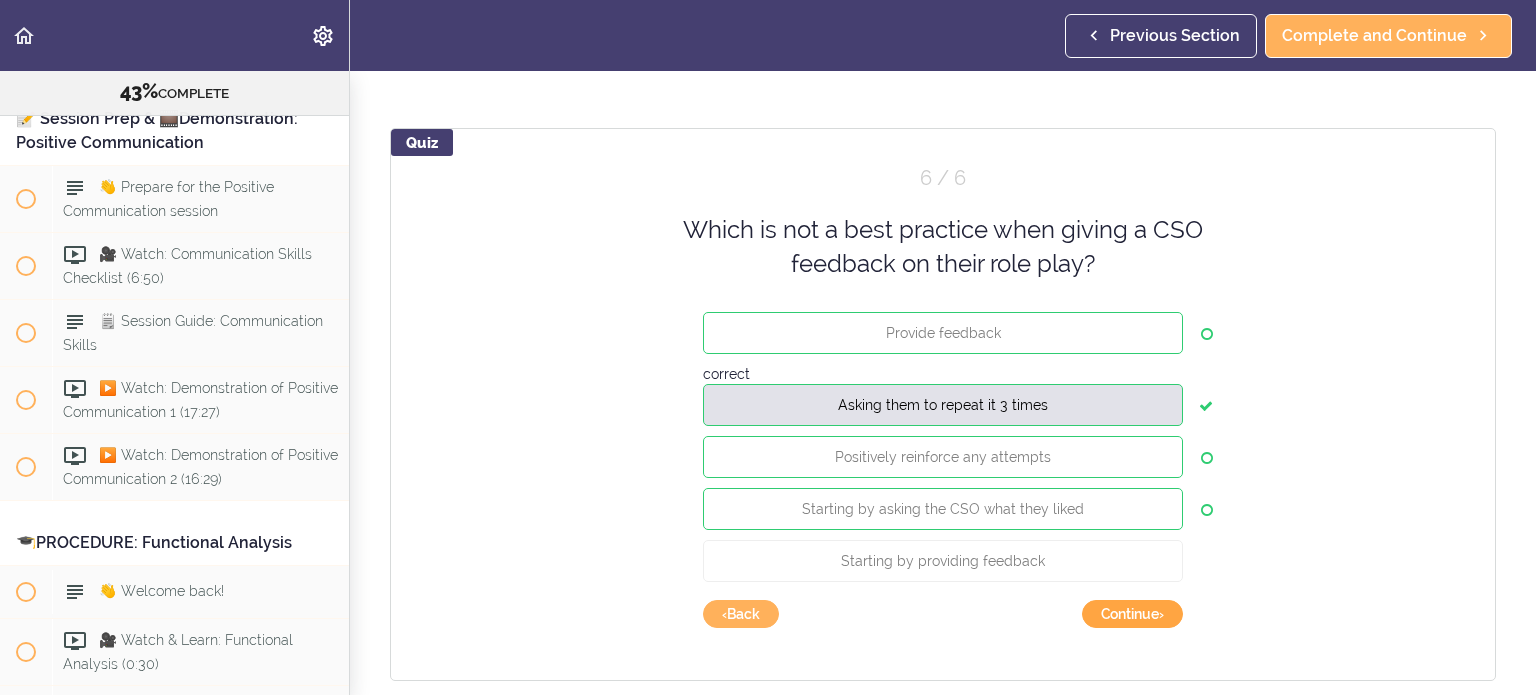 click on "Continue  ›" at bounding box center (1132, 614) 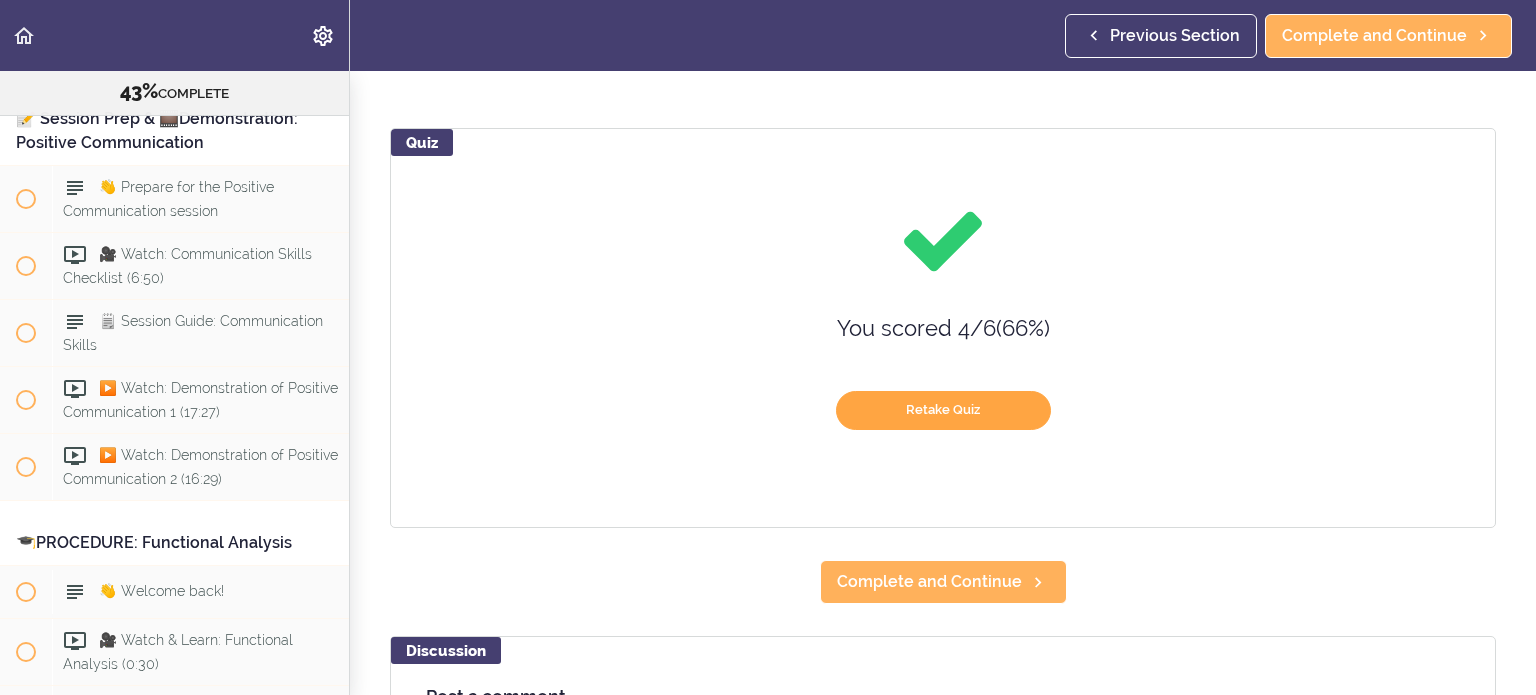 click on "Retake Quiz" at bounding box center [943, 410] 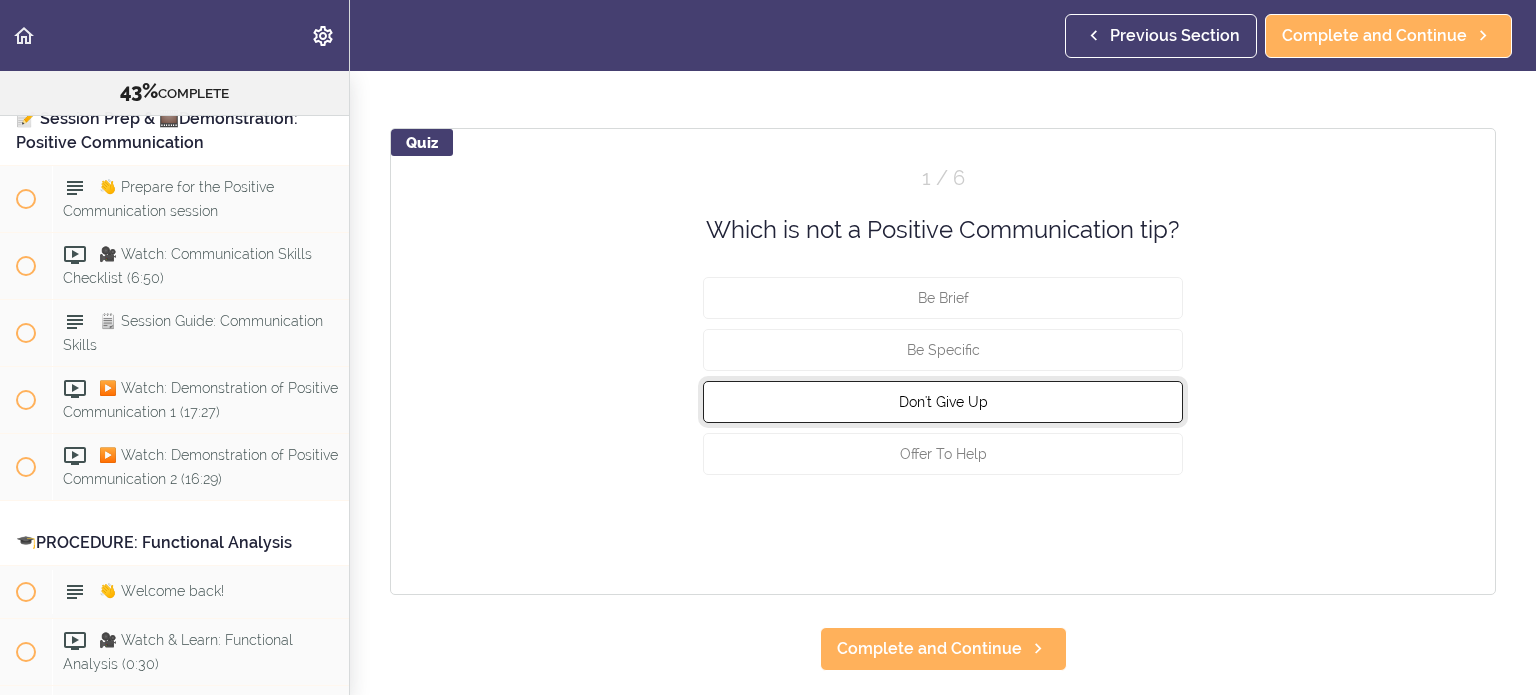 click on "Don't Give Up" at bounding box center (943, 402) 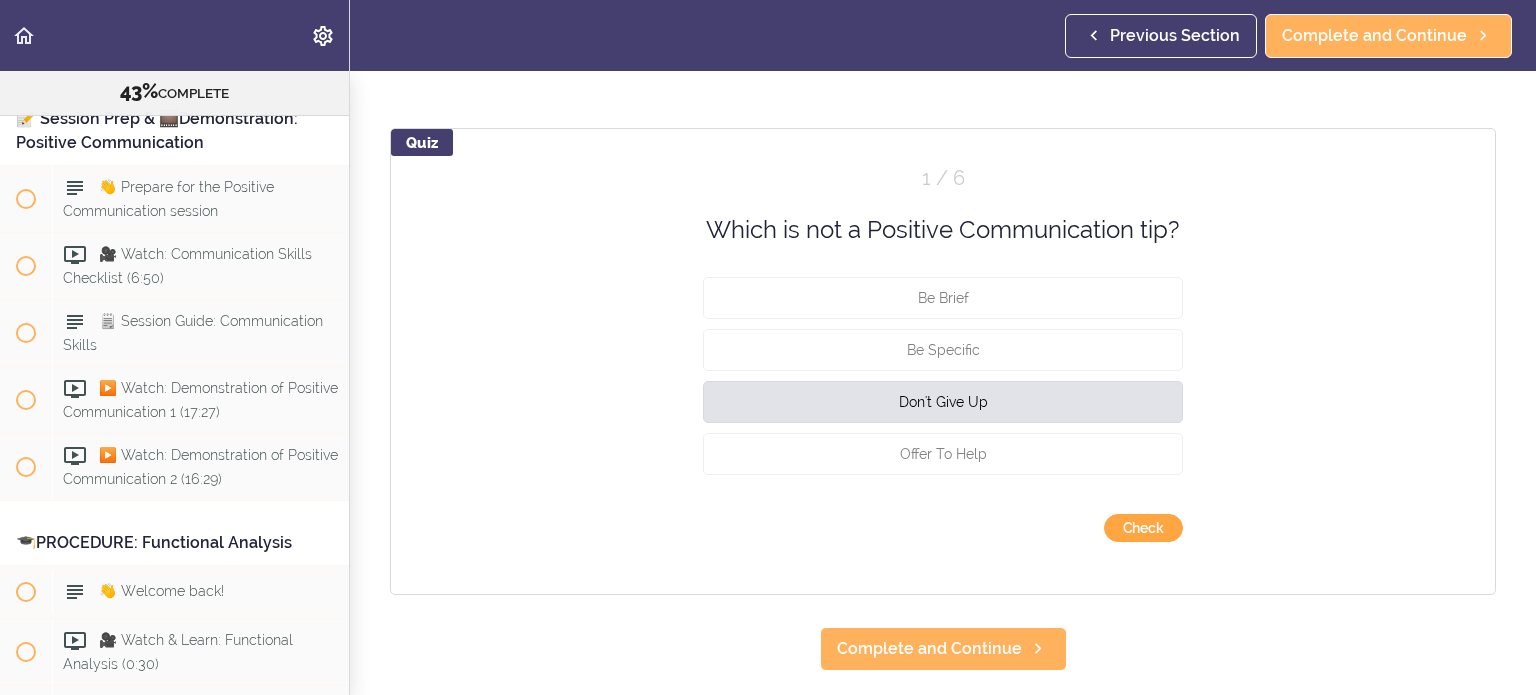 click on "Check" at bounding box center [1143, 528] 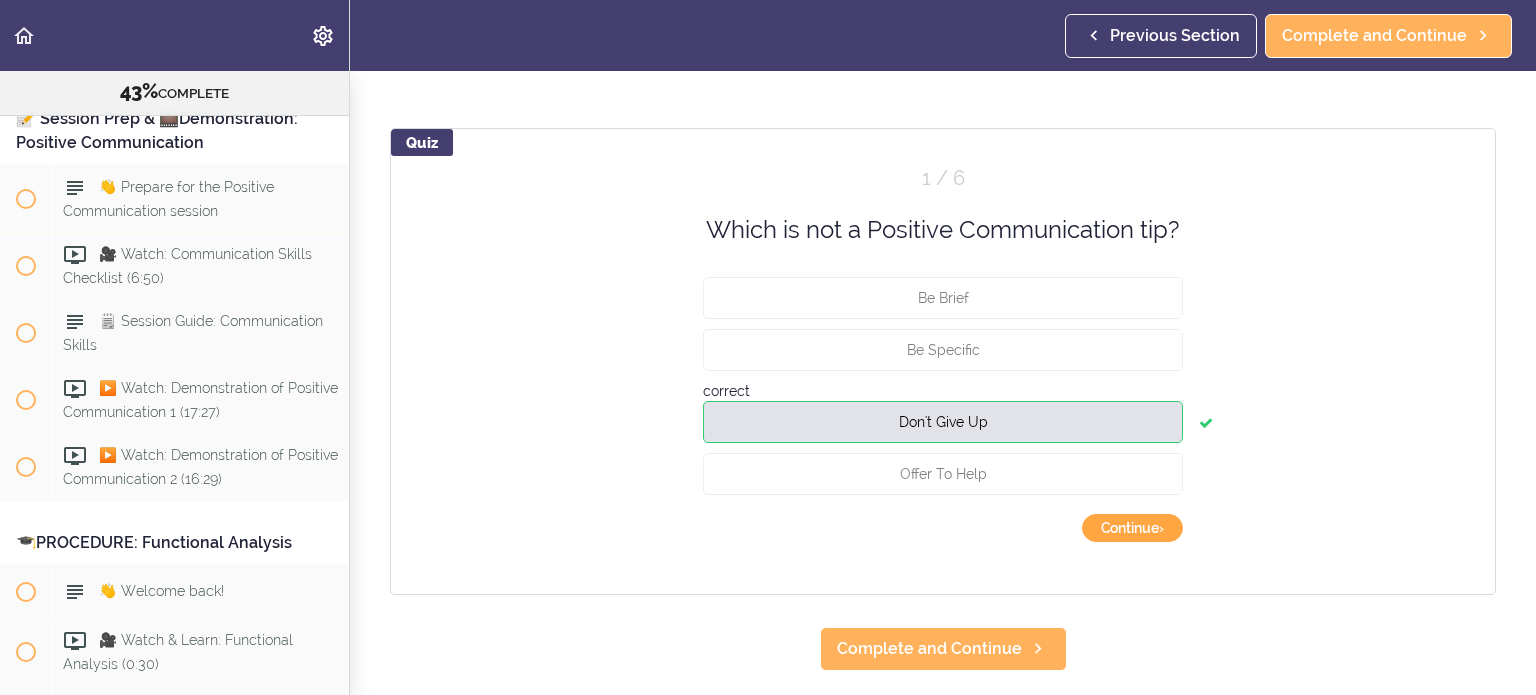 click on "Continue  ›" at bounding box center (1132, 528) 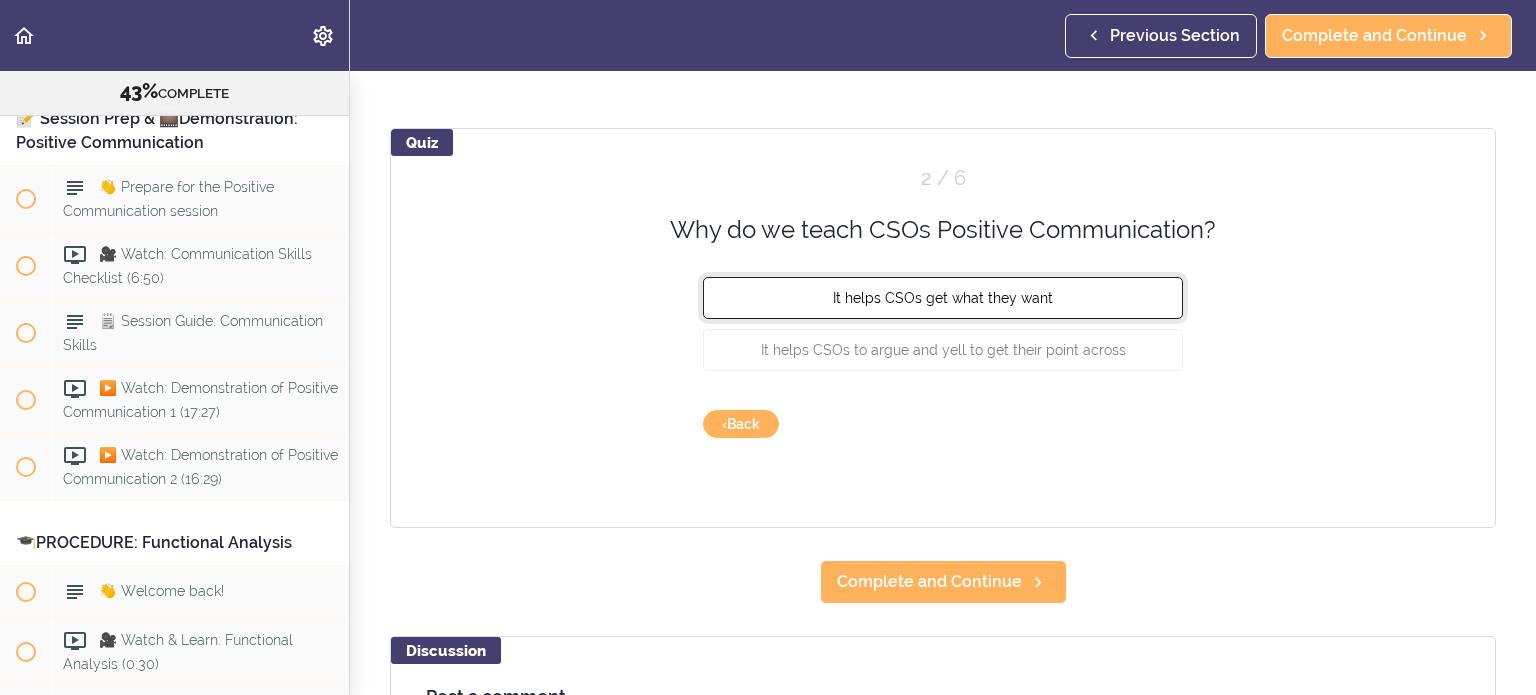 click on "It helps CSOs get what they want" at bounding box center (943, 298) 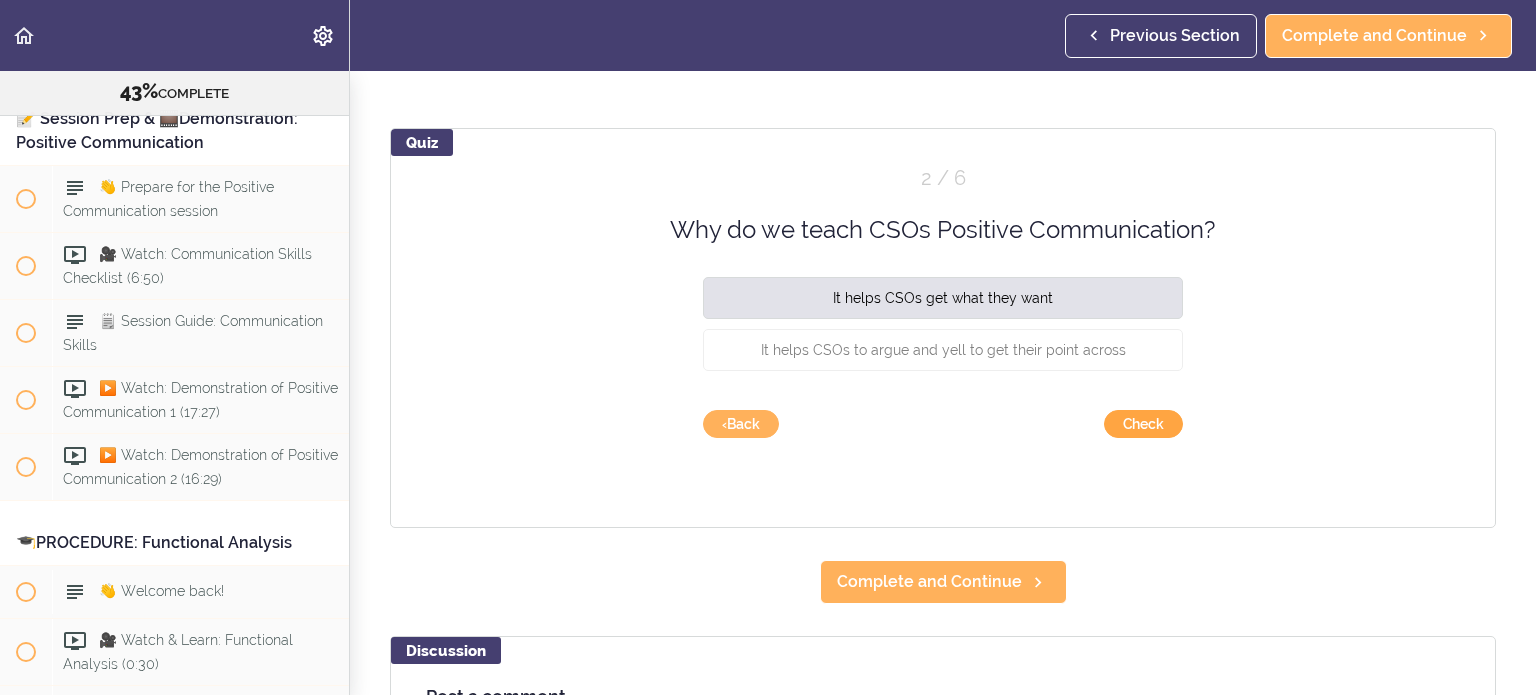 click on "Check" at bounding box center (1143, 424) 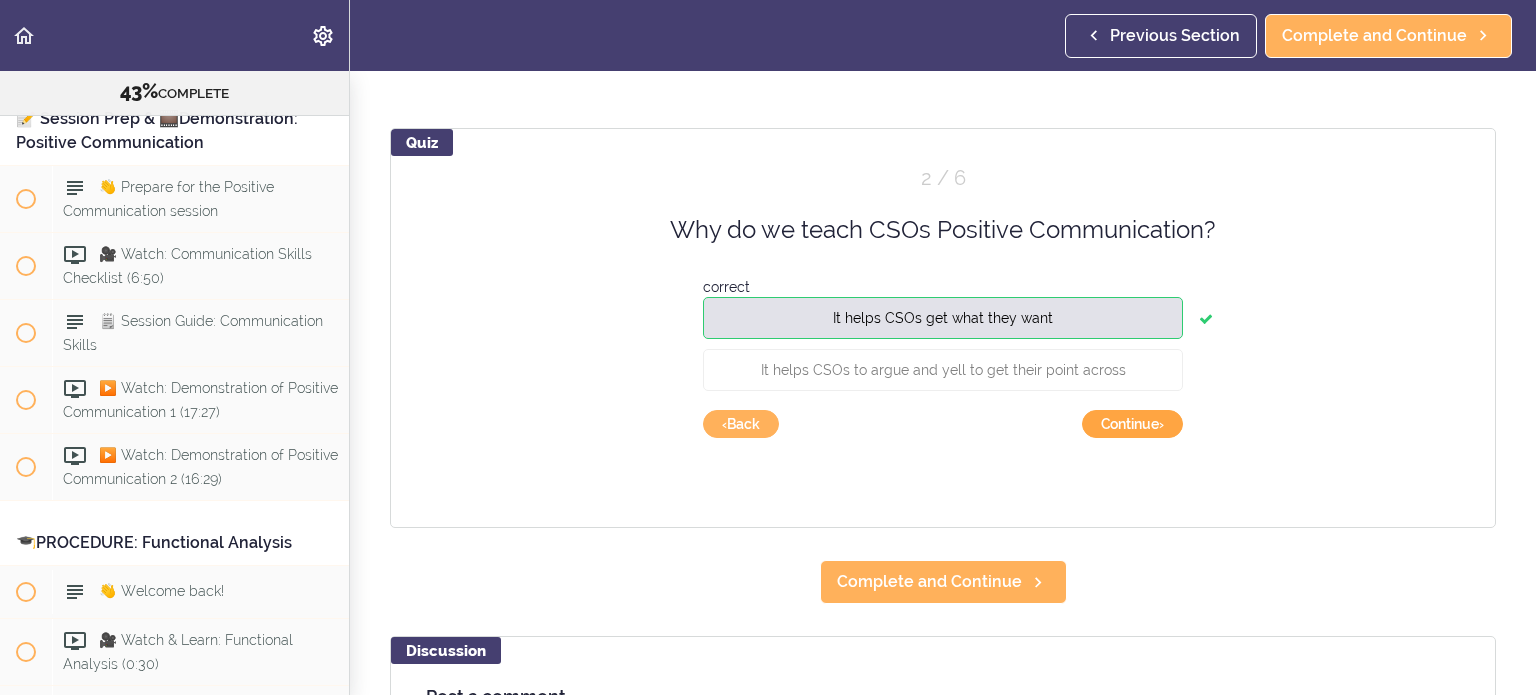 click on "Continue  ›" at bounding box center [1132, 424] 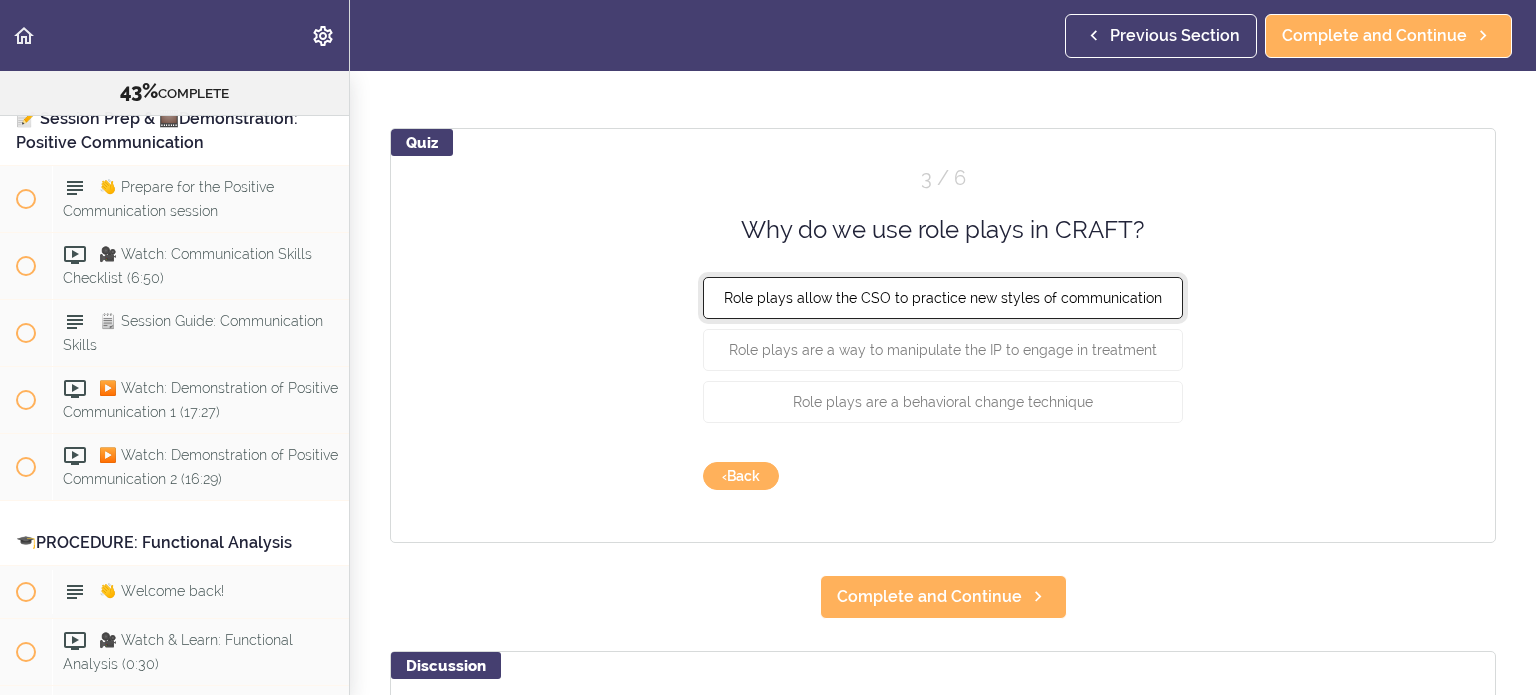 click on "Role plays allow the CSO to practice new styles of communication" at bounding box center (943, 298) 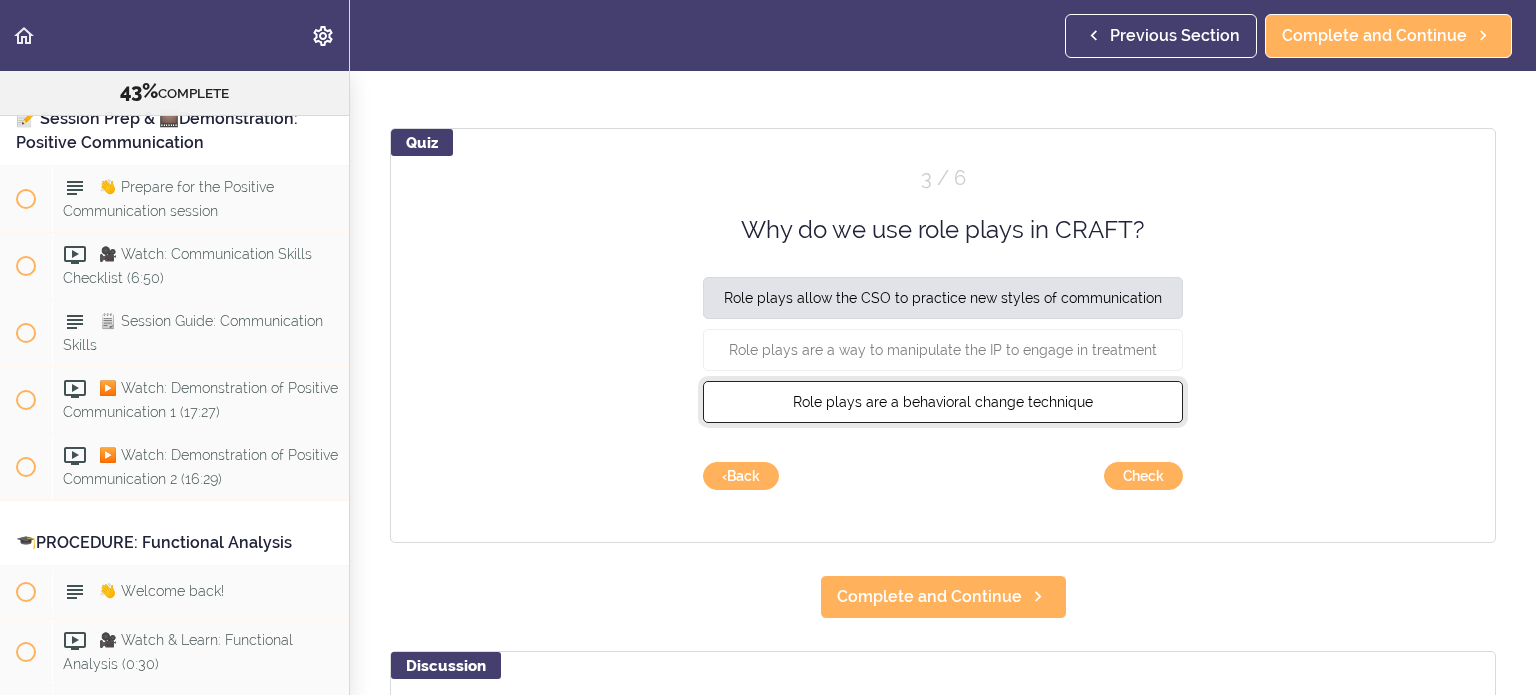 click on "Role plays are a behavioral change technique" at bounding box center (943, 402) 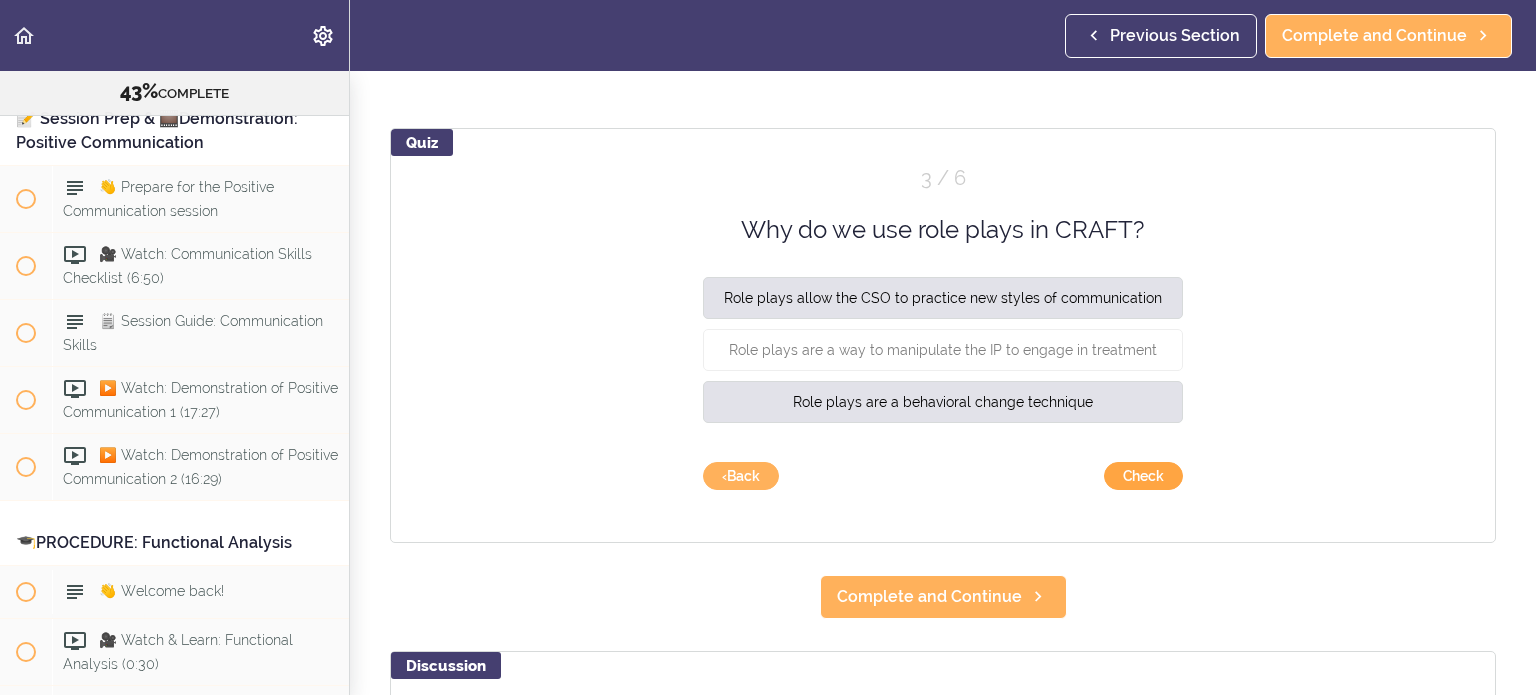 click on "Check" at bounding box center [1143, 476] 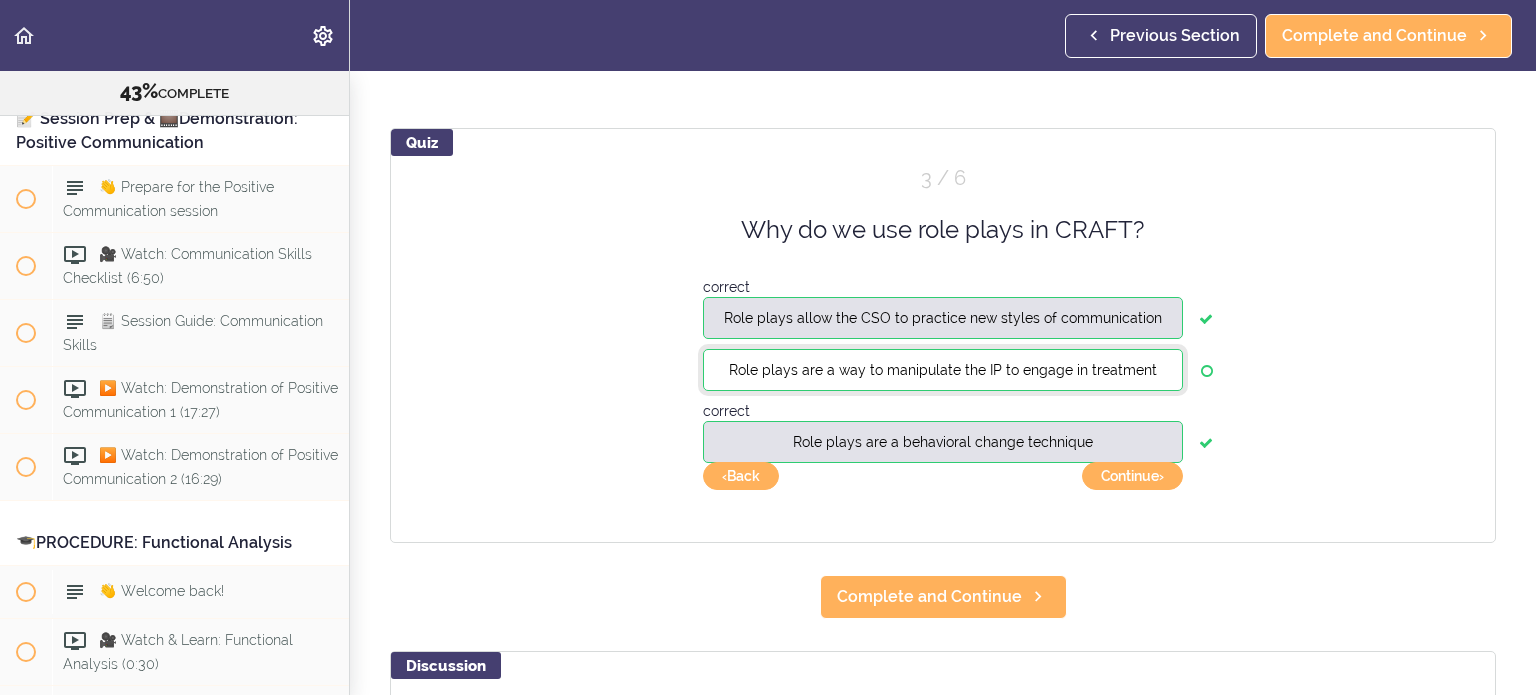 click on "Role plays are a way to manipulate the IP to engage in treatment" at bounding box center (943, 370) 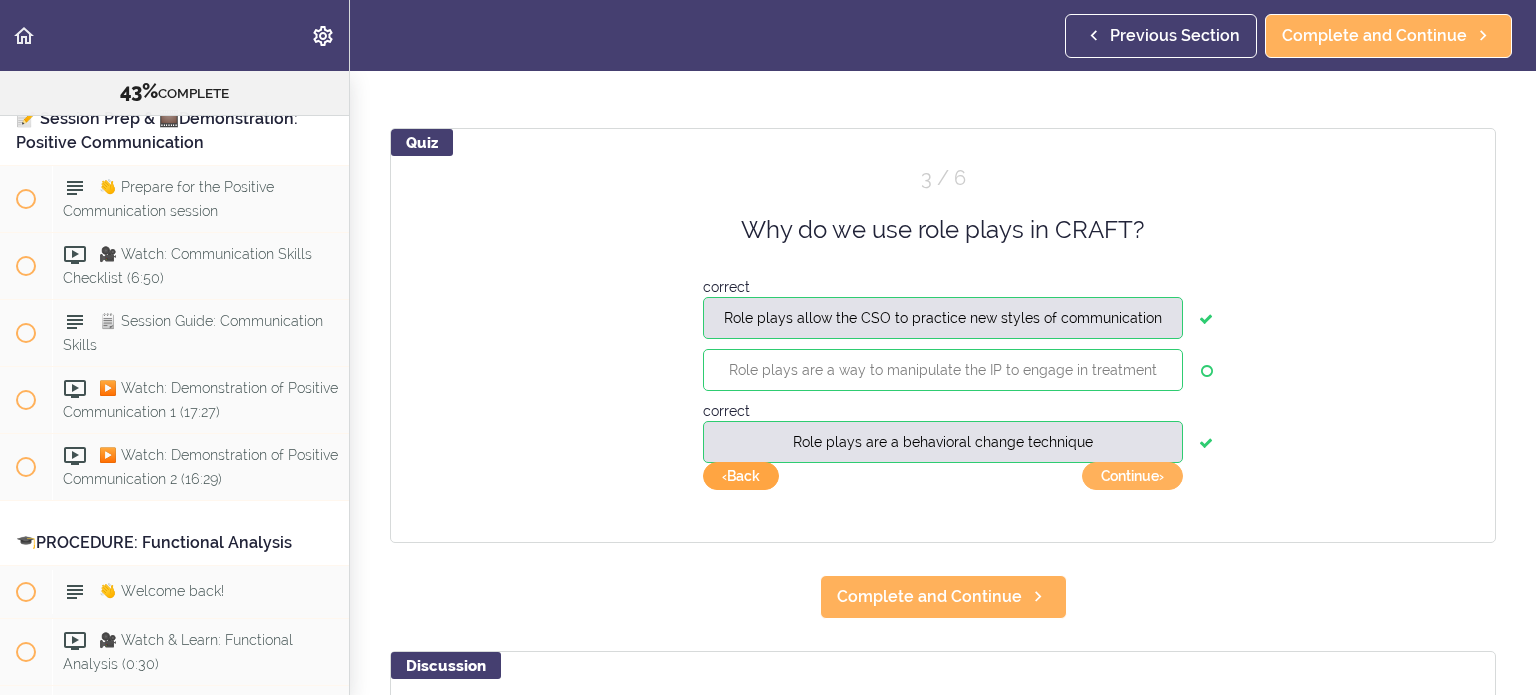 click on "‹  Back" at bounding box center (741, 476) 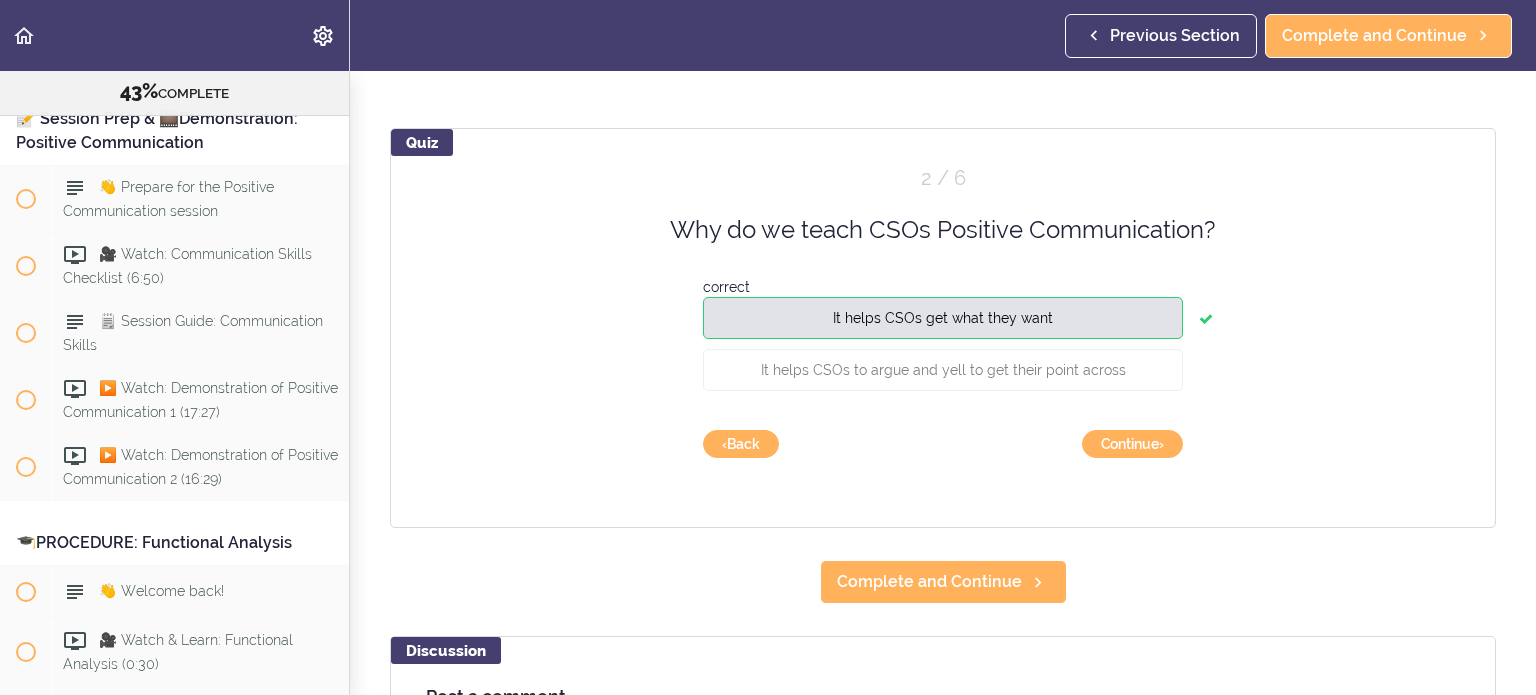 click on "Quiz 2 / 6 Why do we teach CSOs Positive Communication? correct It helps CSOs get what they want It helps CSOs to argue and yell to get their point across Check Continue  › ‹  Back" at bounding box center (943, 328) 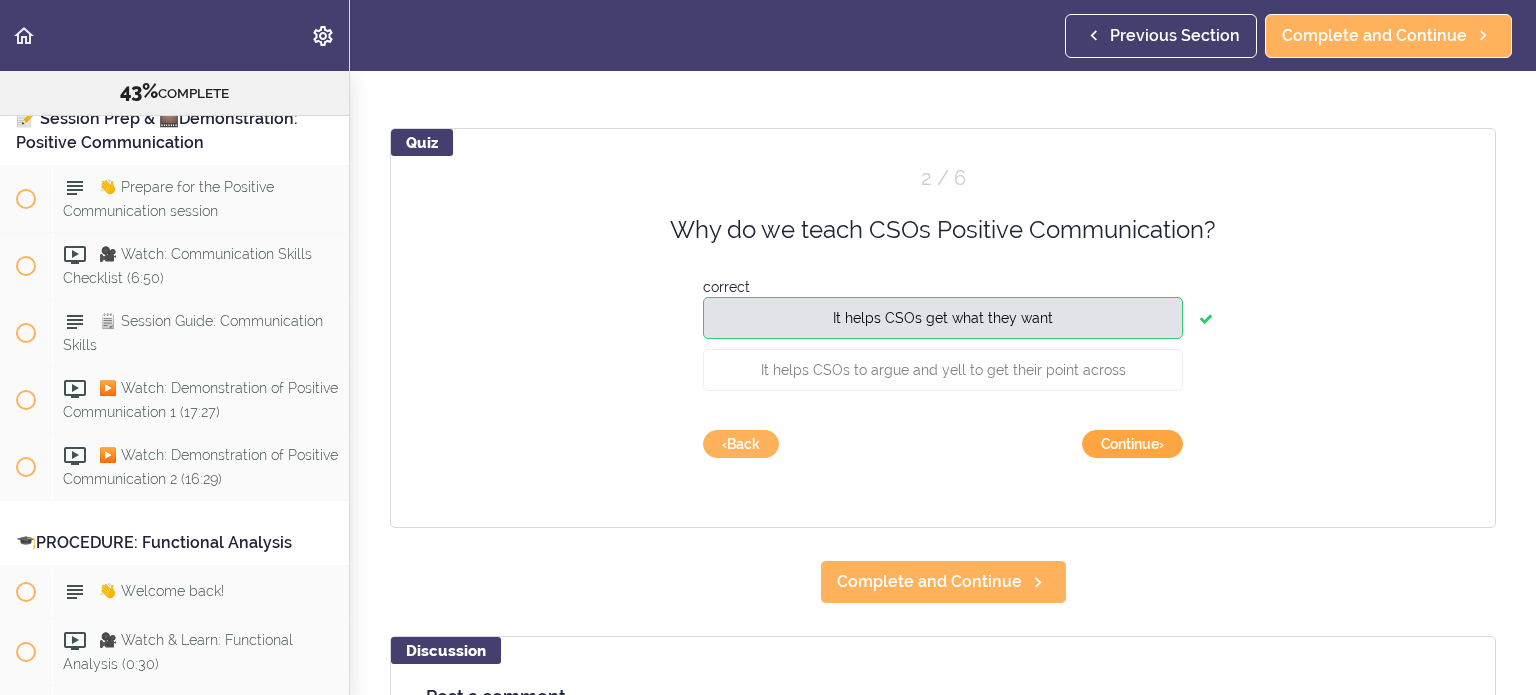 click on "Continue  ›" at bounding box center (1132, 444) 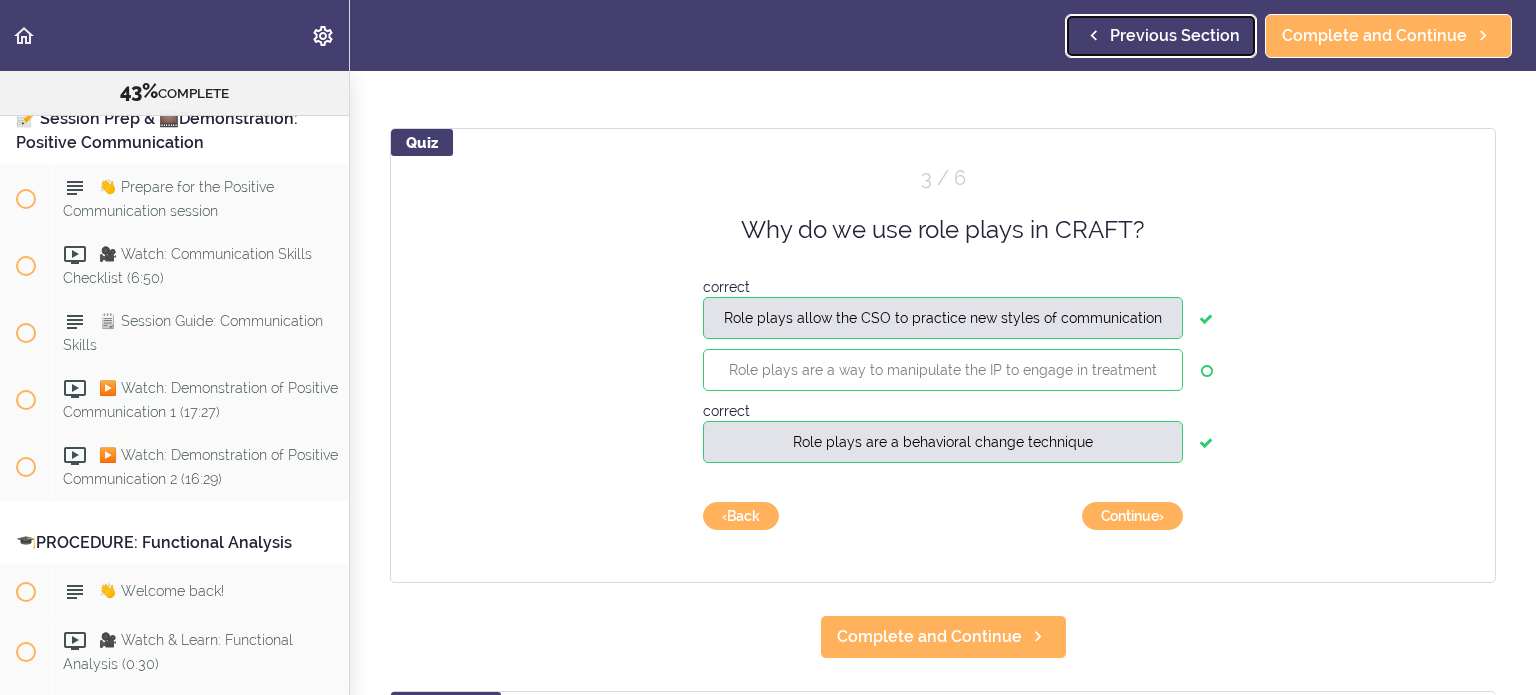 click on "Previous Section" at bounding box center (1175, 36) 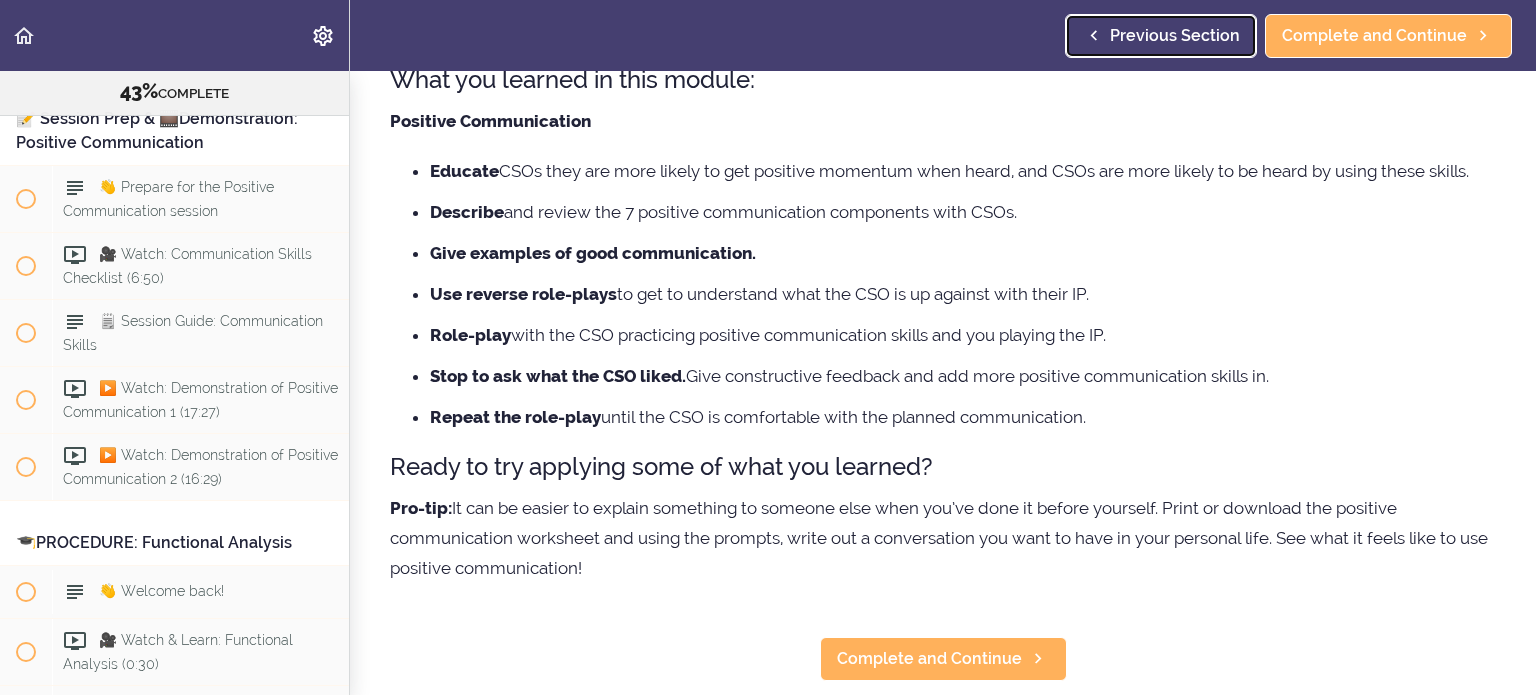 scroll, scrollTop: 0, scrollLeft: 0, axis: both 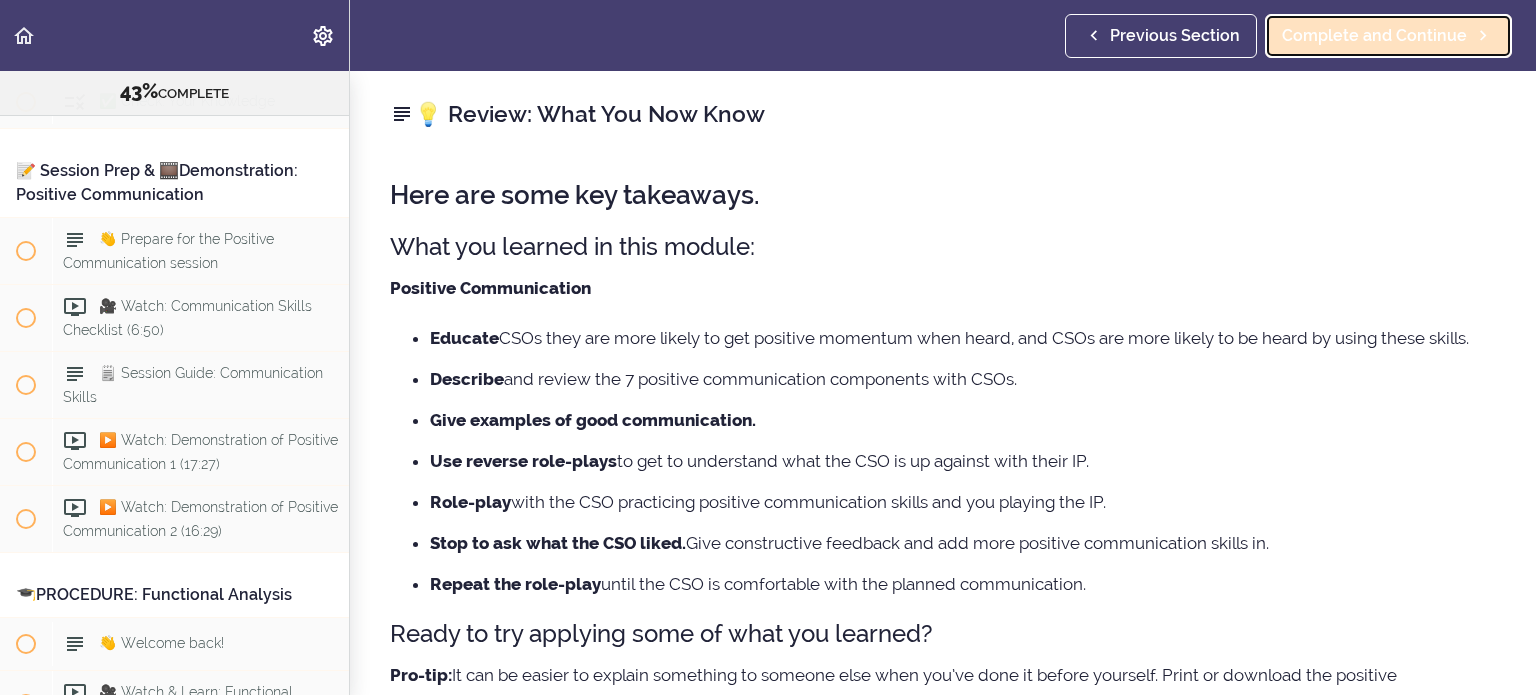click on "Complete and Continue" at bounding box center (1374, 36) 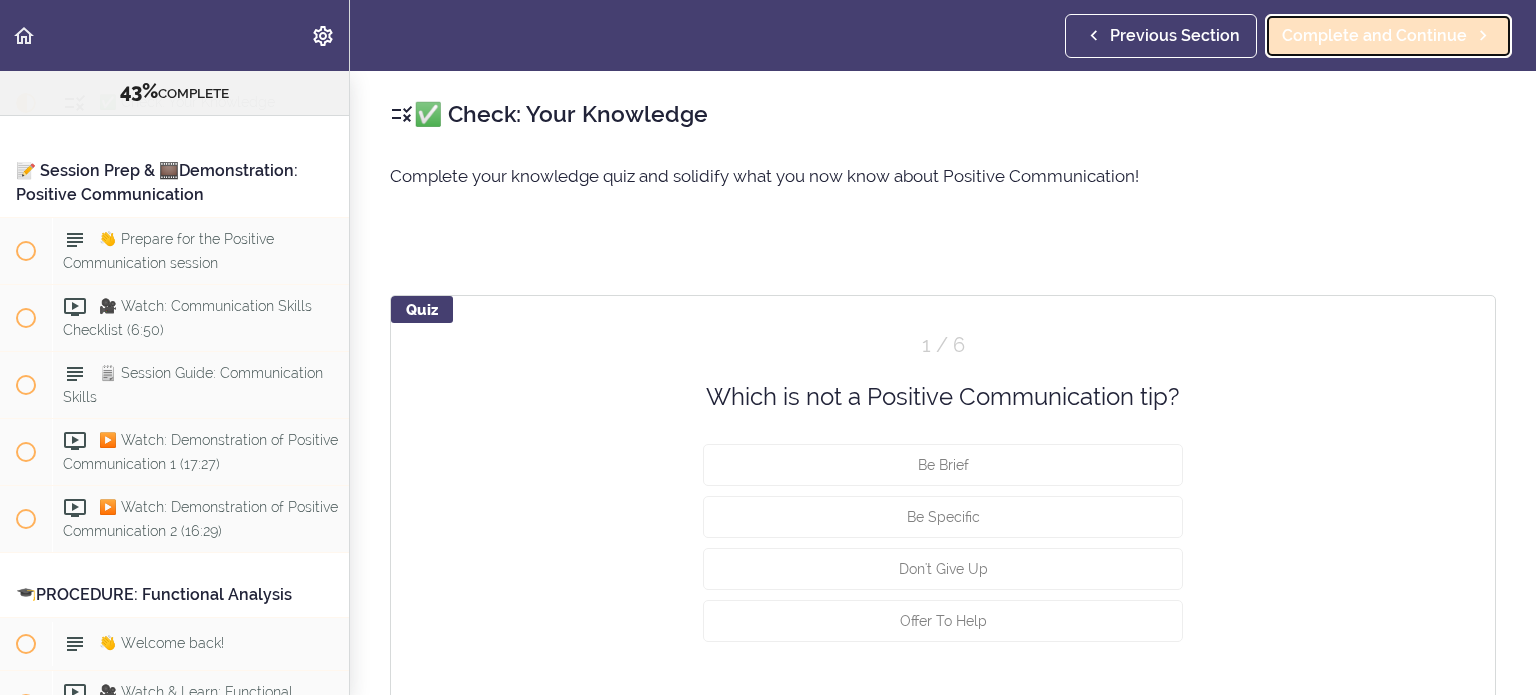 scroll, scrollTop: 6332, scrollLeft: 0, axis: vertical 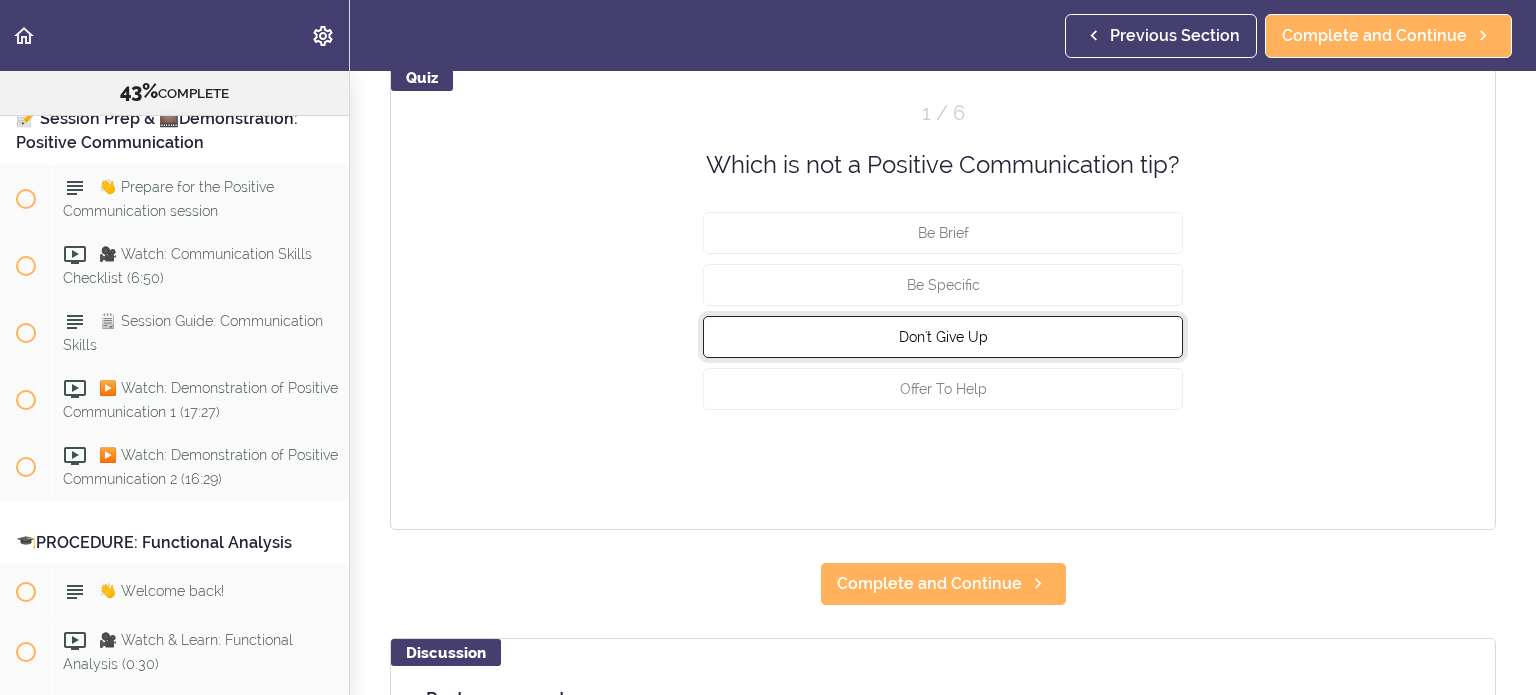 click on "Don't Give Up" at bounding box center [943, 337] 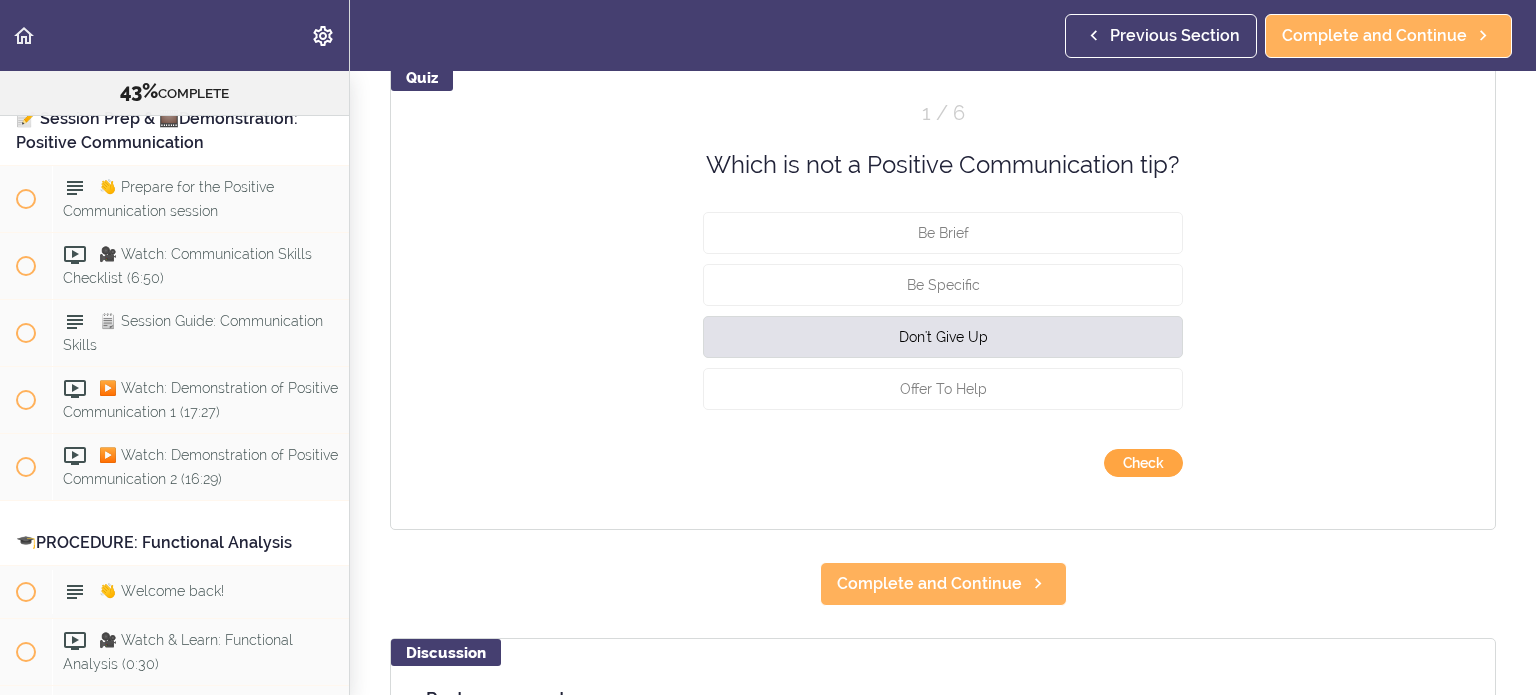 click on "Check" at bounding box center [1143, 463] 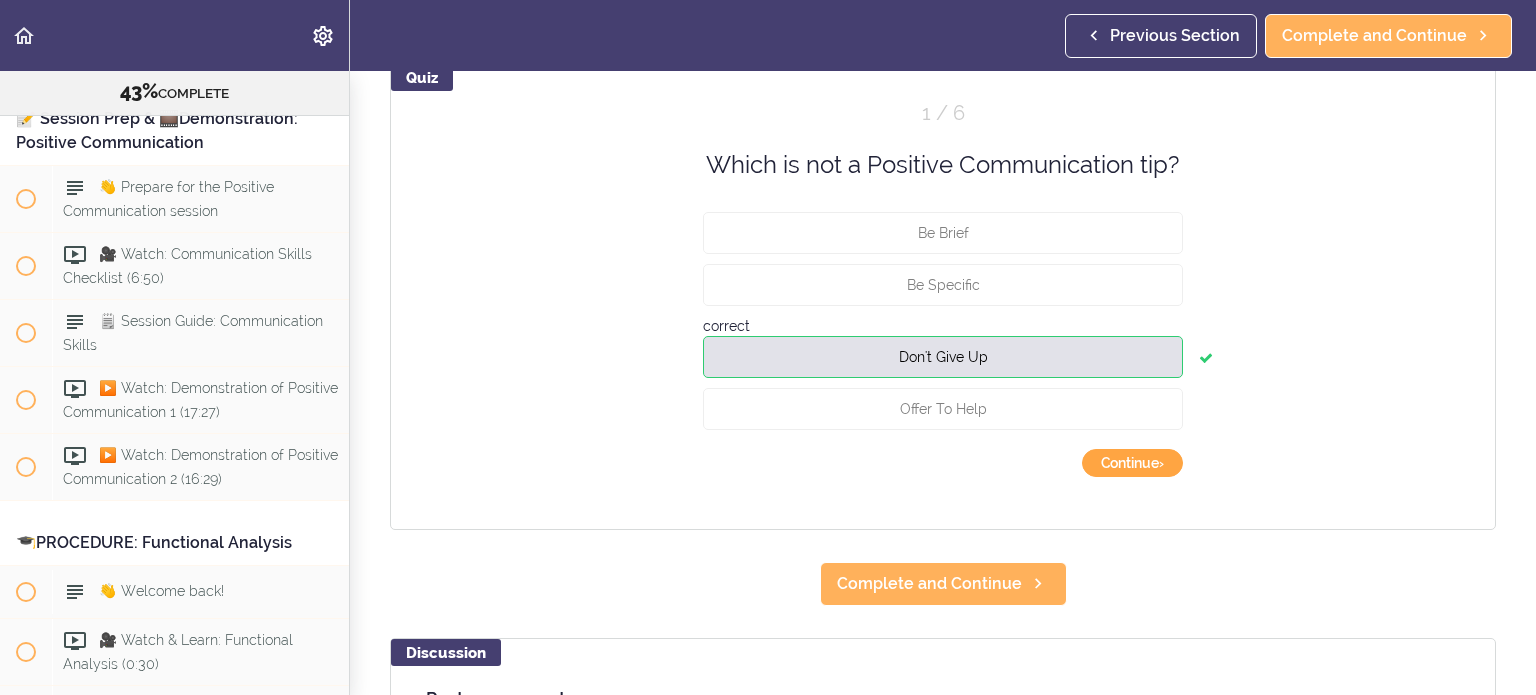 click on "Continue  ›" at bounding box center [1132, 463] 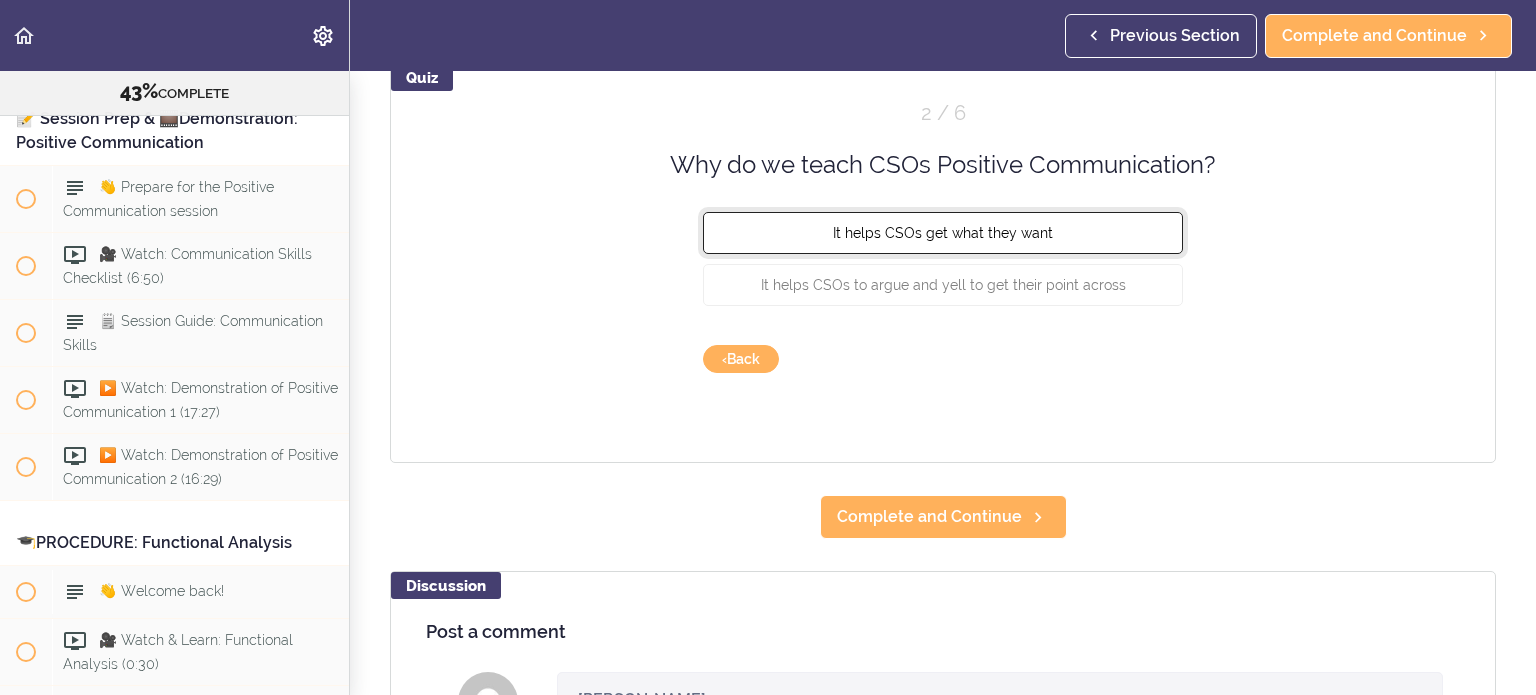 click on "It helps CSOs get what they want" at bounding box center (943, 233) 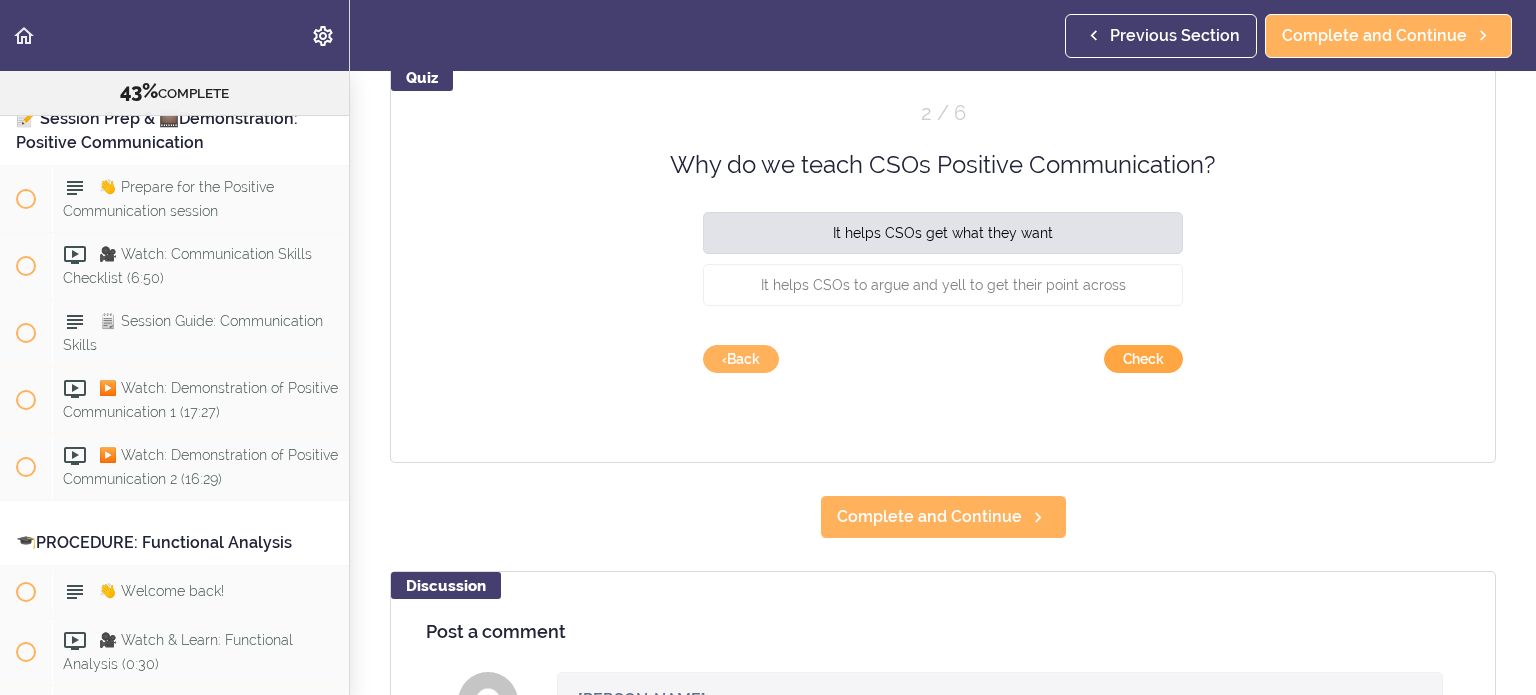 click on "Check" at bounding box center [1143, 359] 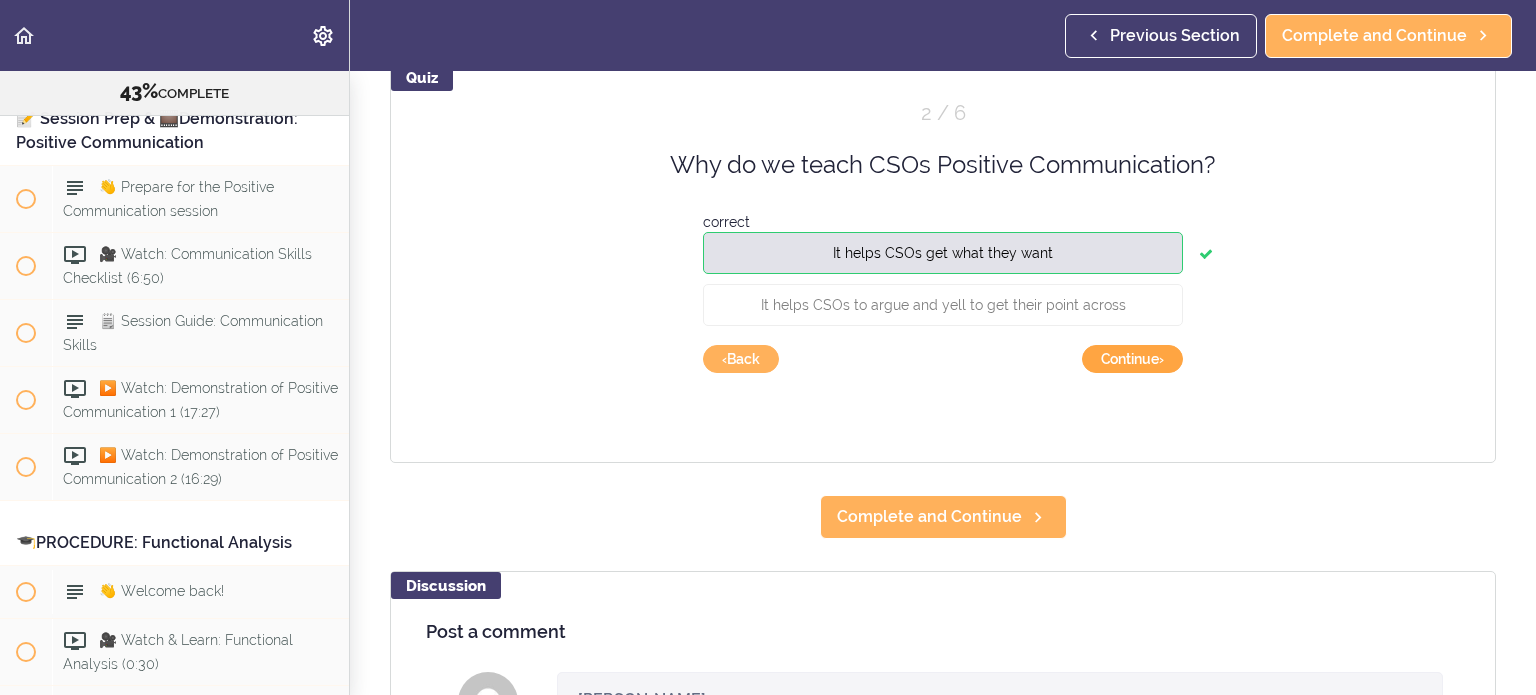 click on "Continue  ›" at bounding box center (1132, 359) 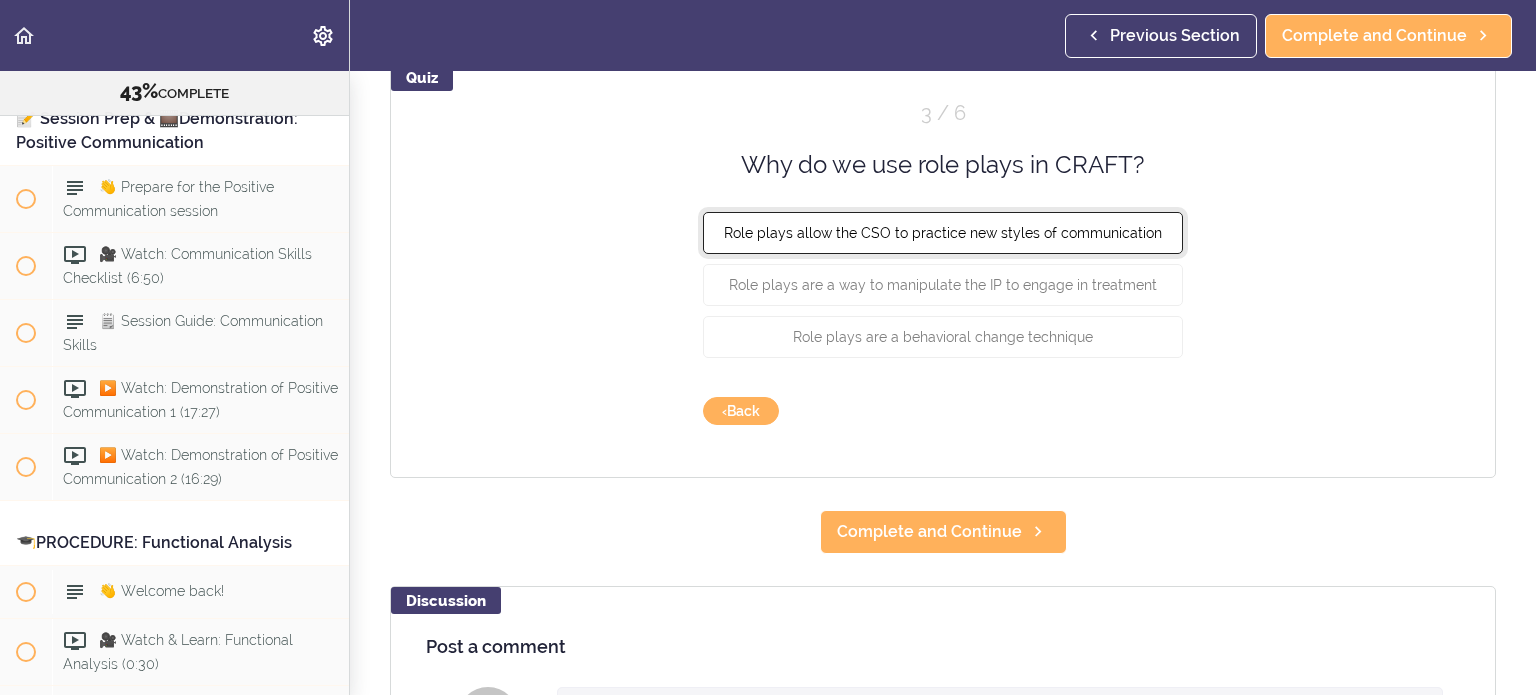click on "Role plays allow the CSO to practice new styles of communication" at bounding box center (943, 233) 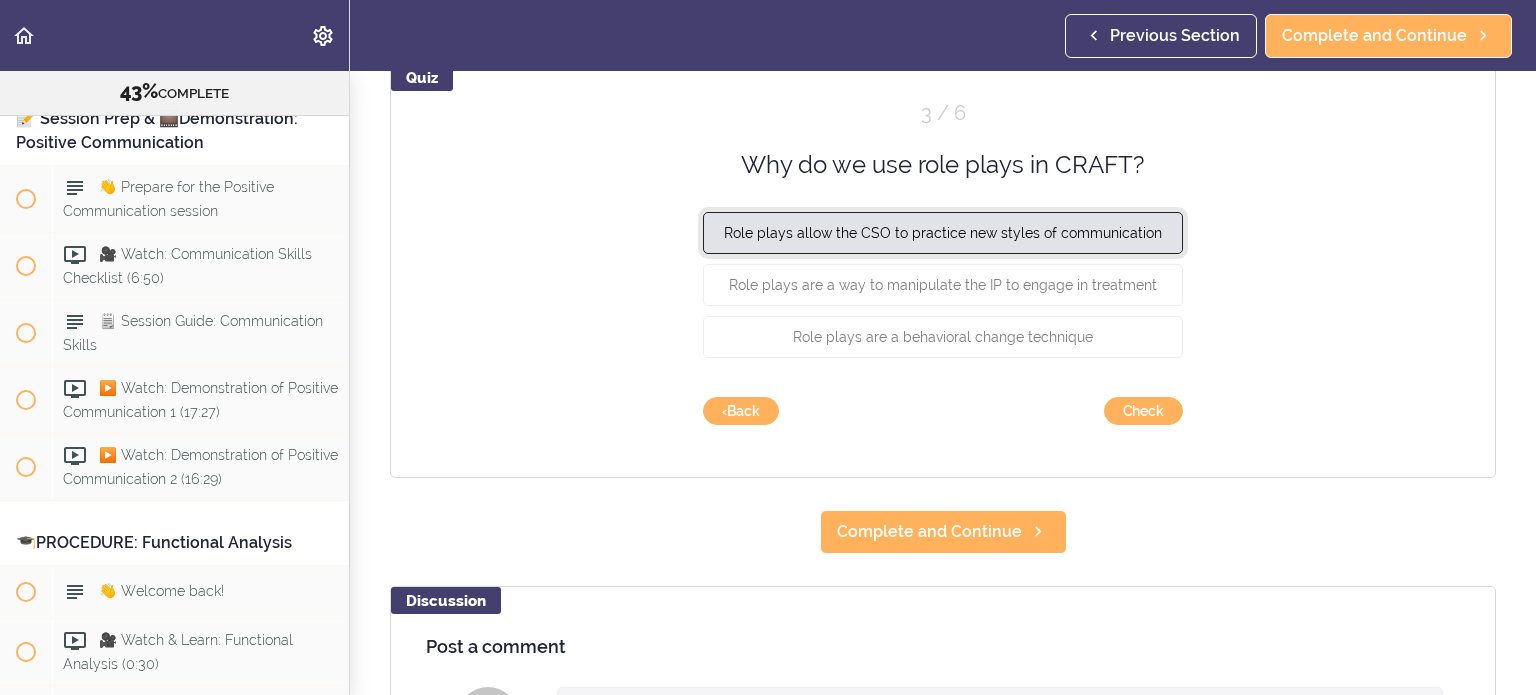 click on "Role plays allow the CSO to practice new styles of communication" at bounding box center (943, 233) 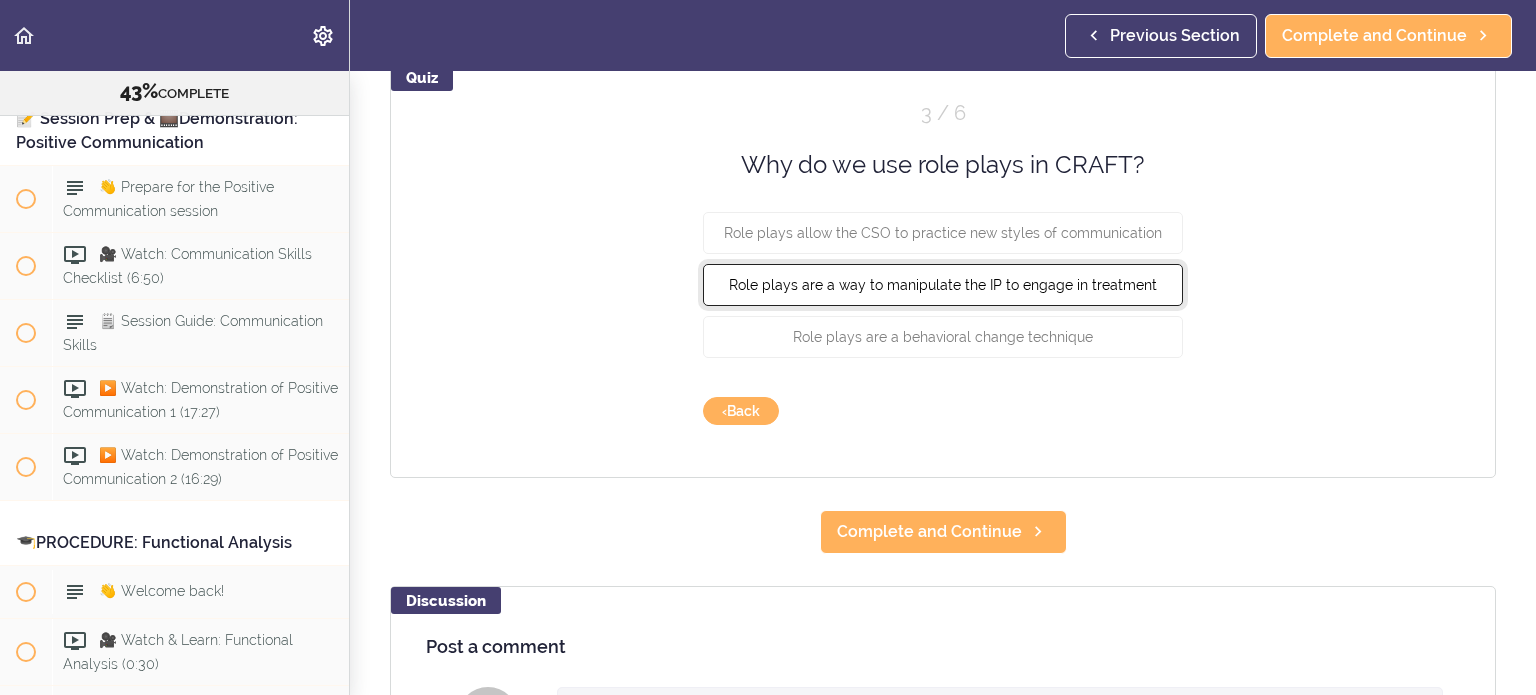 click on "Role plays are a way to manipulate the IP to engage in treatment" at bounding box center (943, 285) 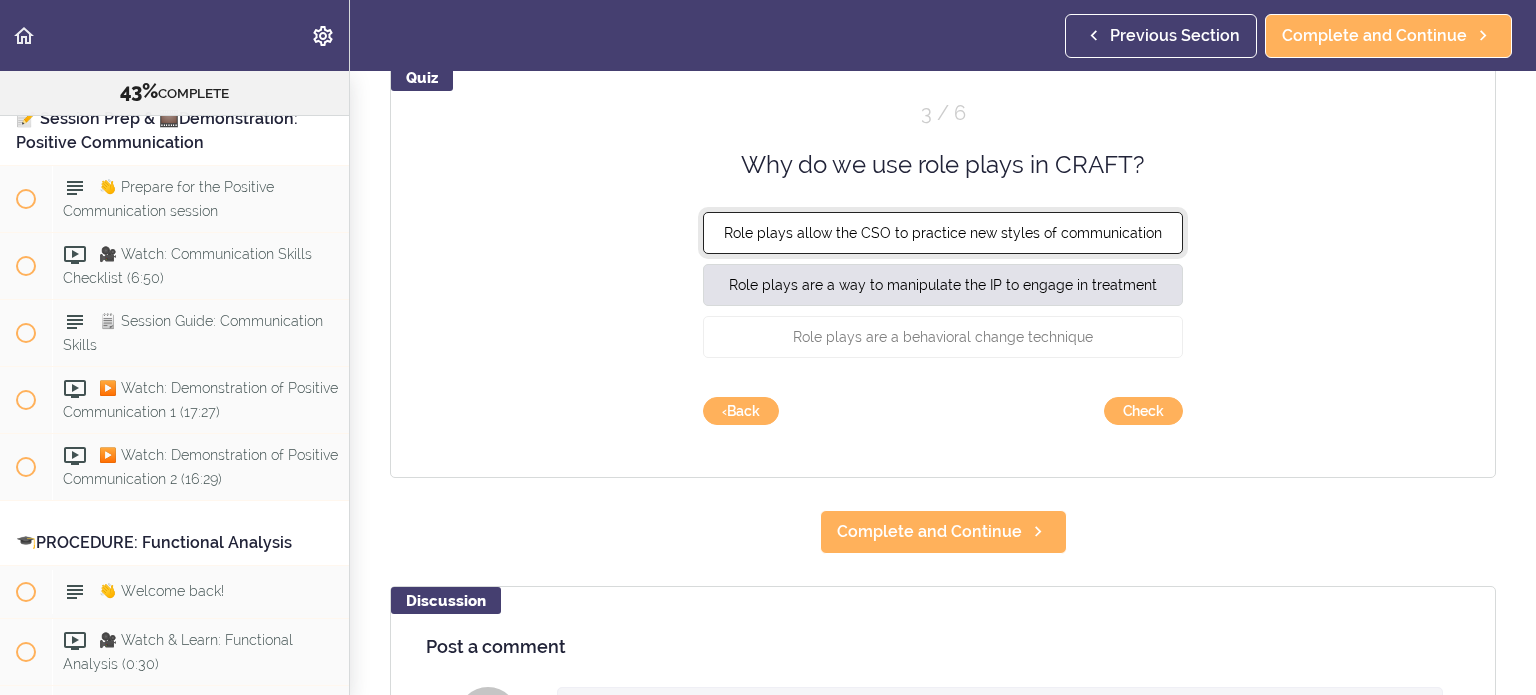 click on "Role plays allow the CSO to practice new styles of communication" at bounding box center (943, 233) 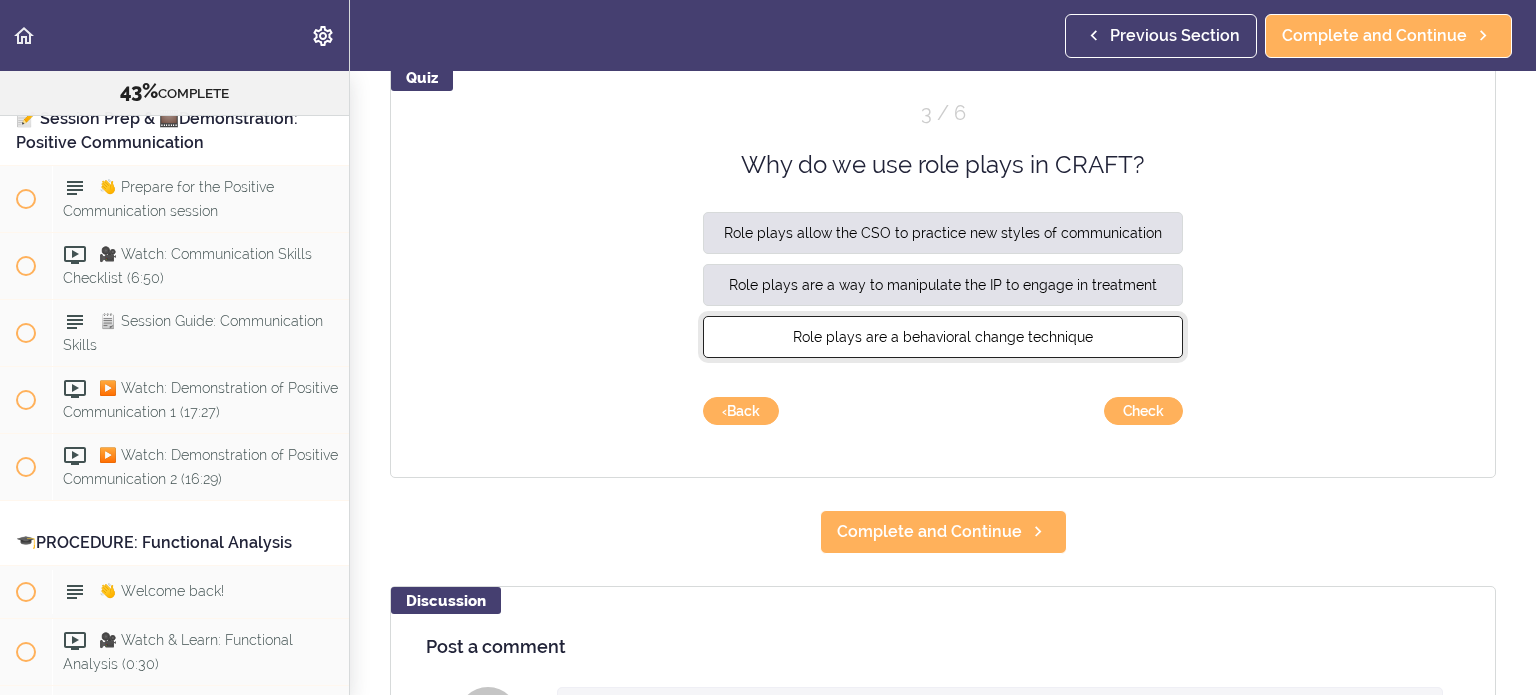 click on "Role plays are a behavioral change technique" at bounding box center (943, 337) 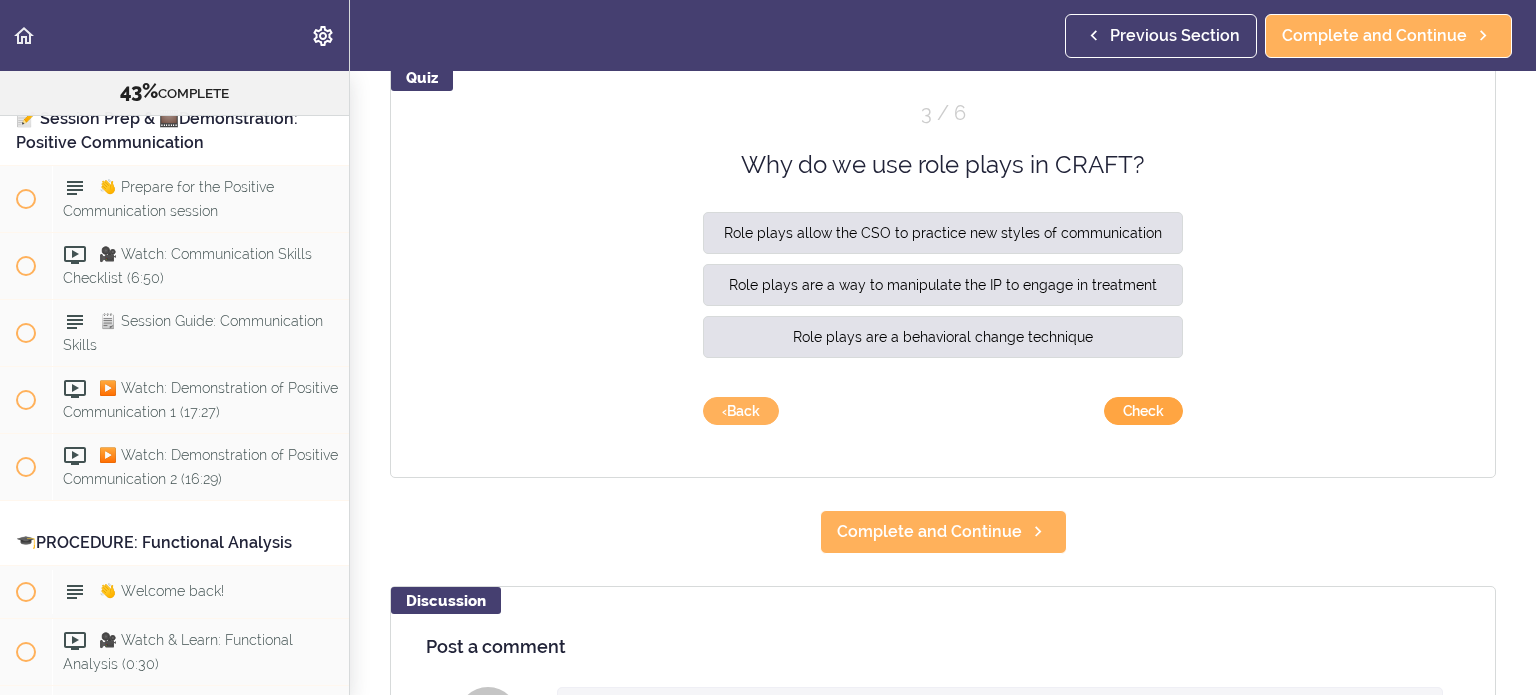 click on "Check" at bounding box center (1143, 411) 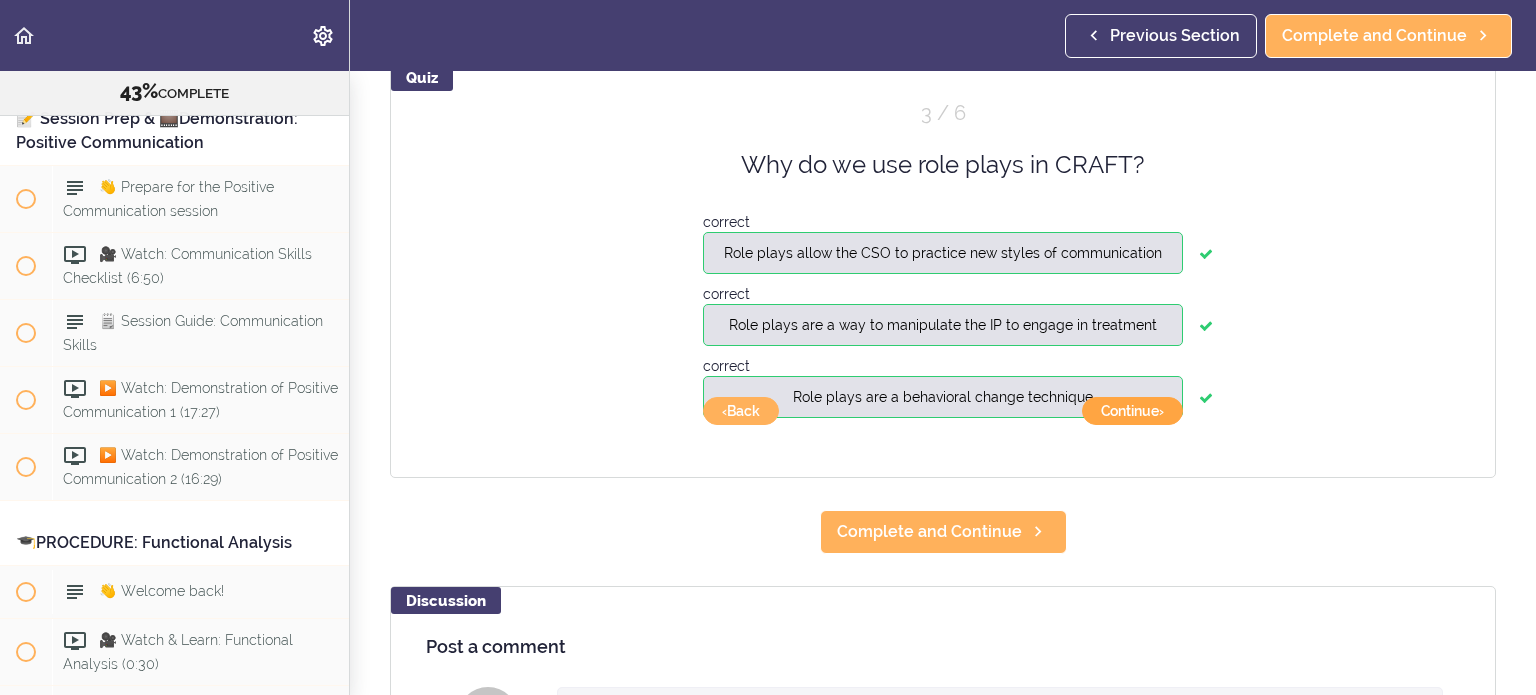 click on "Continue  ›" at bounding box center (1132, 411) 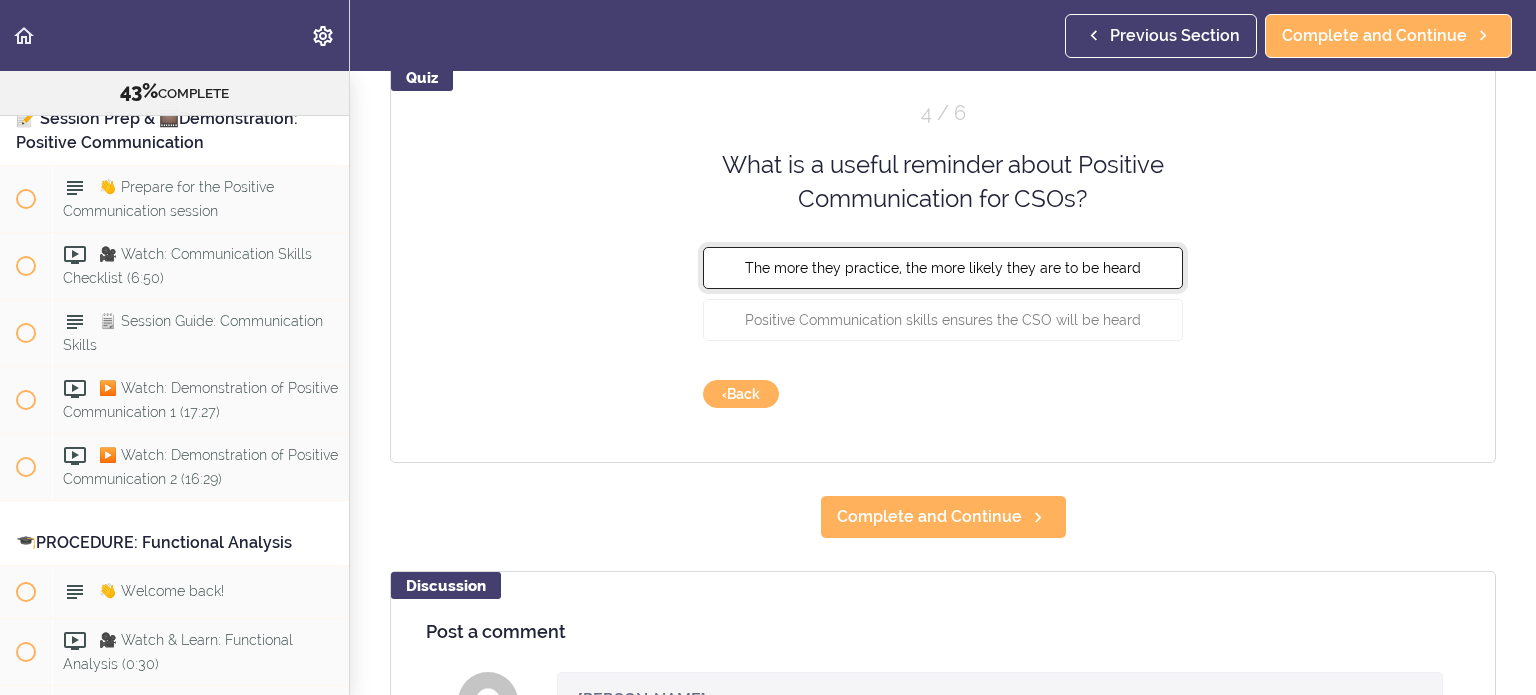 click on "The more they practice, the more likely they are to be heard" at bounding box center [943, 267] 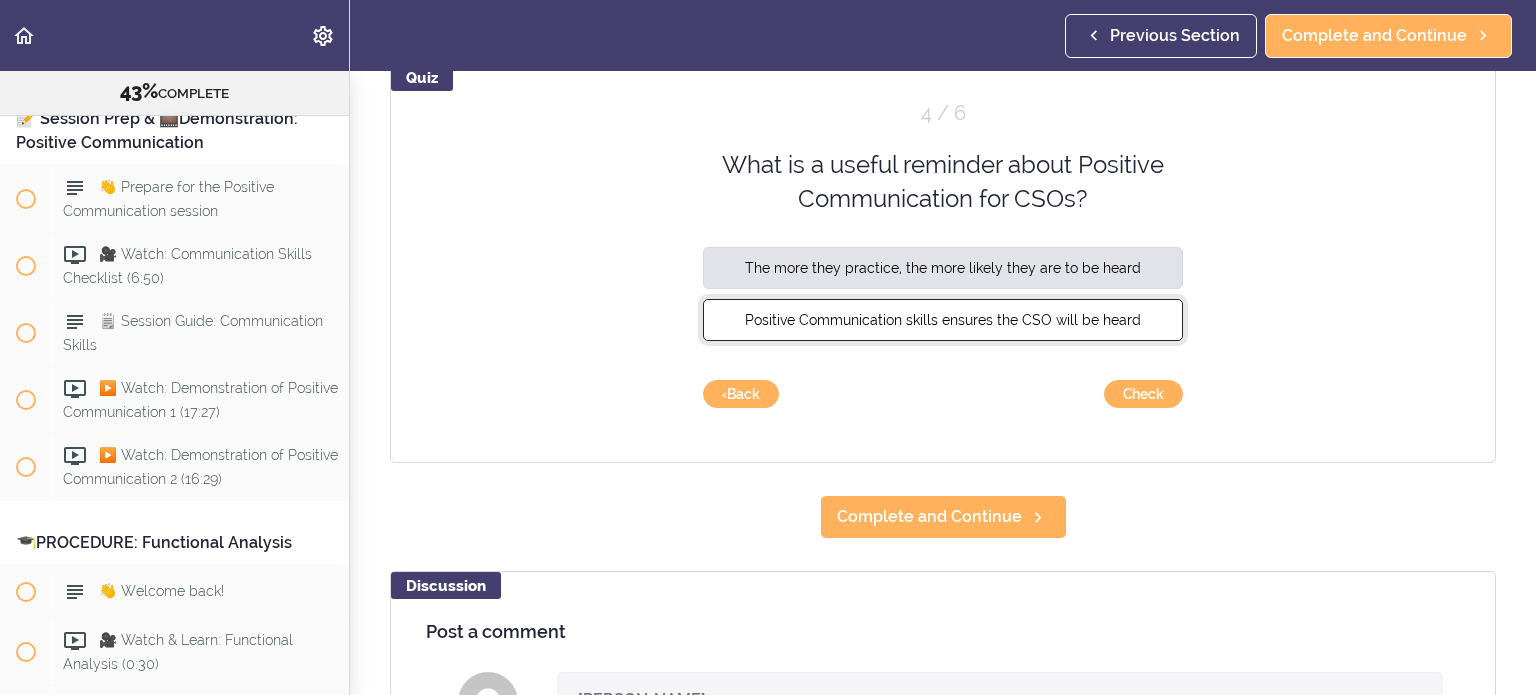 click on "Positive Communication skills ensures the CSO will be heard" at bounding box center (943, 319) 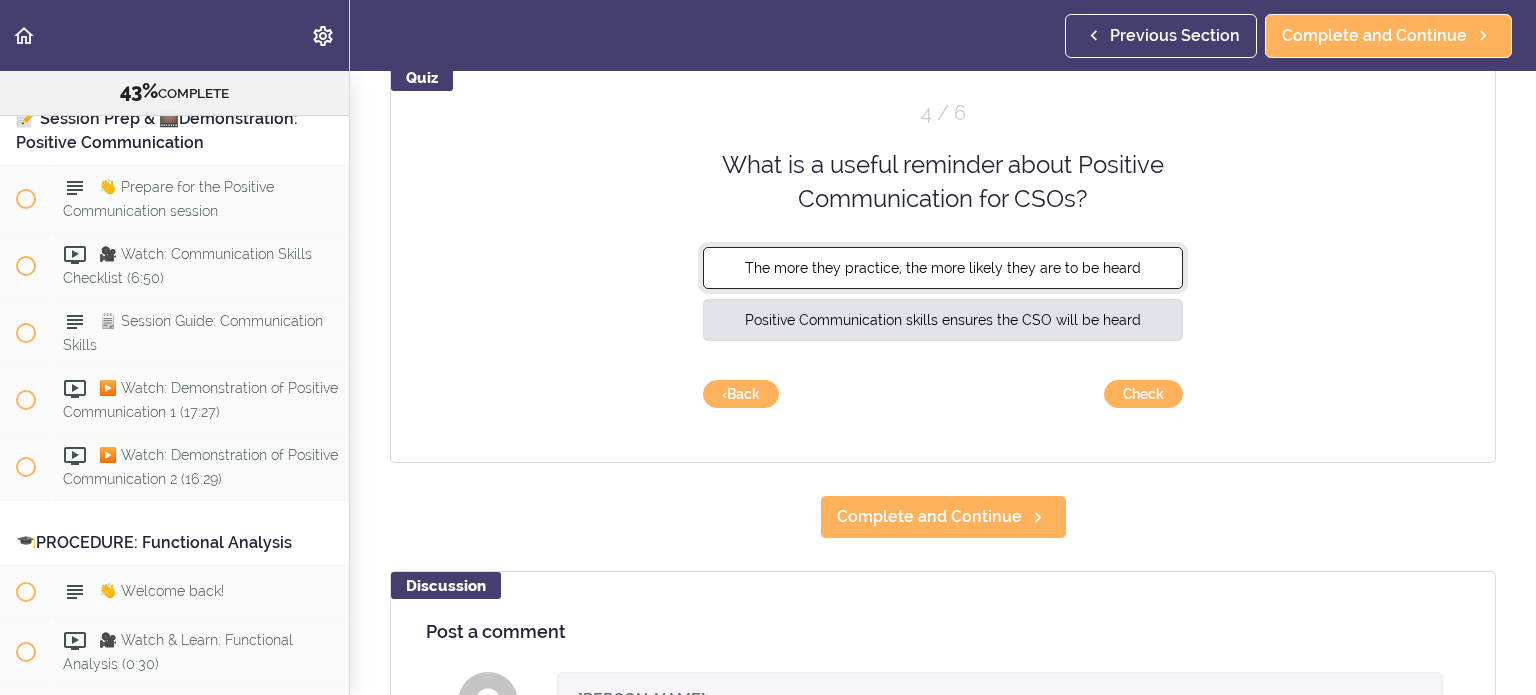 click on "The more they practice, the more likely they are to be heard" at bounding box center (943, 267) 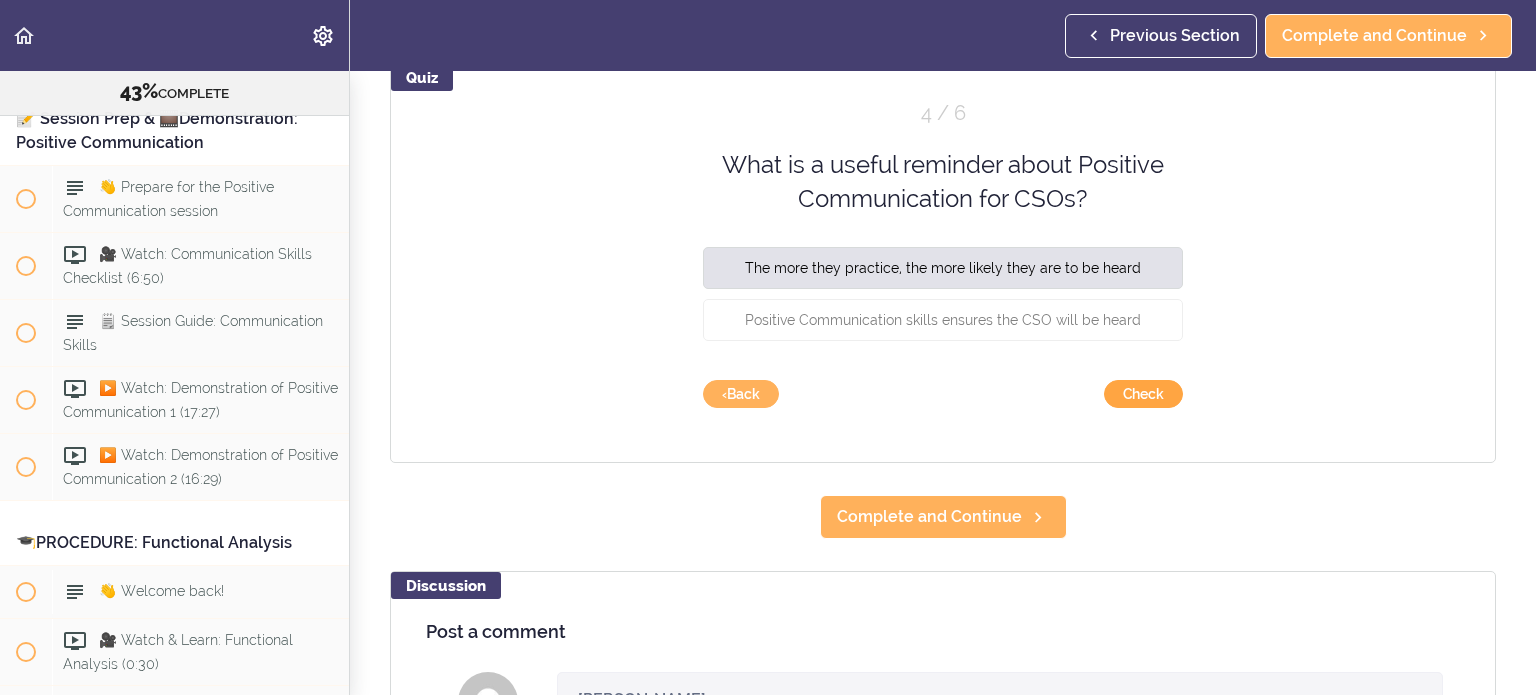 click on "Check" at bounding box center (1143, 394) 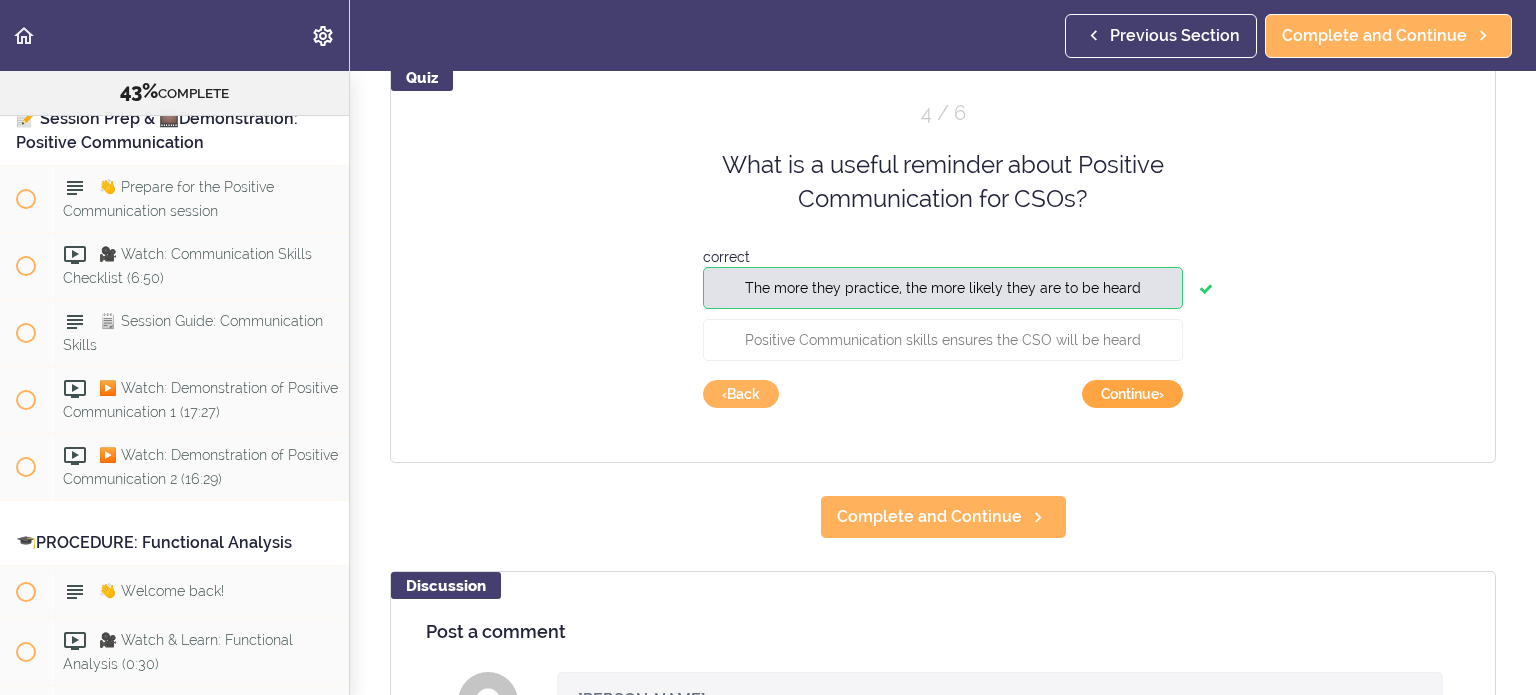 click on "Continue  ›" at bounding box center [1132, 394] 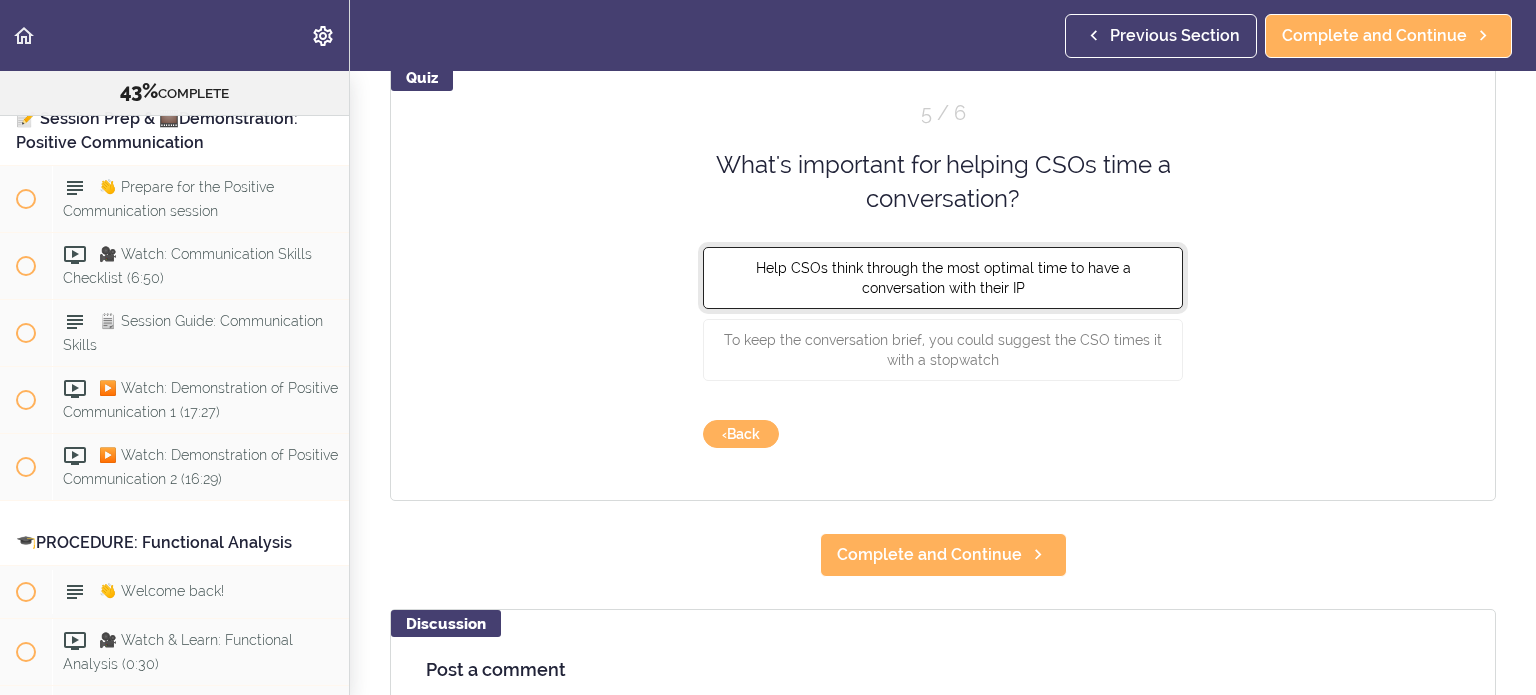 click on "Help CSOs think through the most optimal time to have a conversation with their IP" at bounding box center (943, 277) 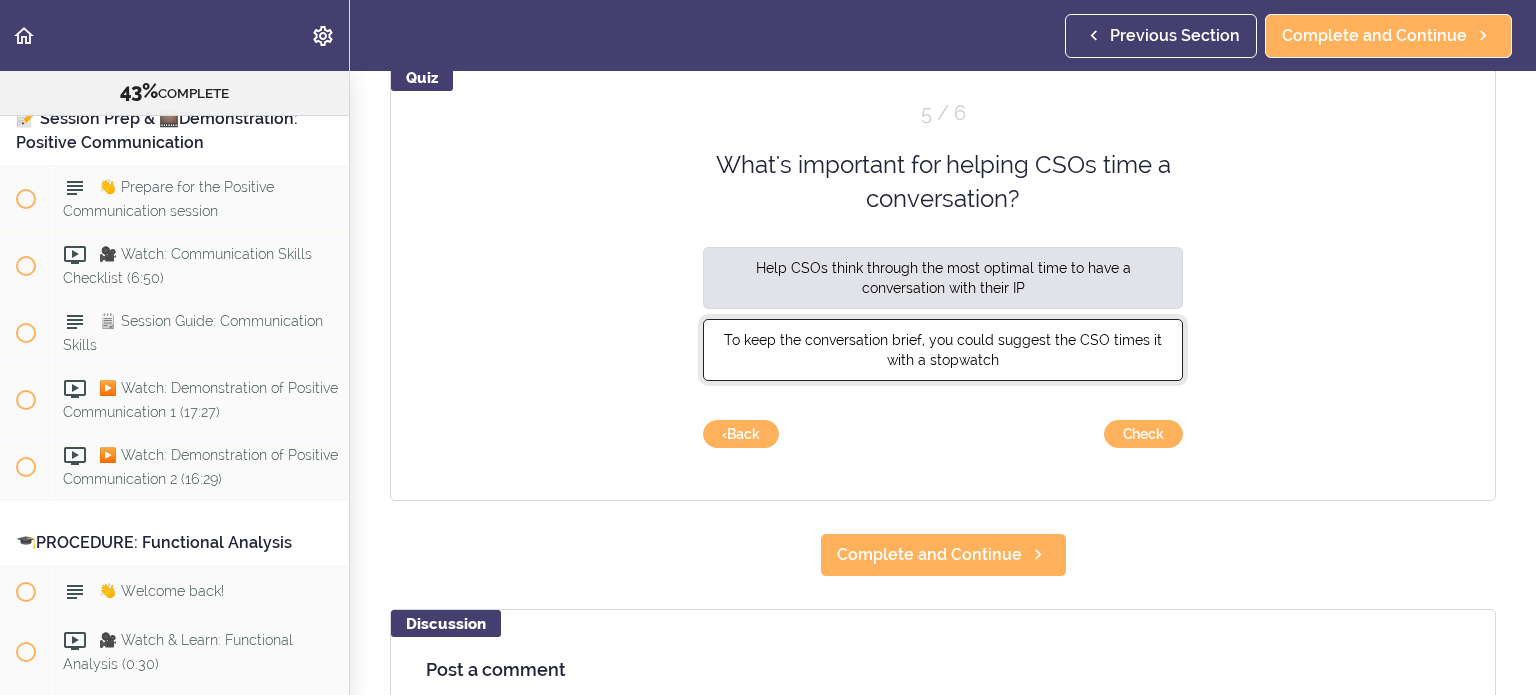 click on "To keep the conversation brief, you could suggest the CSO times it with a stopwatch" at bounding box center (943, 349) 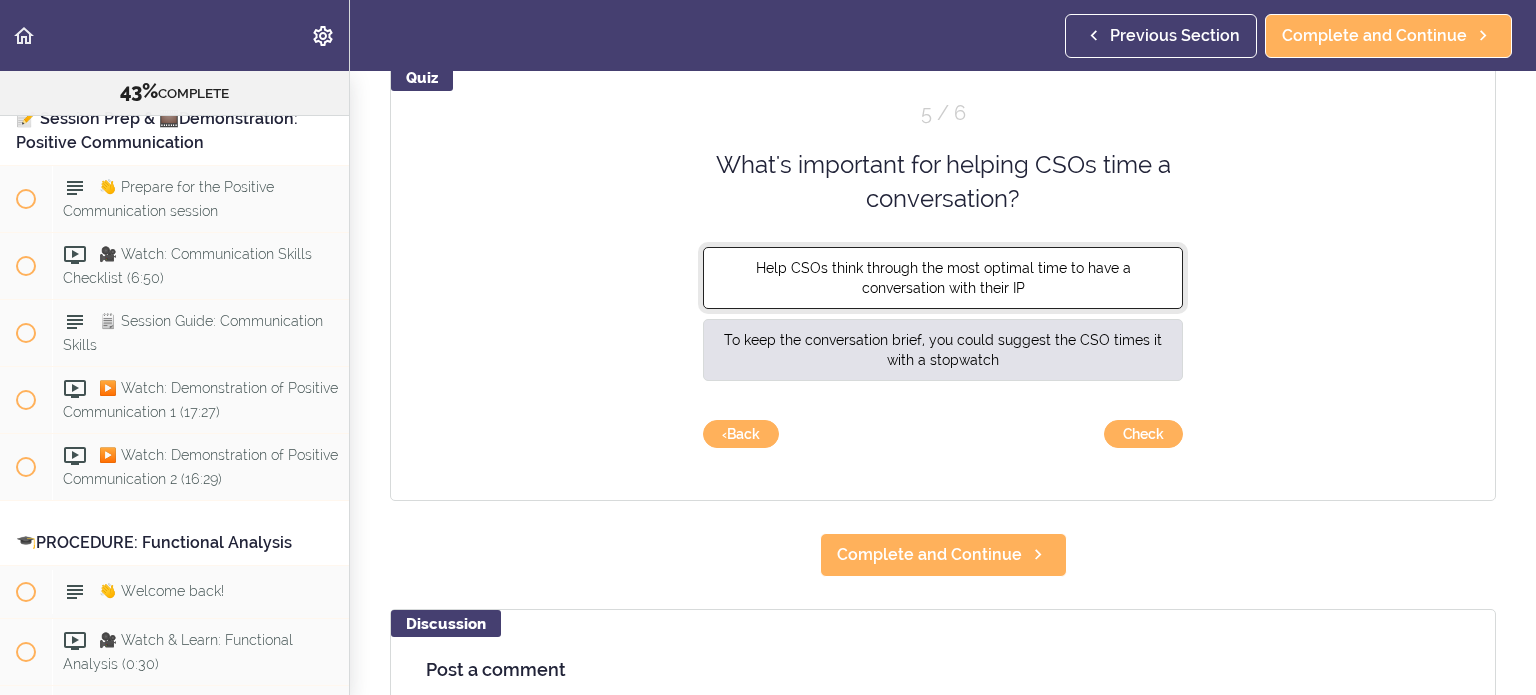 click on "Help CSOs think through the most optimal time to have a conversation with their IP" at bounding box center (943, 277) 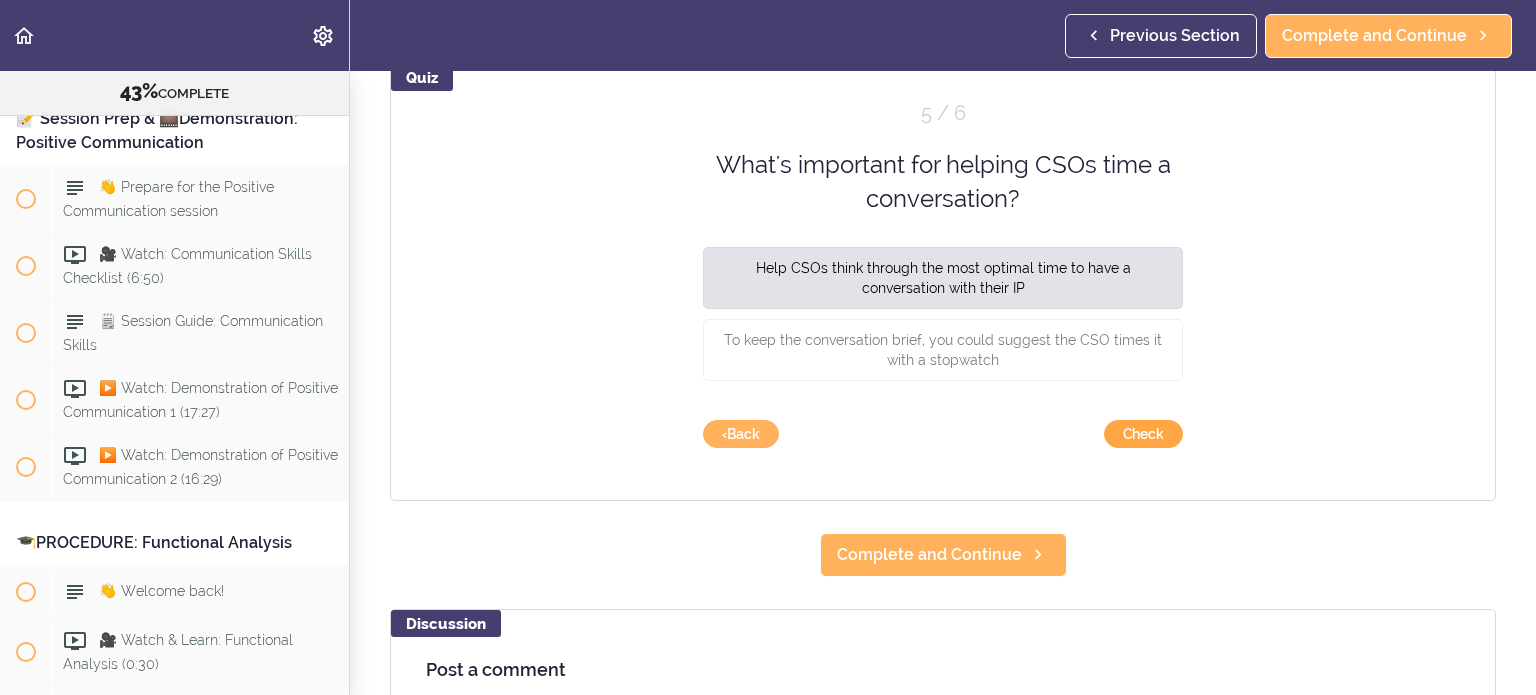 click on "Check" at bounding box center (1143, 434) 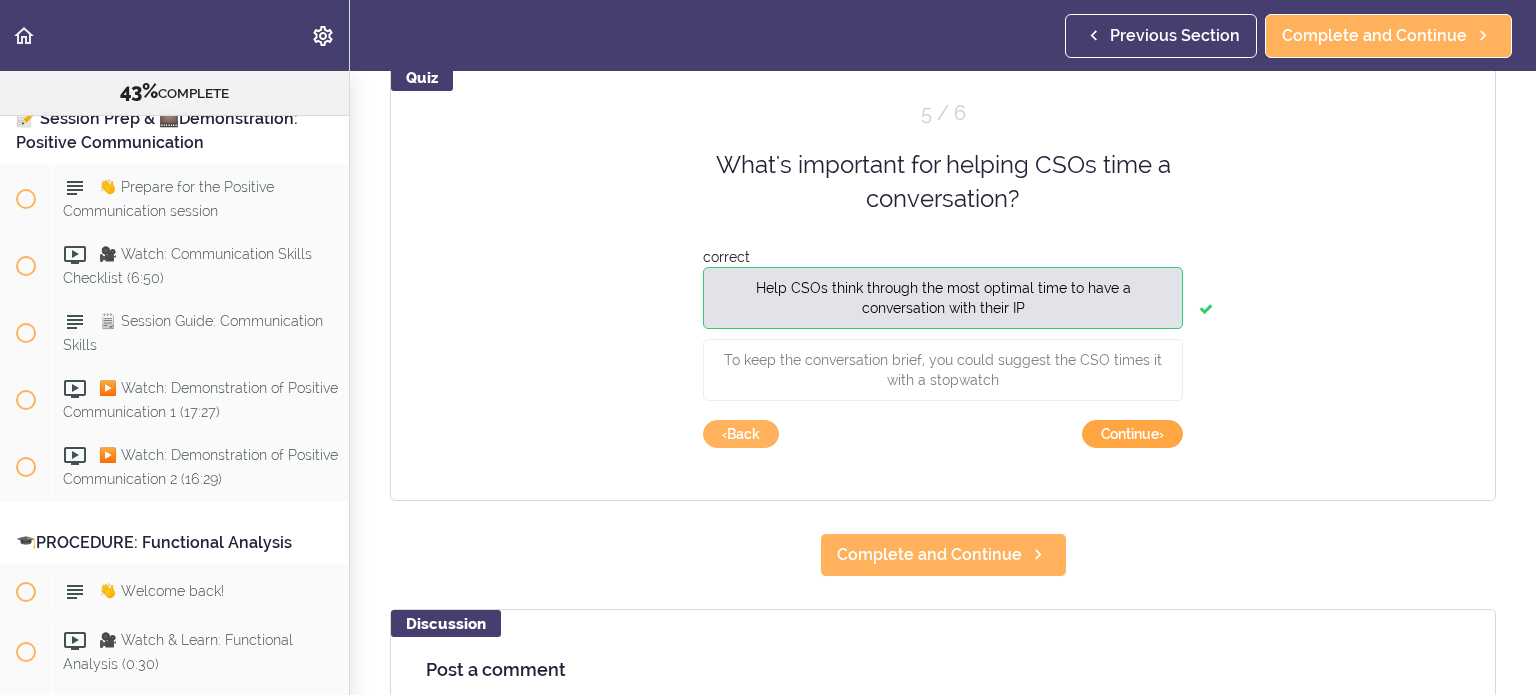 click on "Continue  ›" at bounding box center [1132, 434] 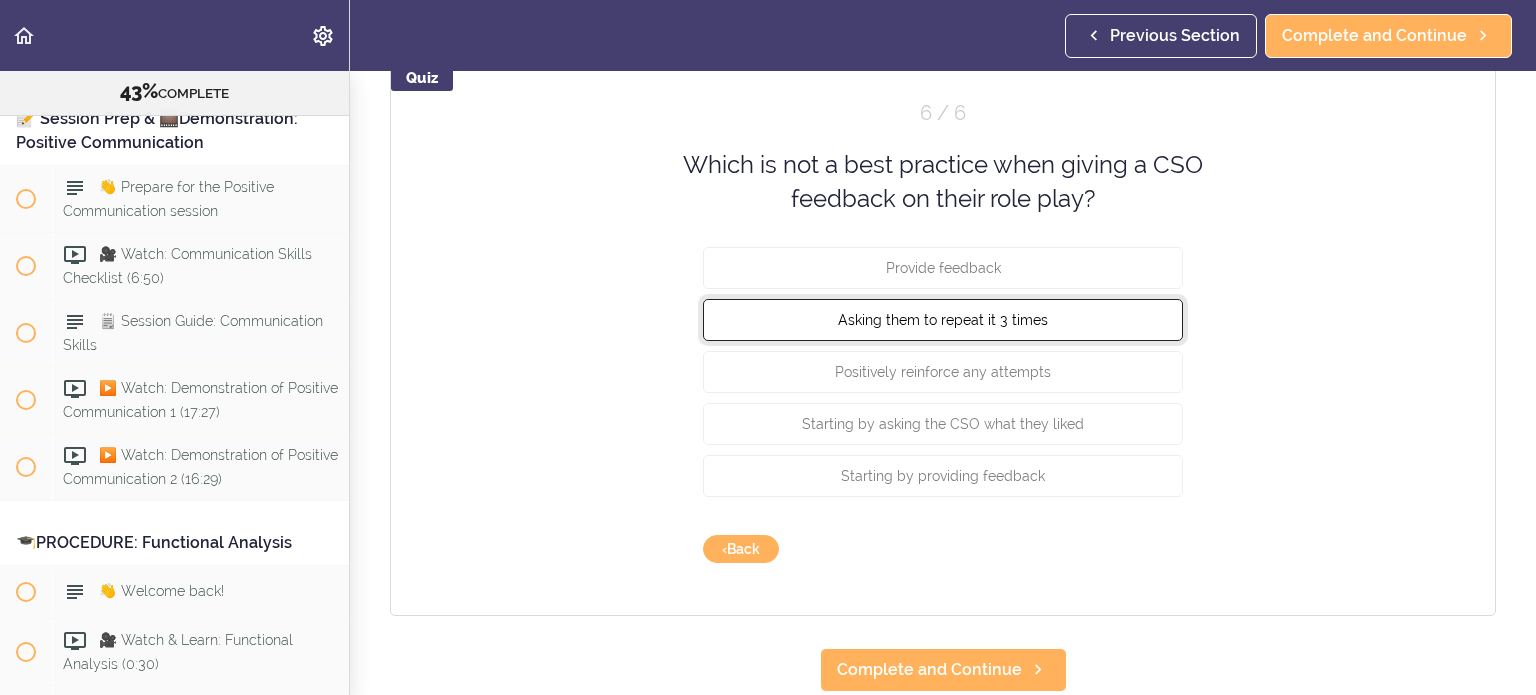 click on "Asking them to repeat it 3 times" at bounding box center [943, 319] 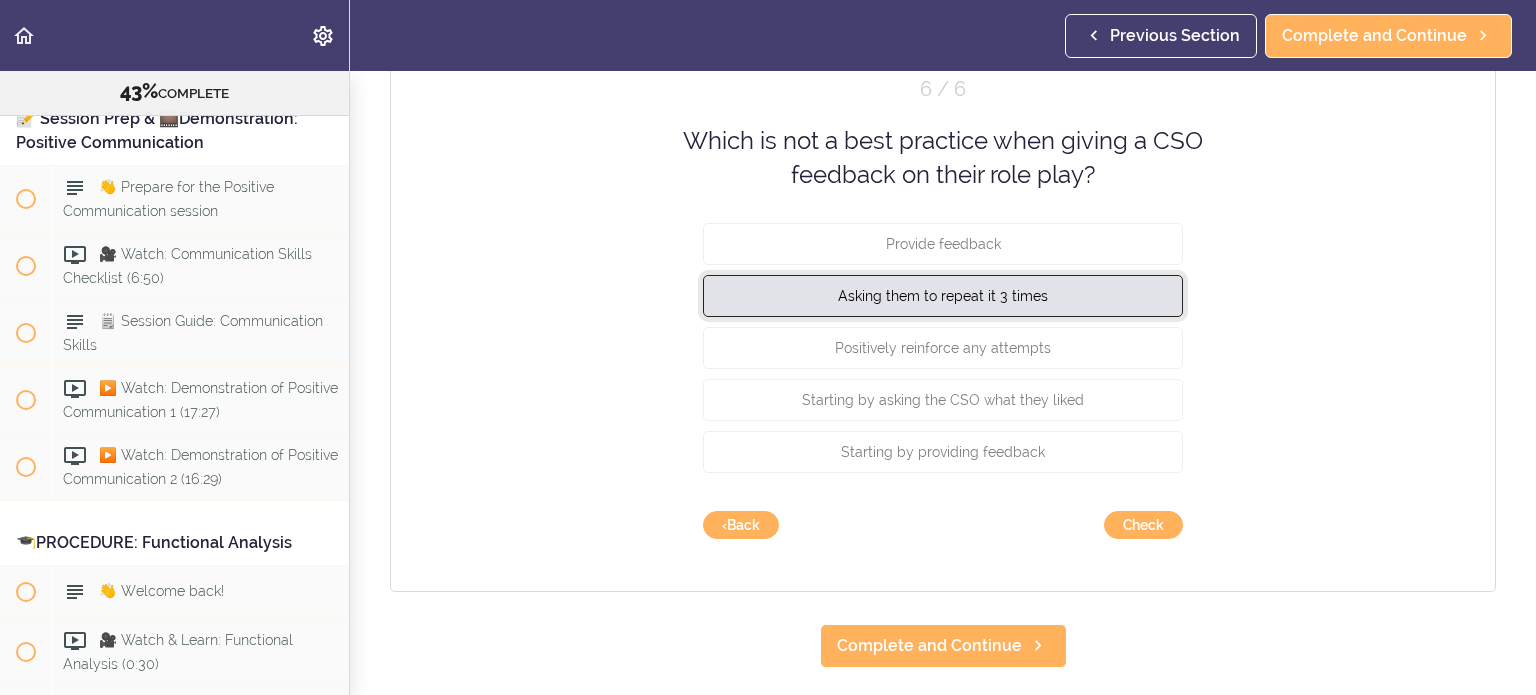 scroll, scrollTop: 260, scrollLeft: 0, axis: vertical 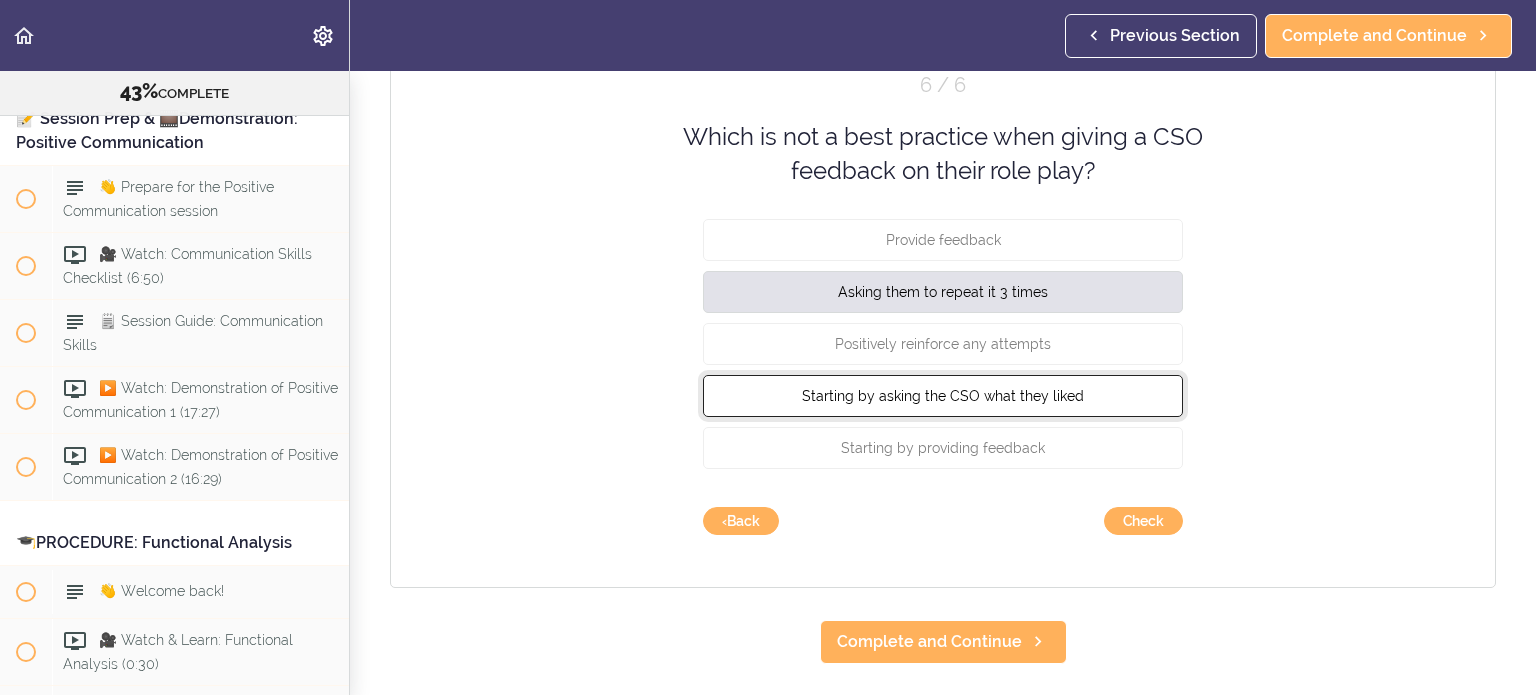 click on "Starting by asking the CSO what they liked" at bounding box center (943, 395) 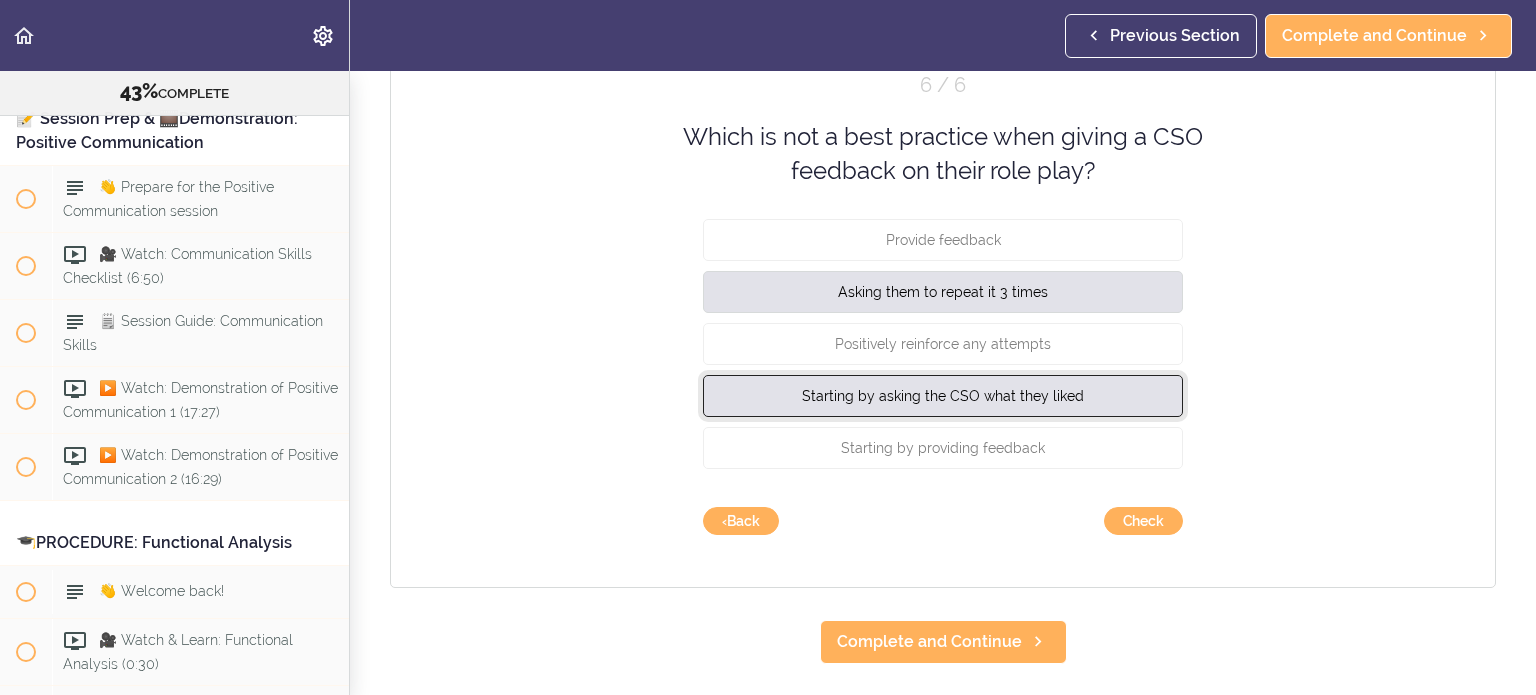 click on "Starting by asking the CSO what they liked" at bounding box center [943, 395] 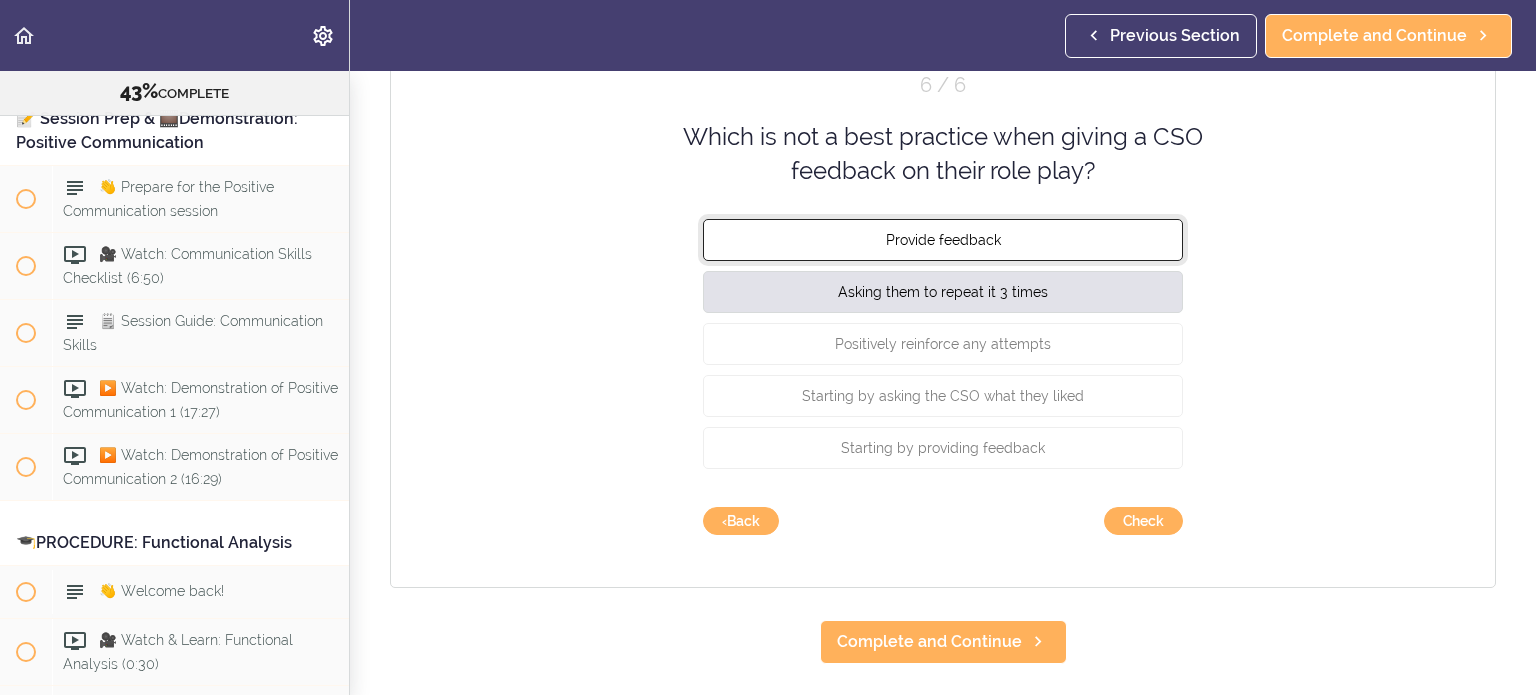 click on "Provide feedback" at bounding box center [943, 239] 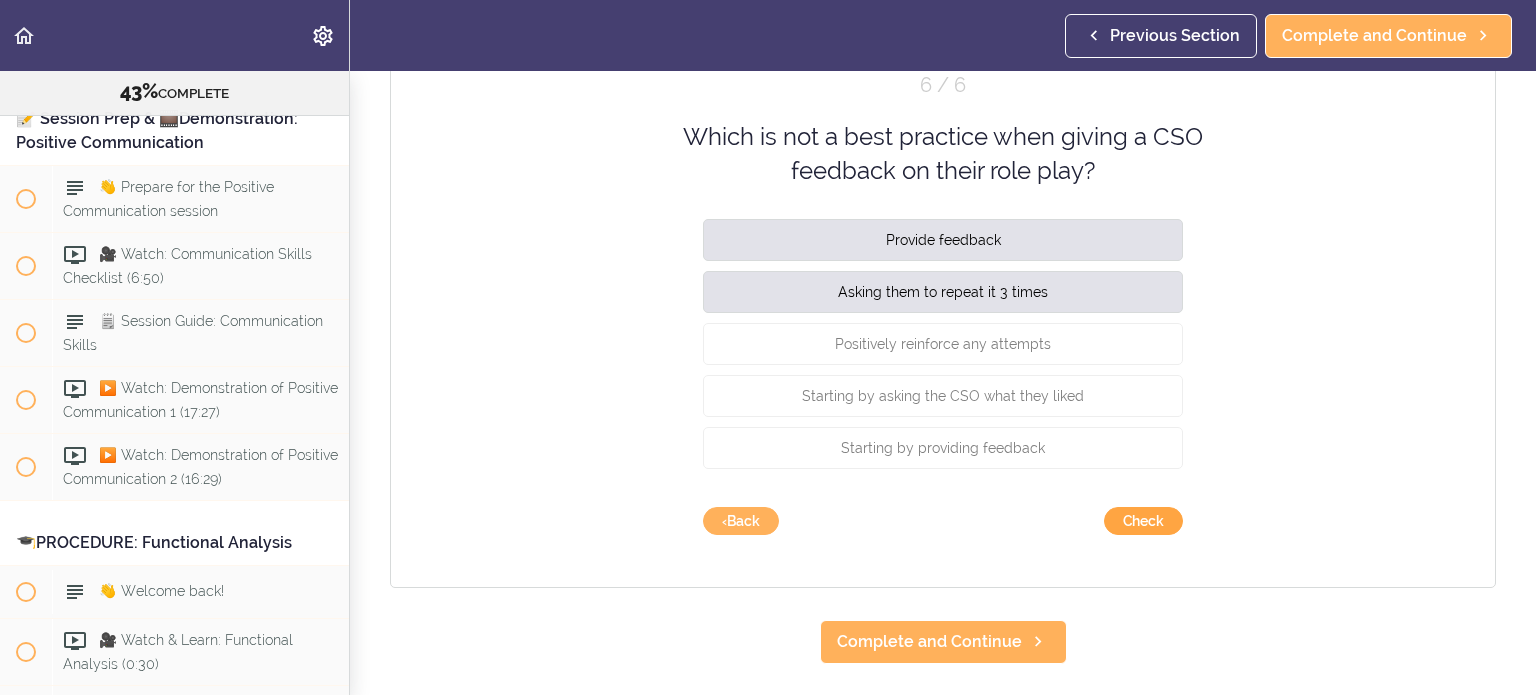 click on "Check" at bounding box center (1143, 521) 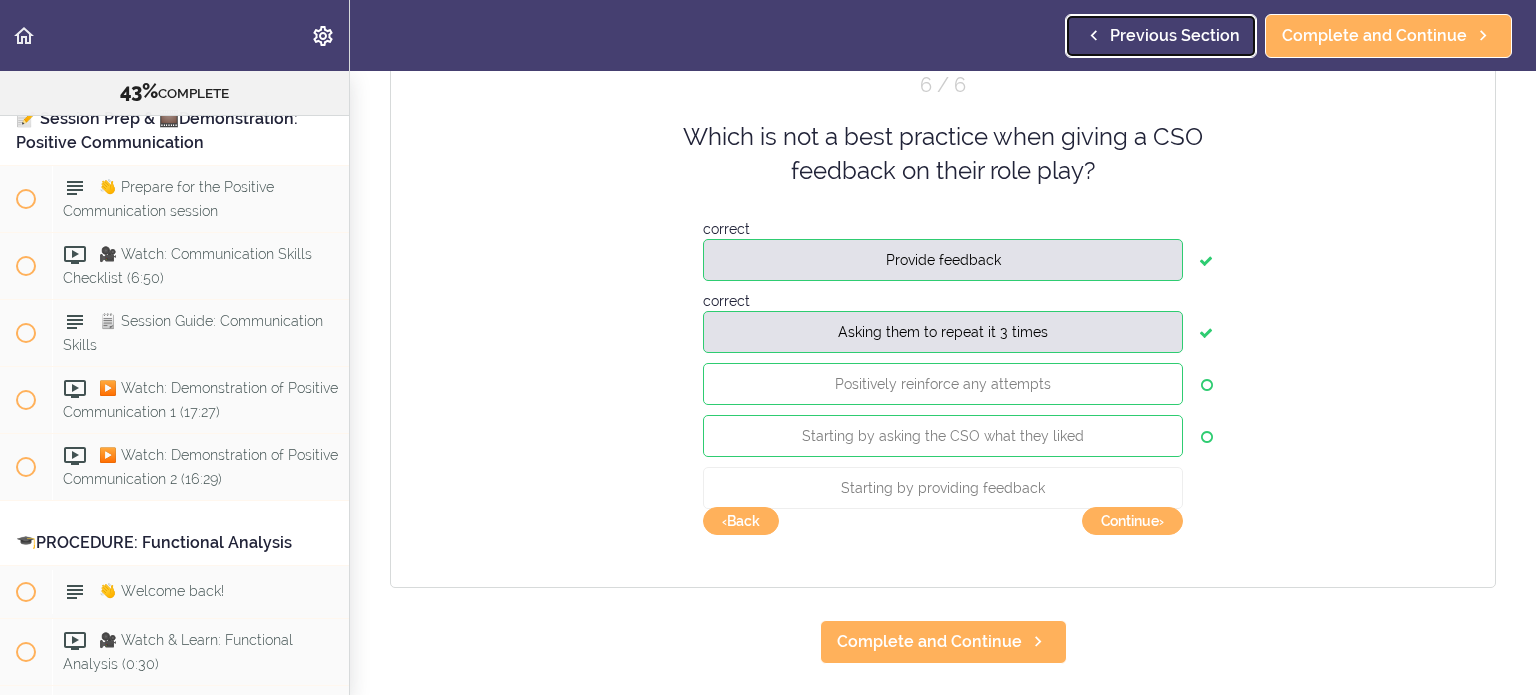 click on "Previous Section" at bounding box center (1175, 36) 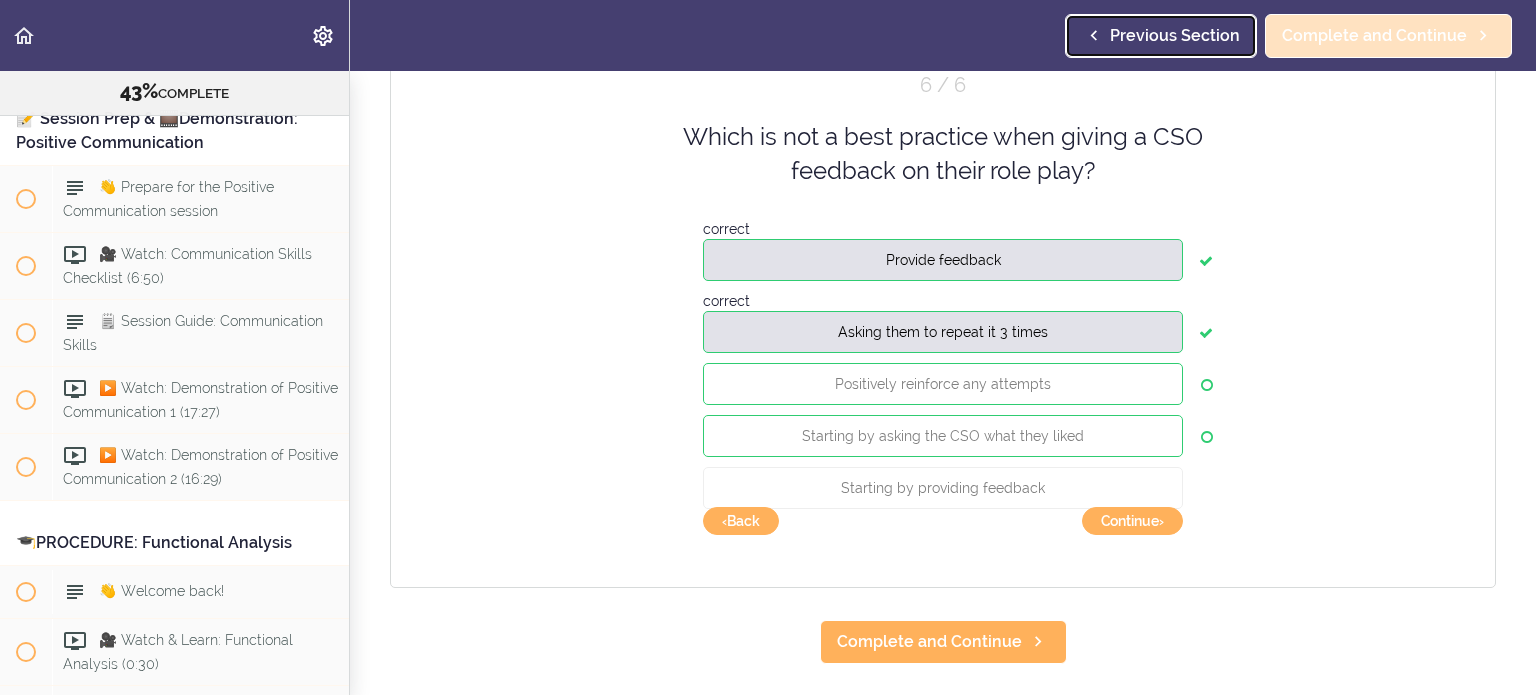 scroll, scrollTop: 0, scrollLeft: 0, axis: both 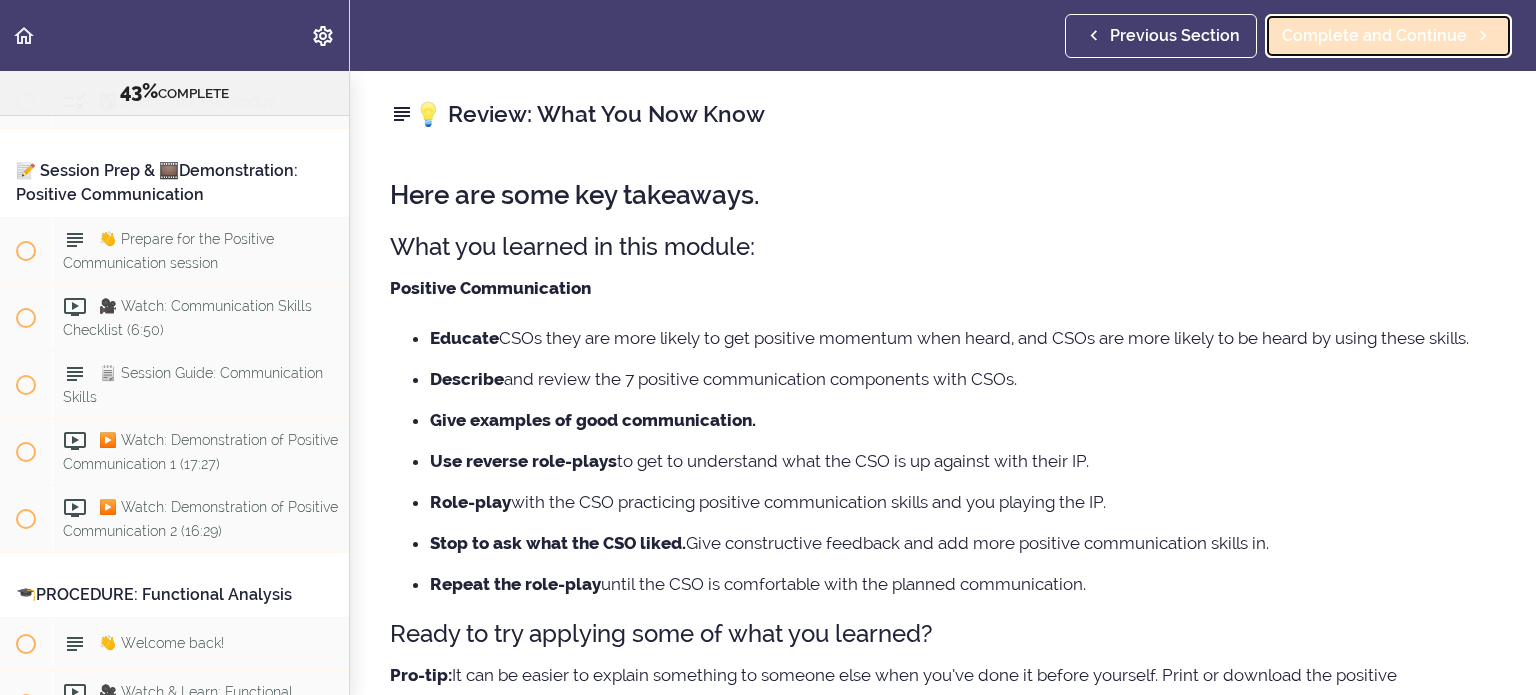 click on "Complete and Continue" at bounding box center [1388, 36] 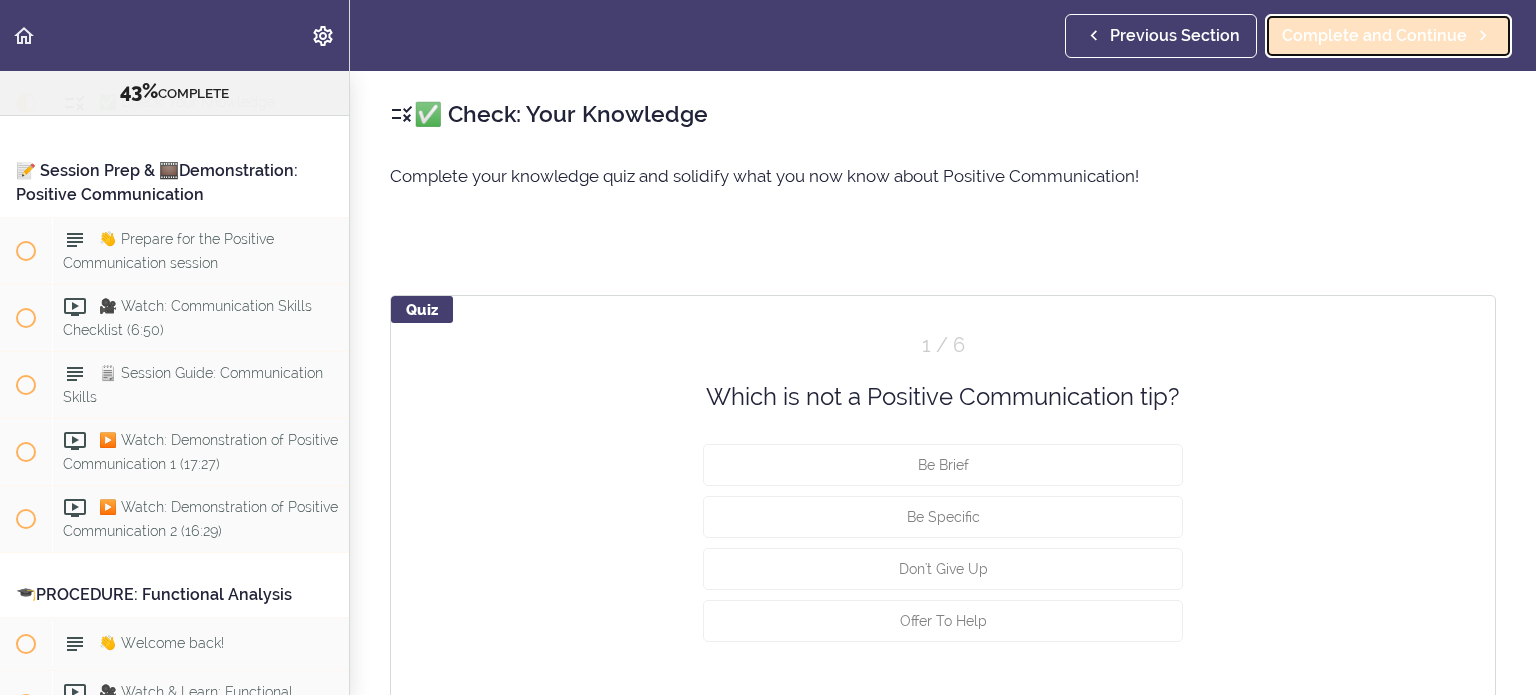scroll, scrollTop: 6327, scrollLeft: 0, axis: vertical 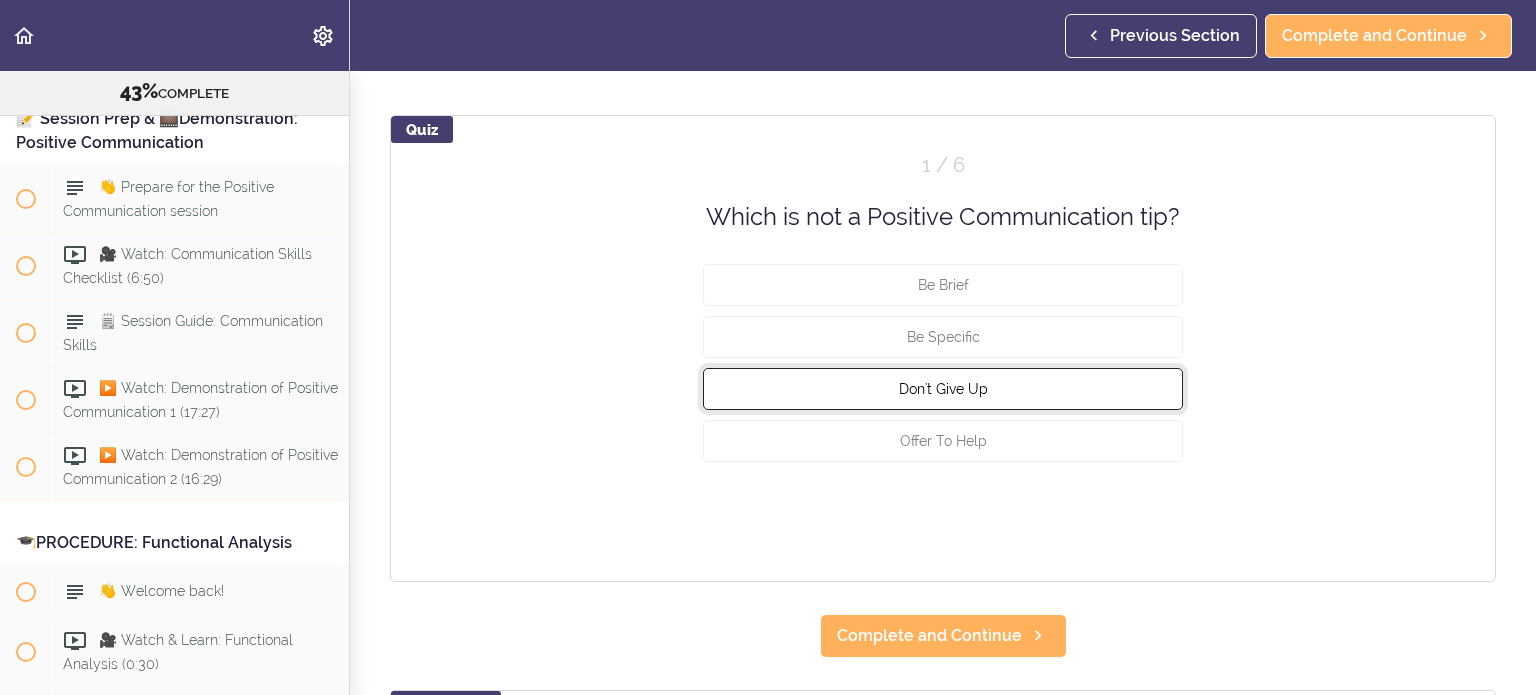 click on "Don't Give Up" at bounding box center (943, 389) 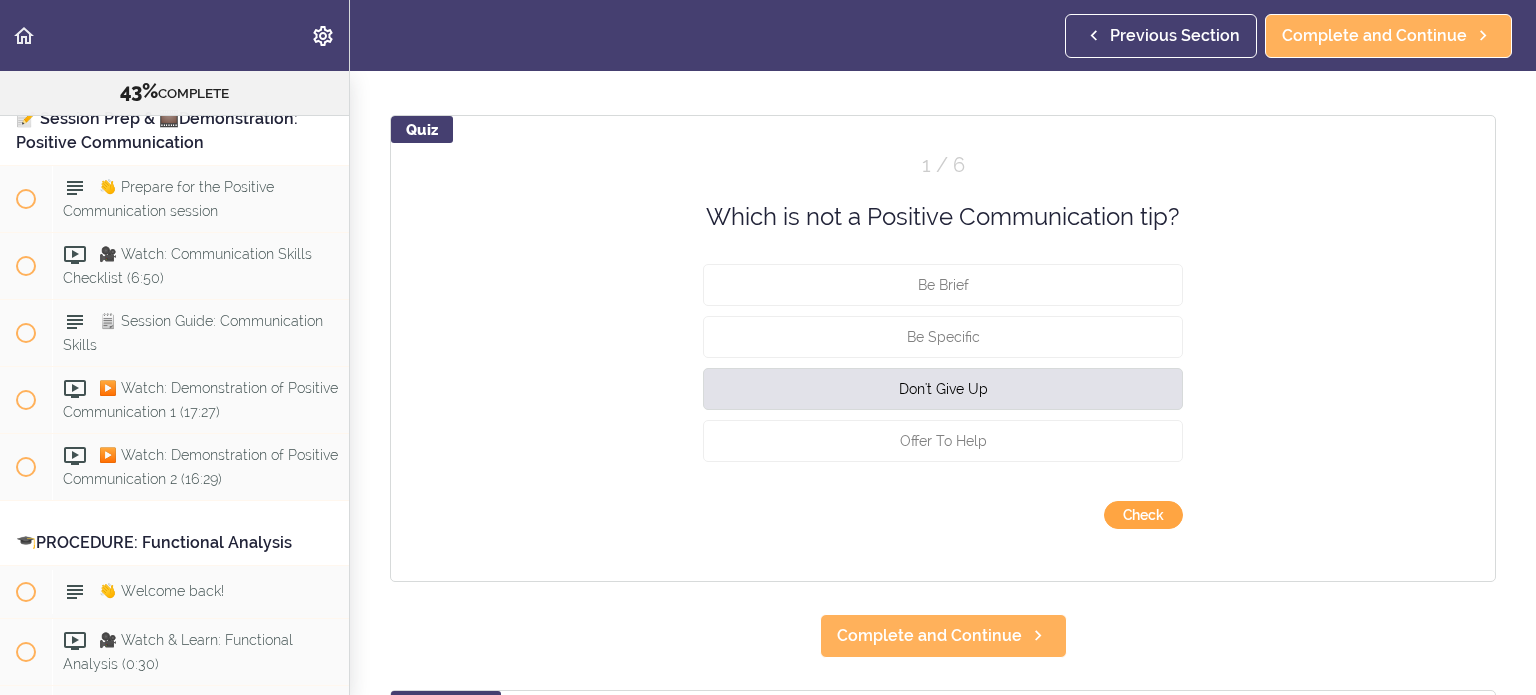 click on "Check" at bounding box center (1143, 515) 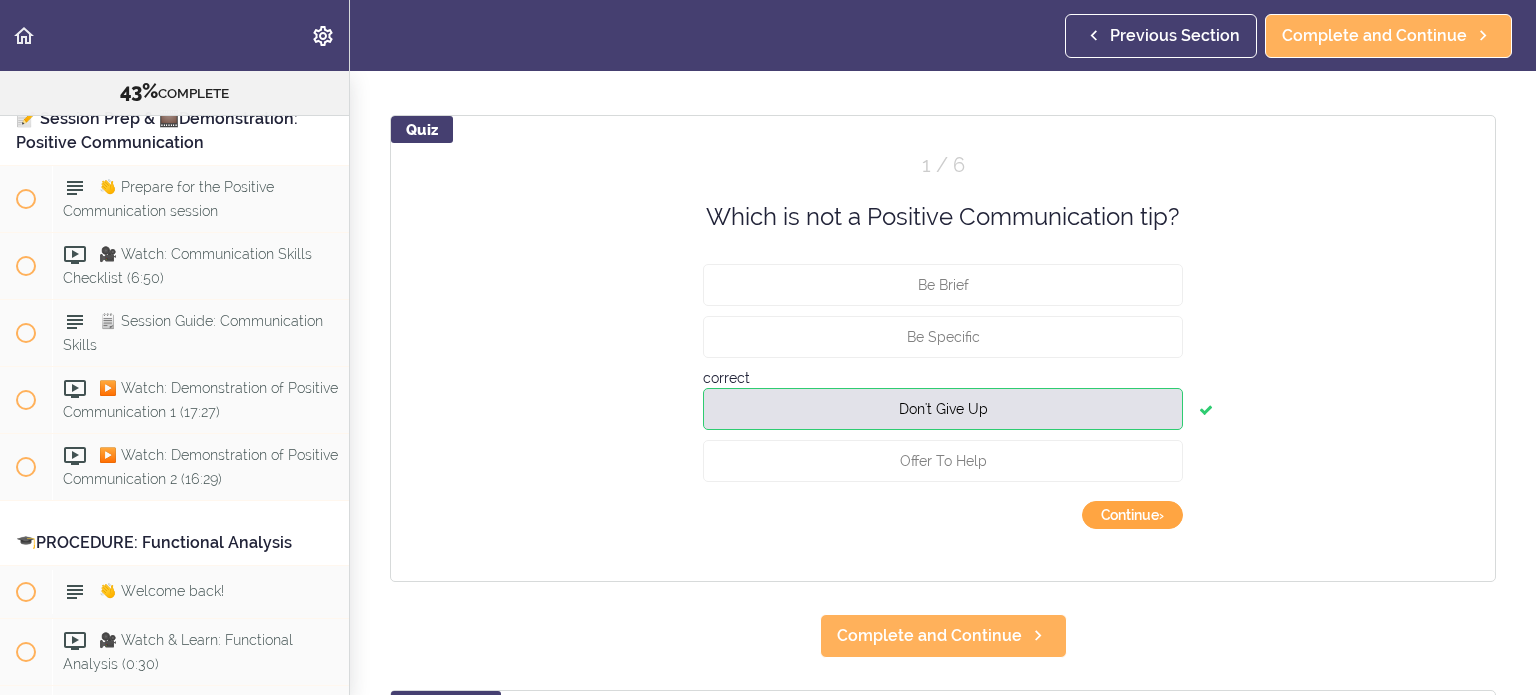 click on "Continue  ›" at bounding box center [1132, 515] 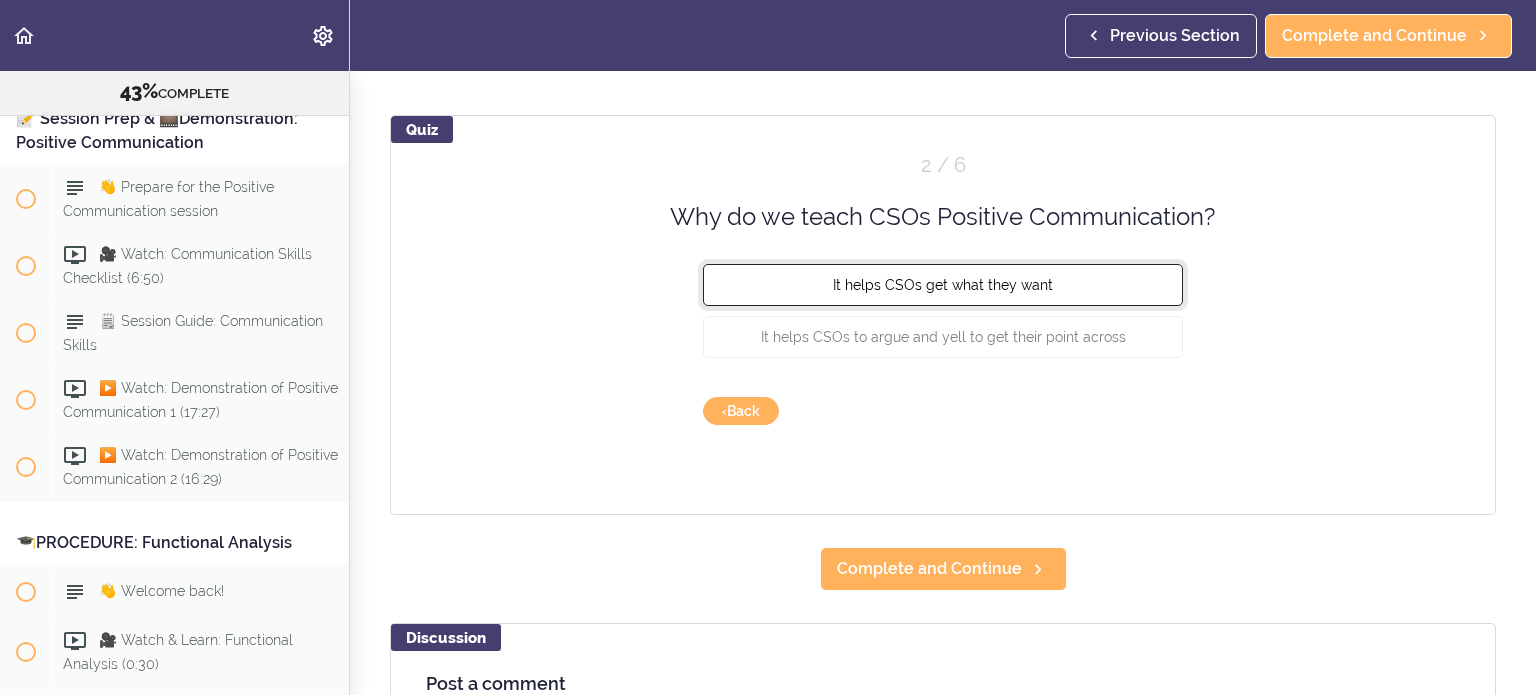 click on "It helps CSOs get what they want" at bounding box center (943, 285) 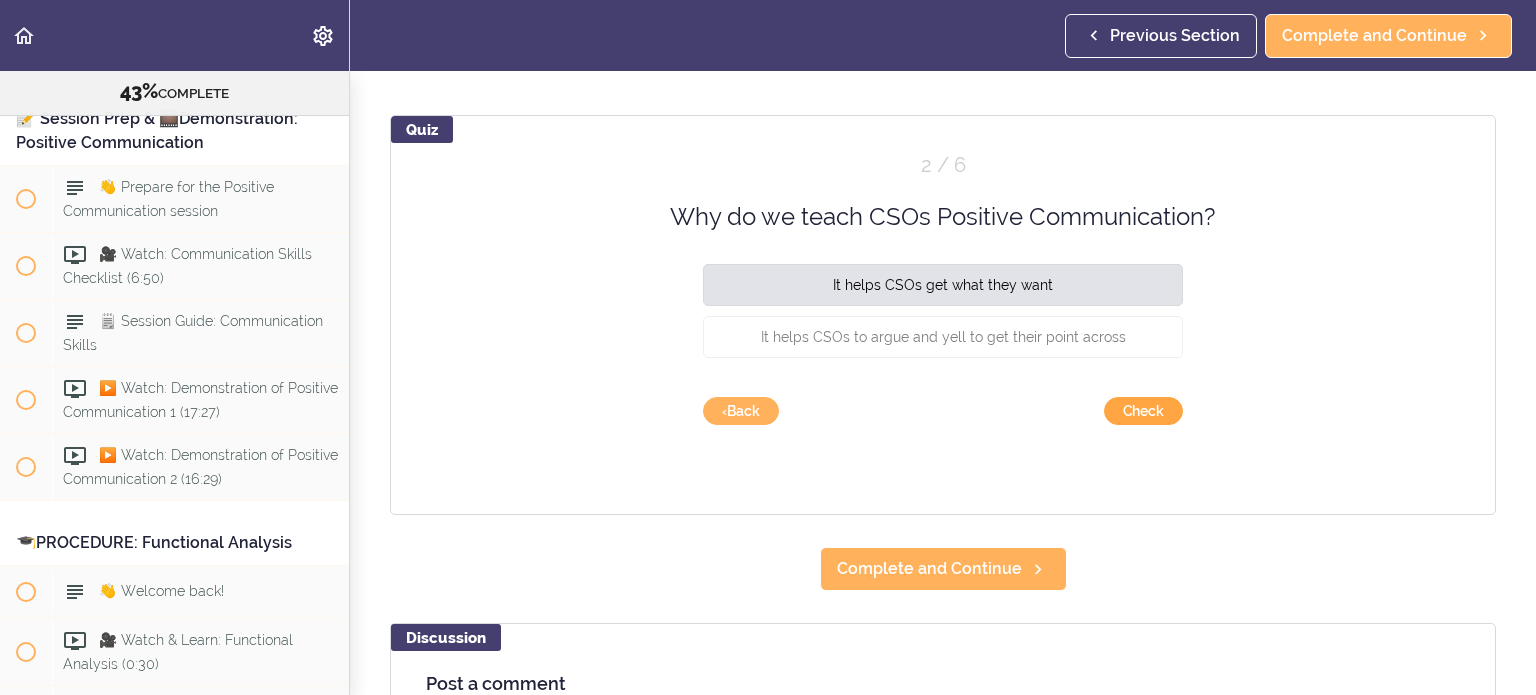 click on "Check" at bounding box center (1143, 411) 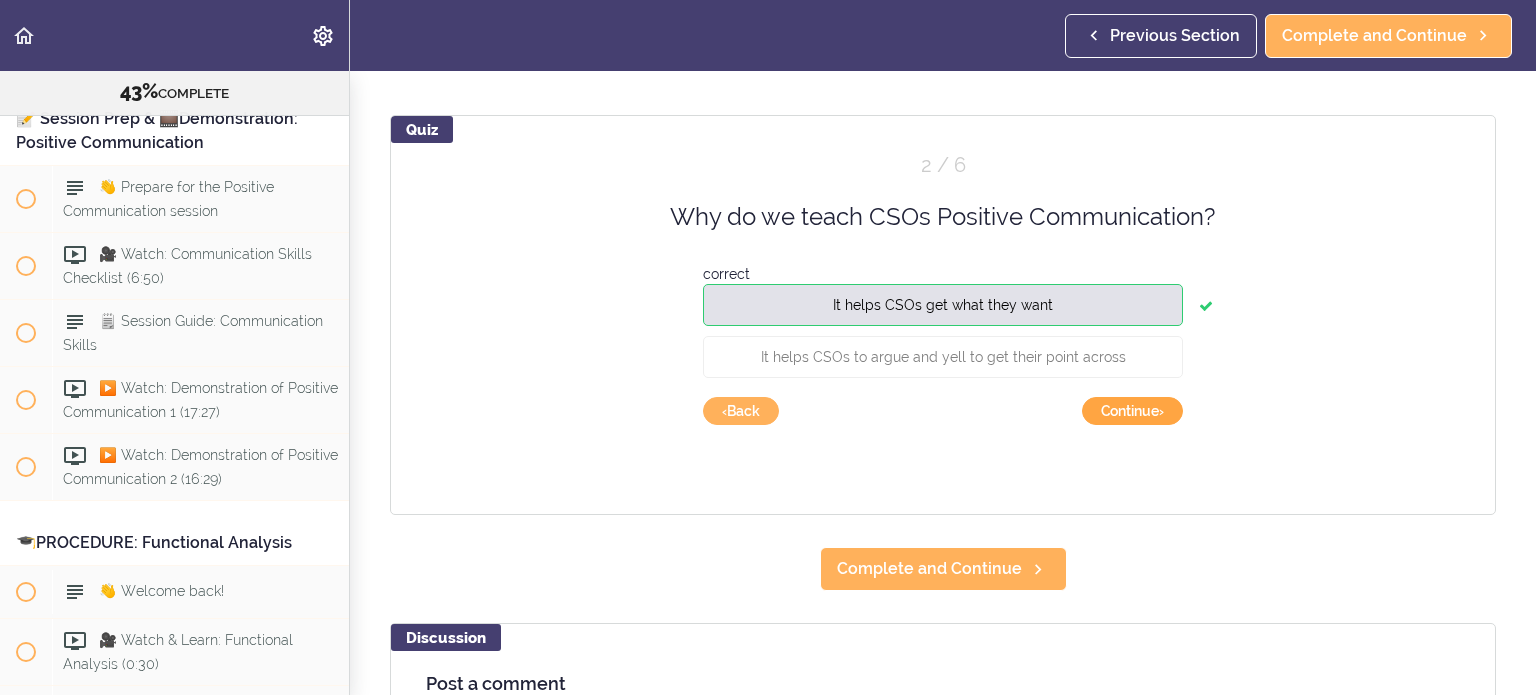 click on "Continue  ›" at bounding box center [1132, 411] 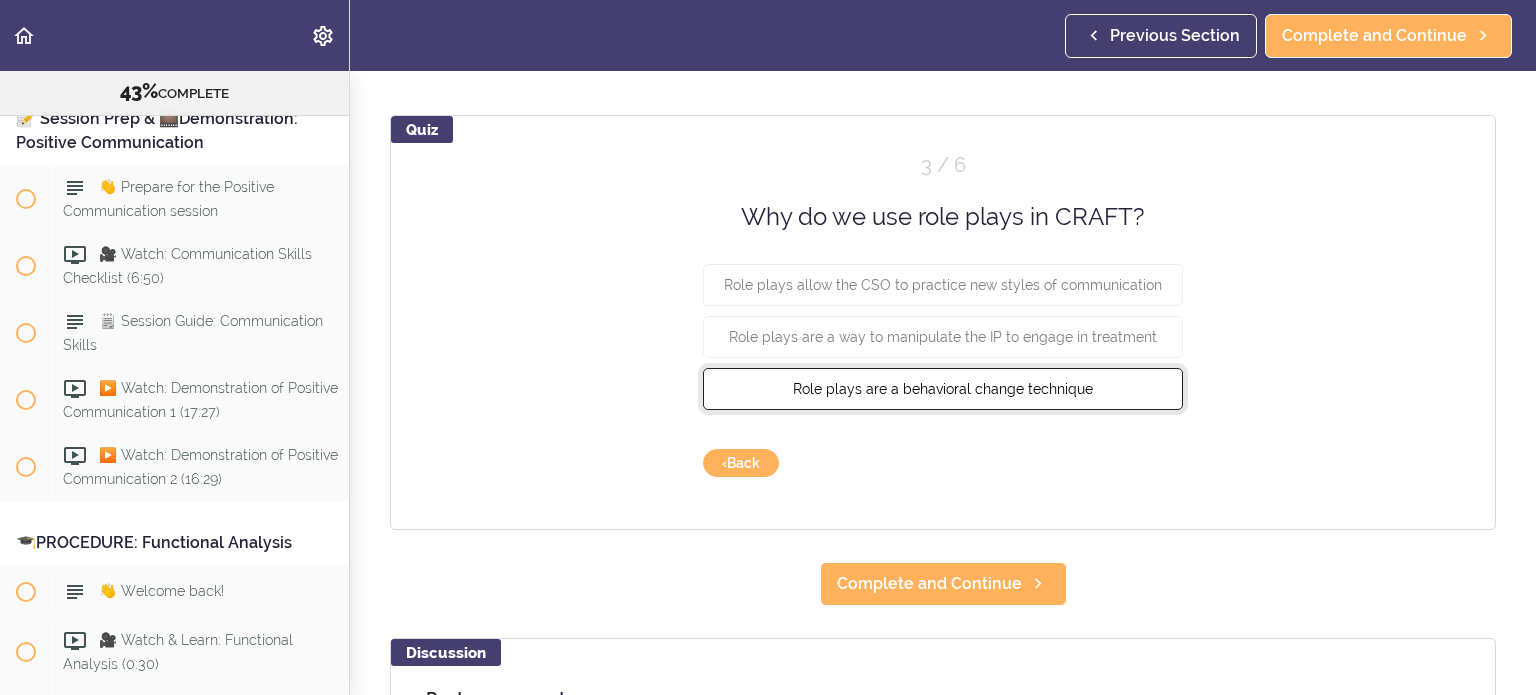 click on "Role plays are a behavioral change technique" at bounding box center (943, 389) 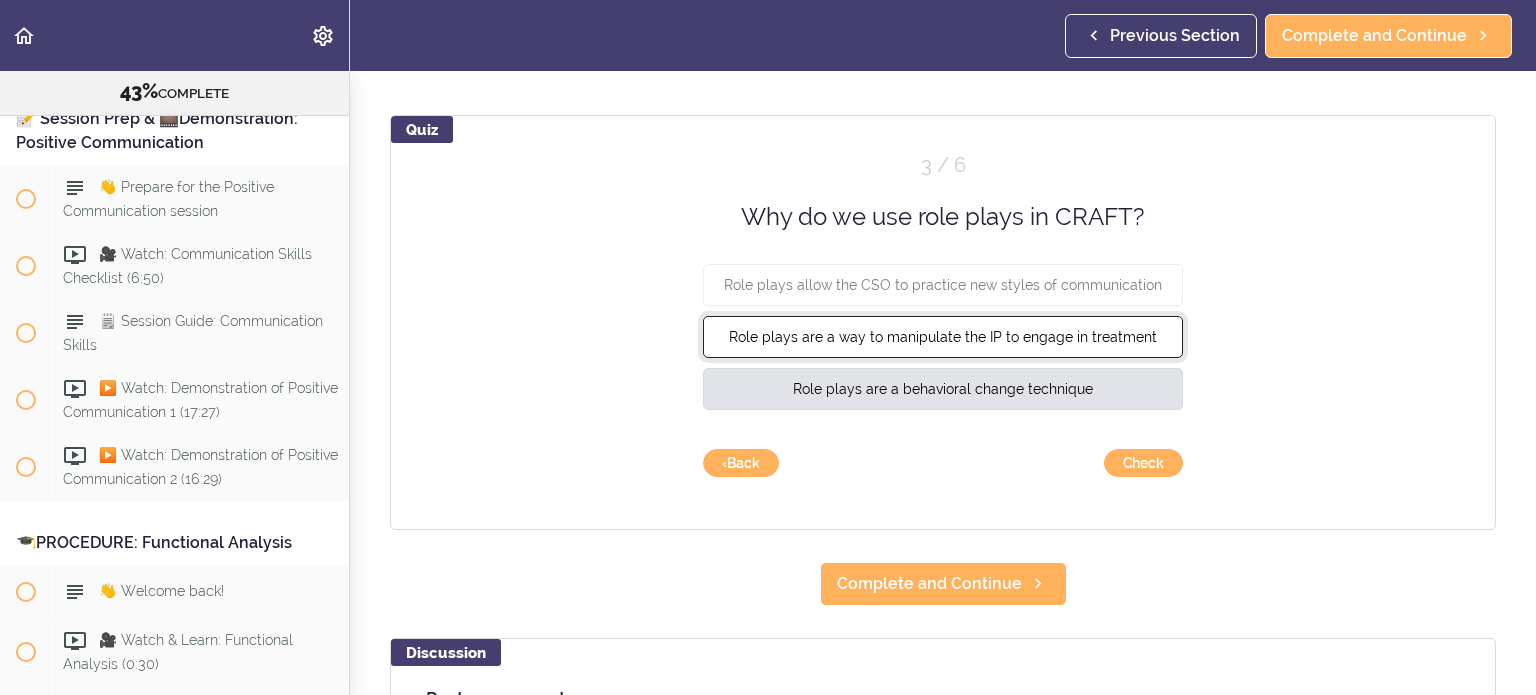 click on "Role plays are a way to manipulate the IP to engage in treatment" at bounding box center (943, 337) 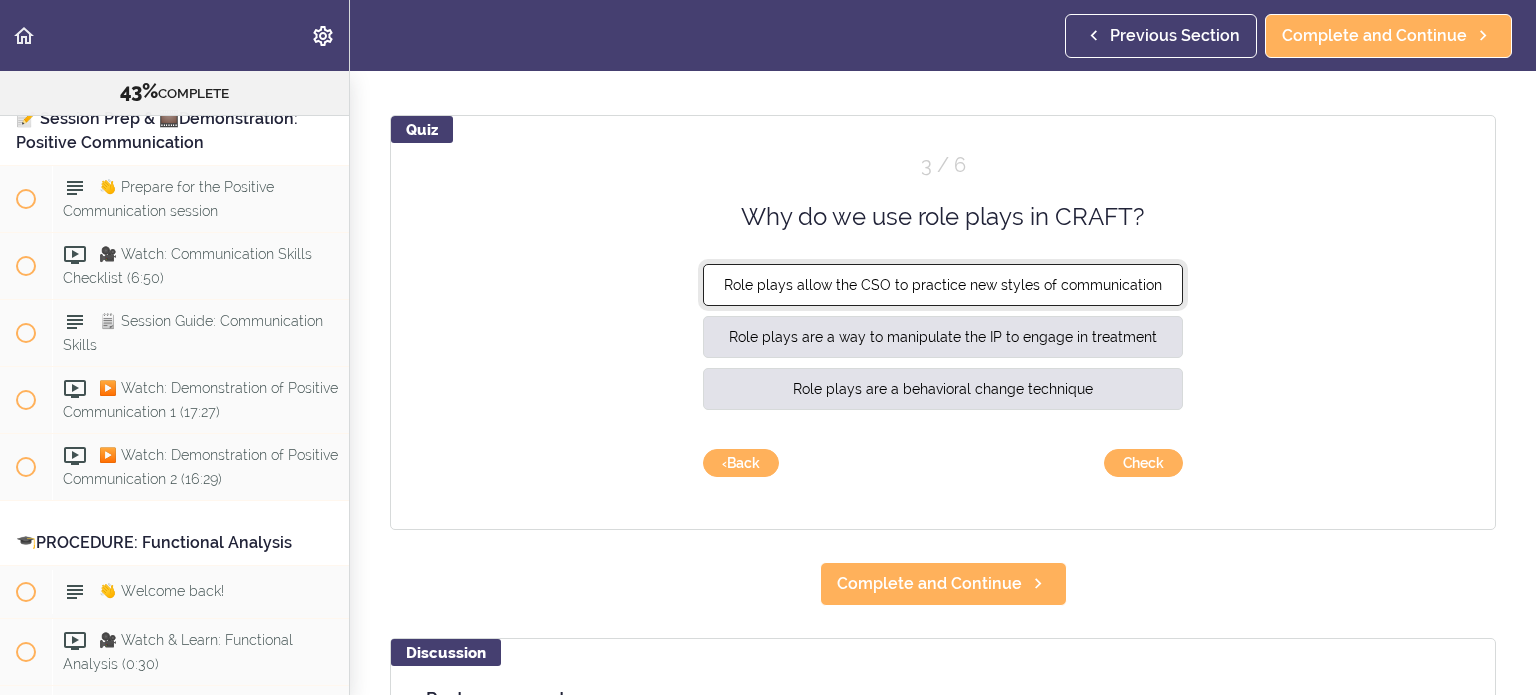 click on "Role plays allow the CSO to practice new styles of communication" at bounding box center [943, 285] 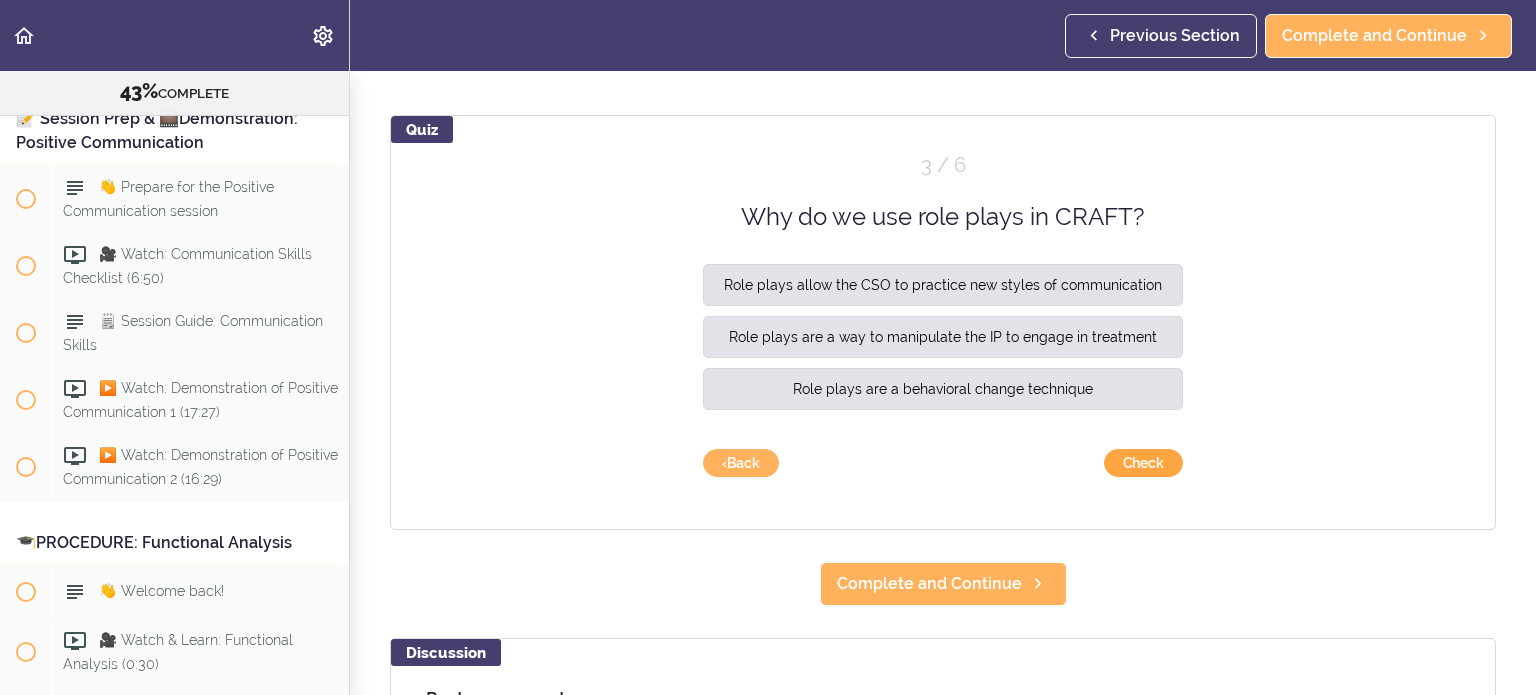 click on "Check" at bounding box center (1143, 463) 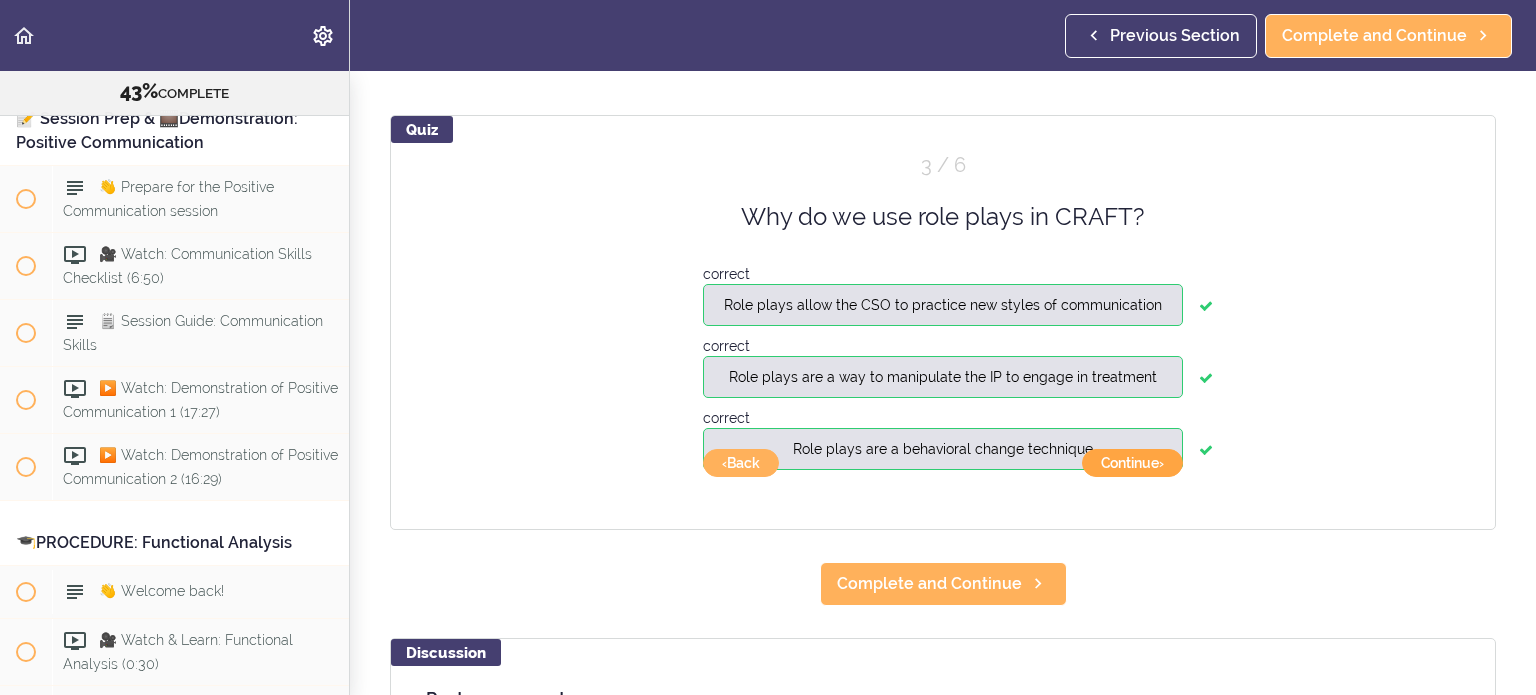 click on "Continue  ›" at bounding box center [1132, 463] 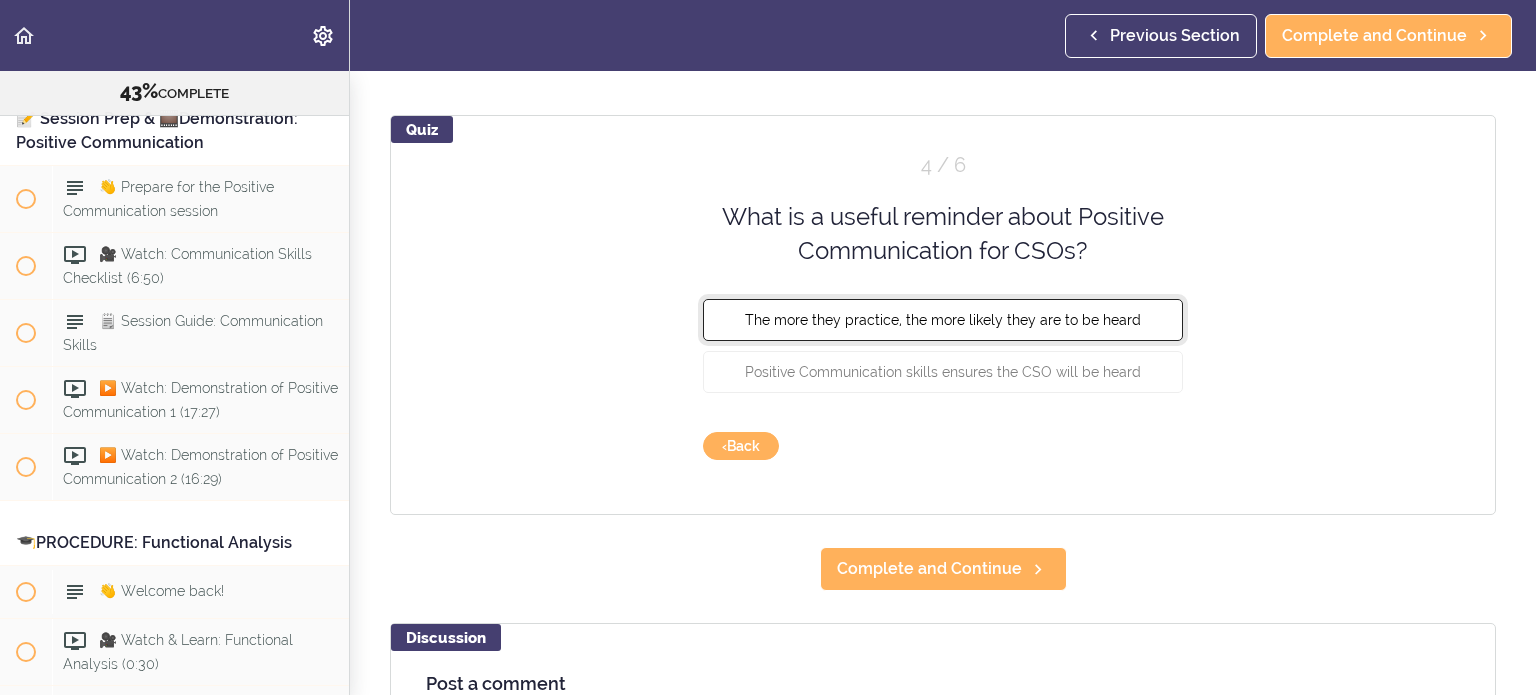 click on "The more they practice, the more likely they are to be heard" at bounding box center (943, 319) 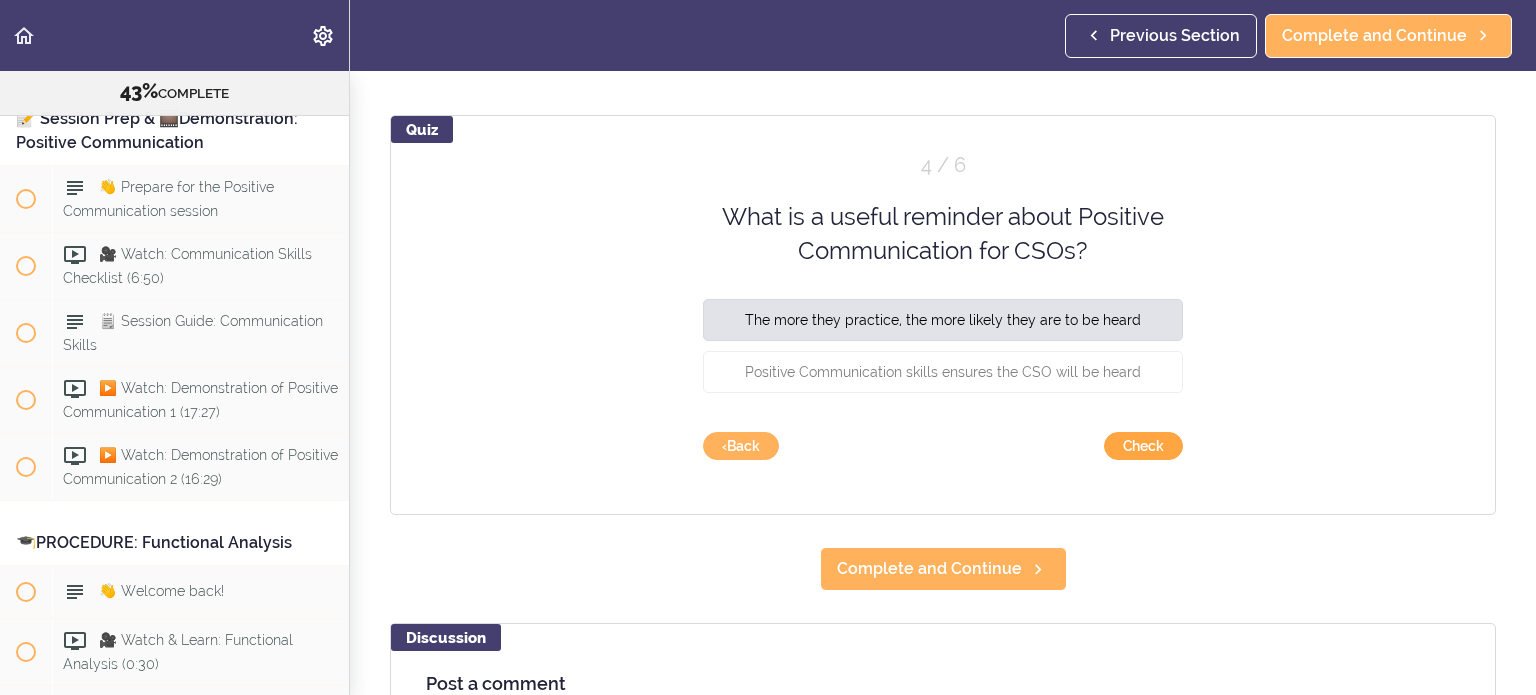 click on "Check" at bounding box center [1143, 446] 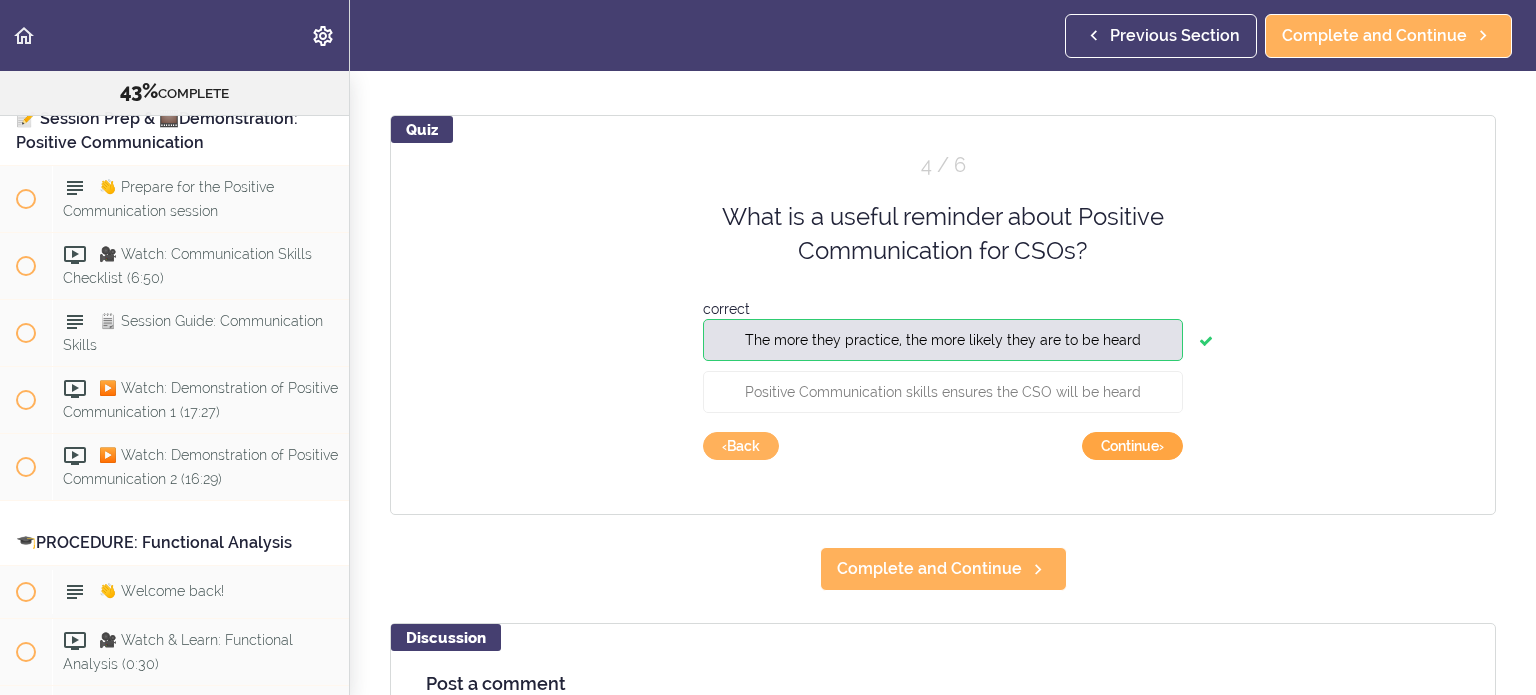 click on "Continue  ›" at bounding box center (1132, 446) 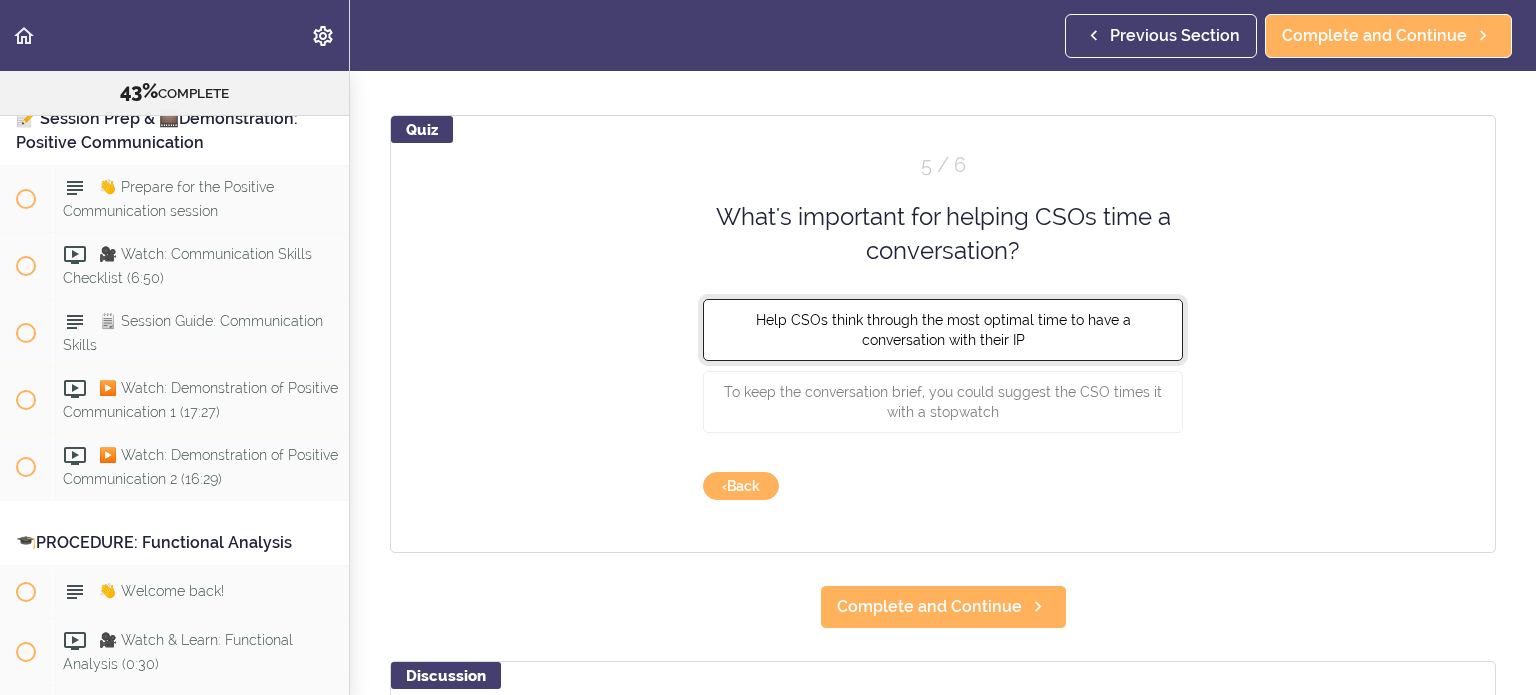 click on "Help CSOs think through the most optimal time to have a conversation with their IP" at bounding box center [943, 329] 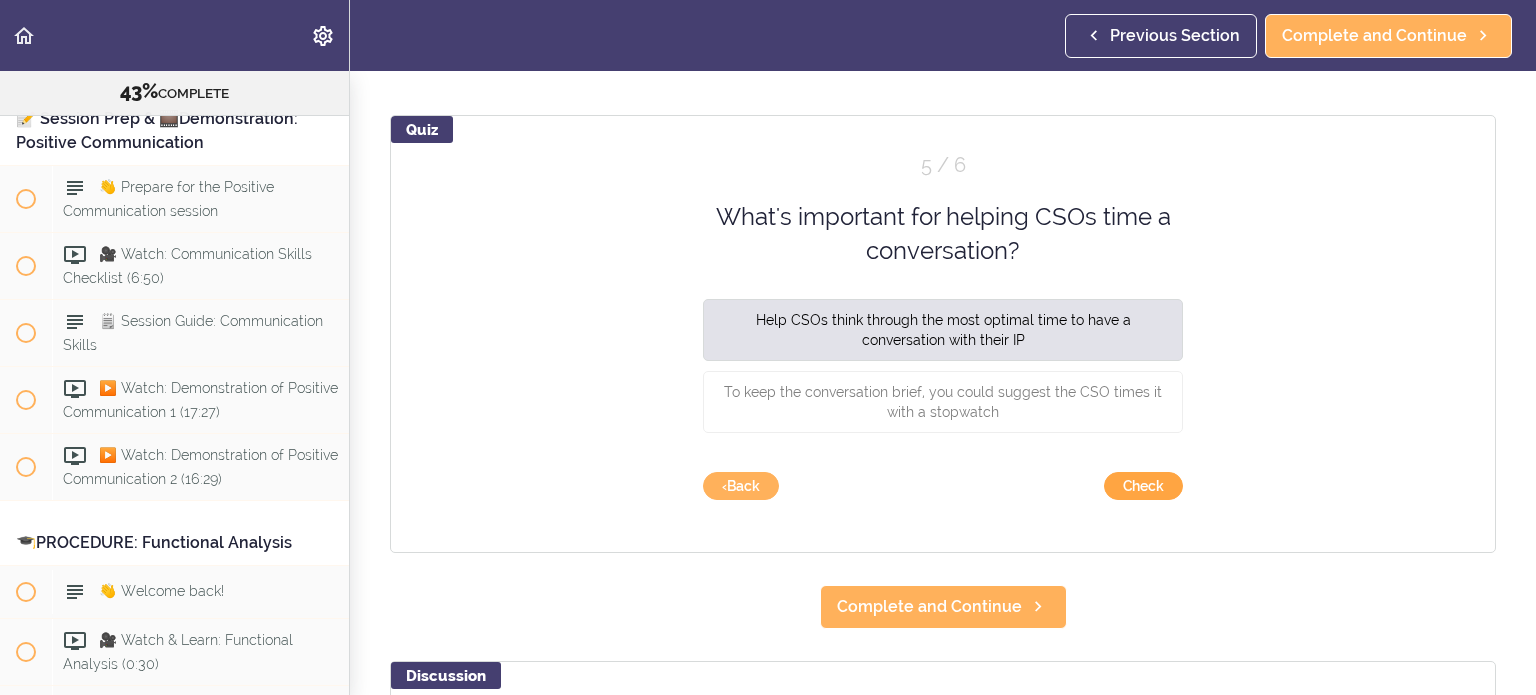click on "Check" at bounding box center (1143, 486) 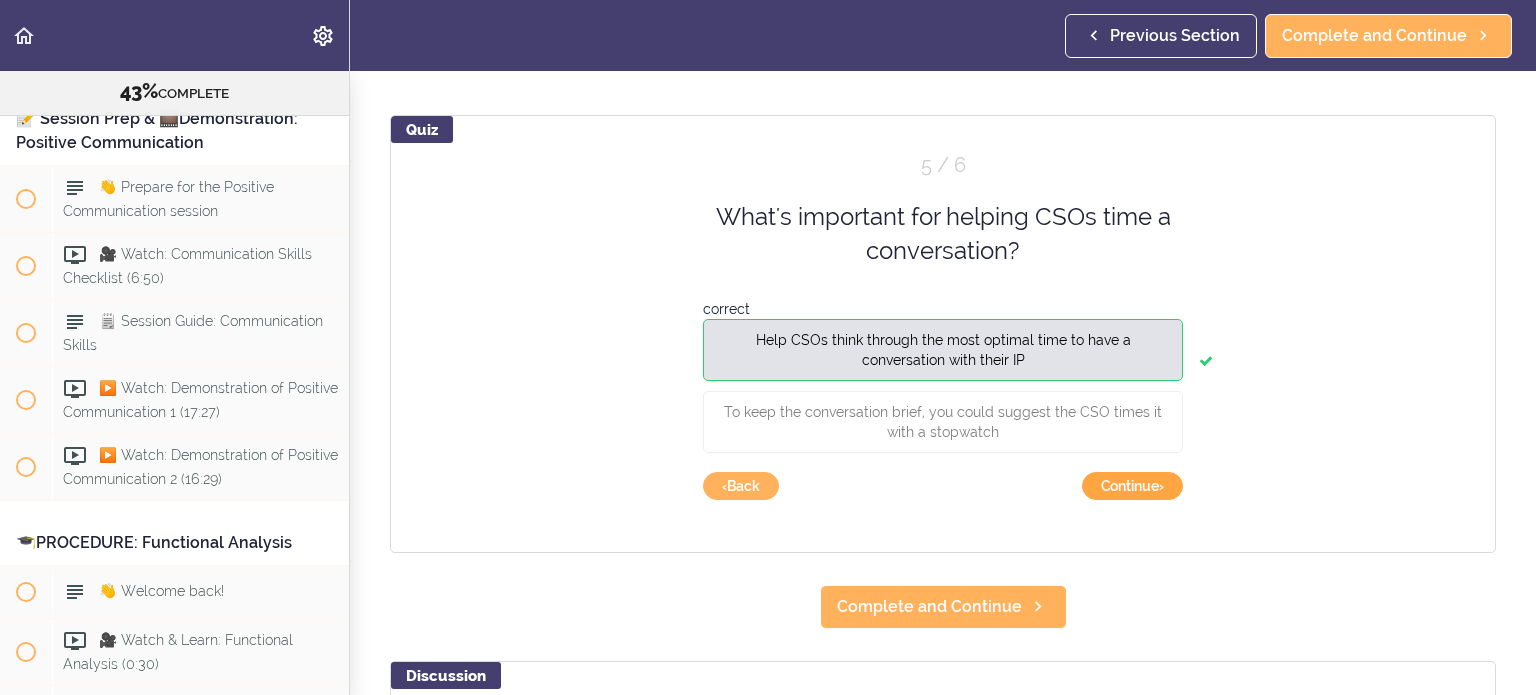 click on "Continue  ›" at bounding box center (1132, 486) 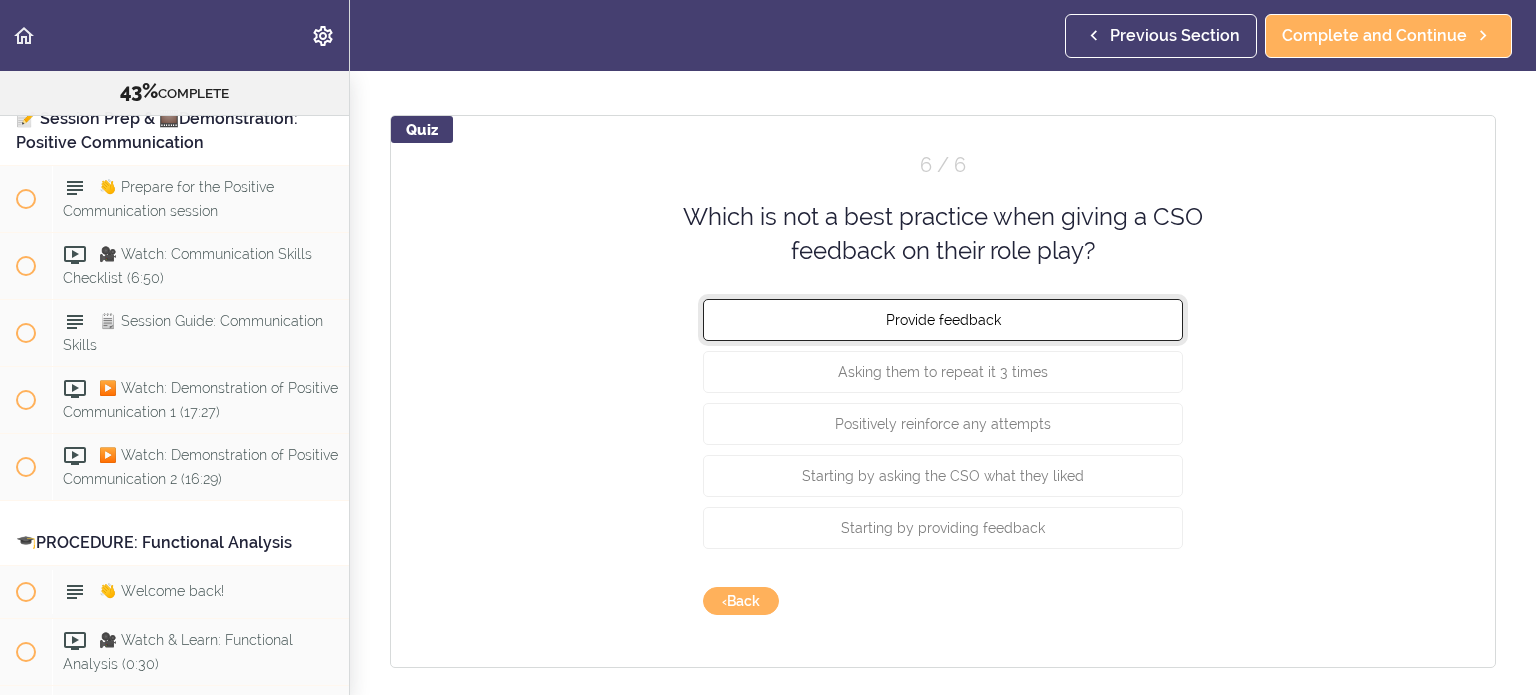 click on "Provide feedback" at bounding box center [943, 319] 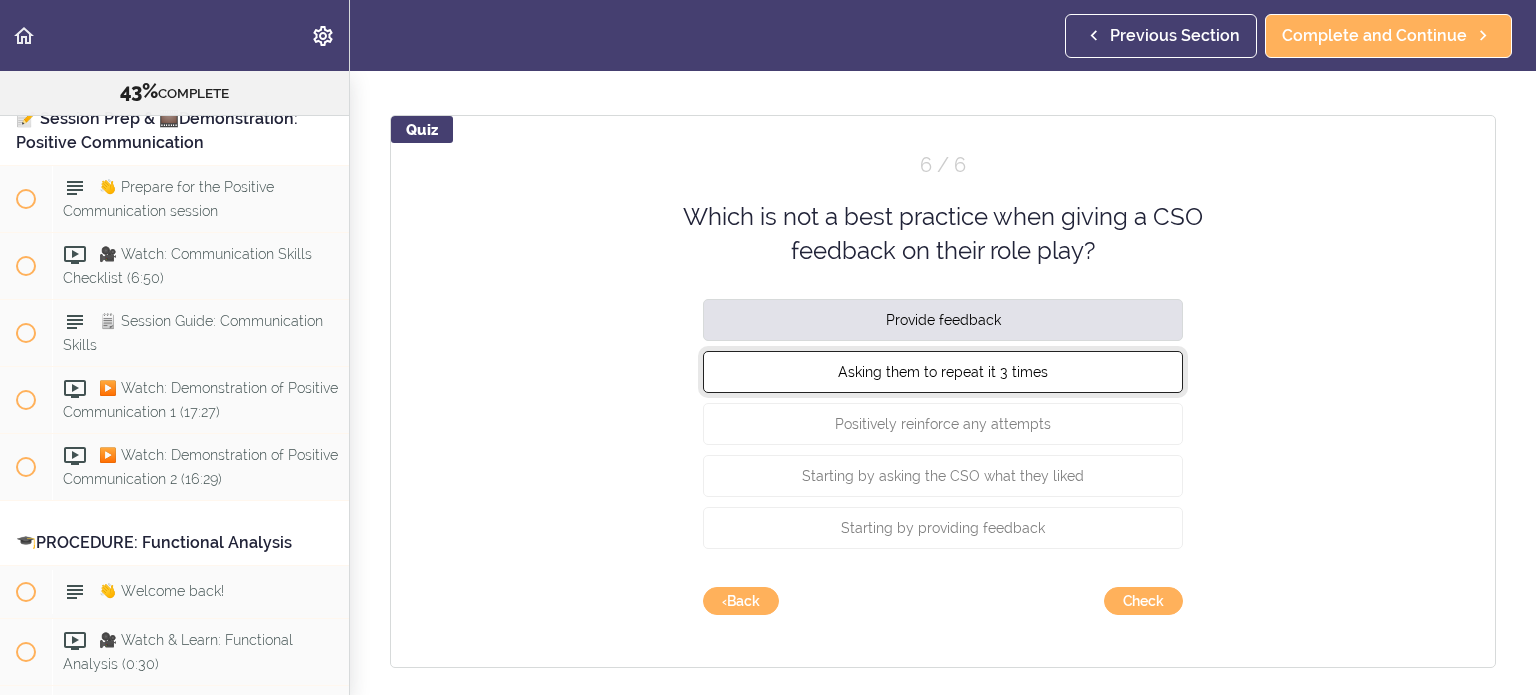 click on "Asking them to repeat it 3 times" at bounding box center (943, 371) 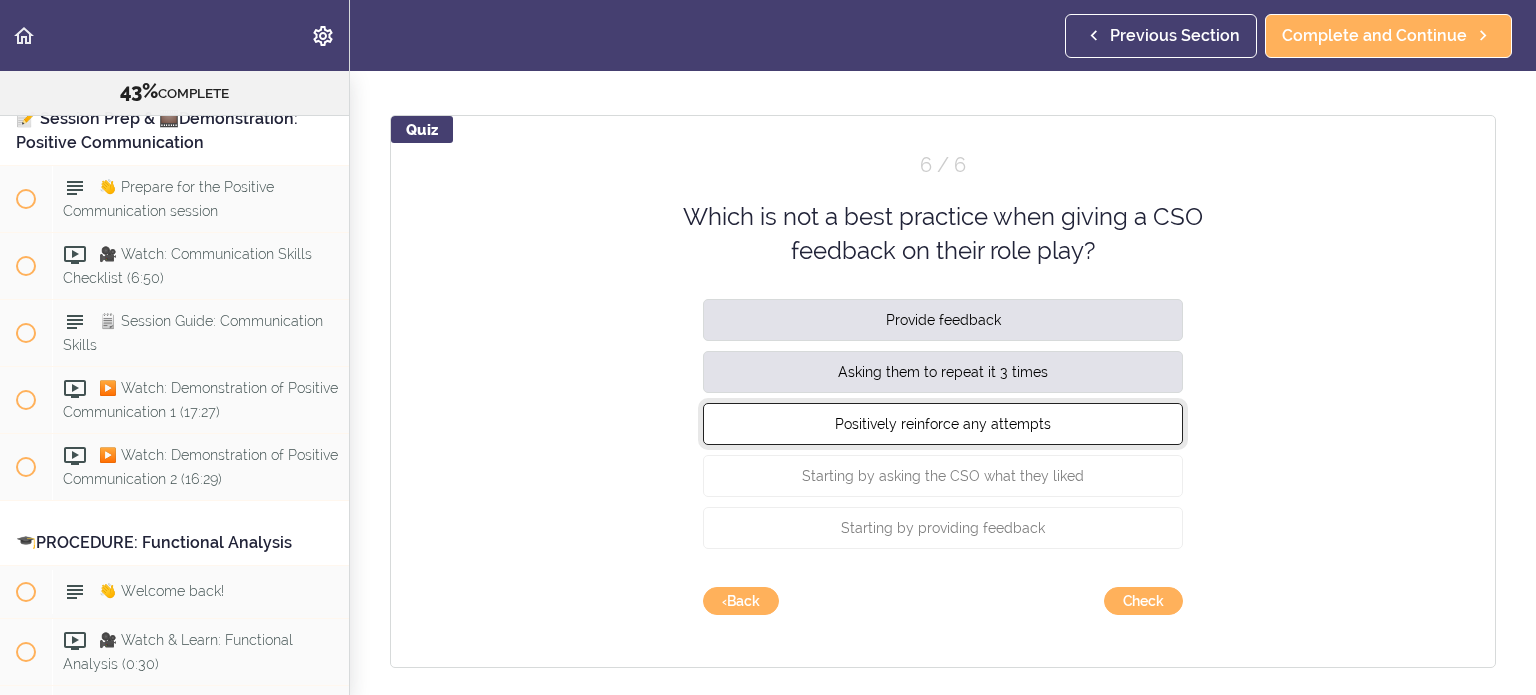 click on "Positively reinforce any attempts" at bounding box center (943, 423) 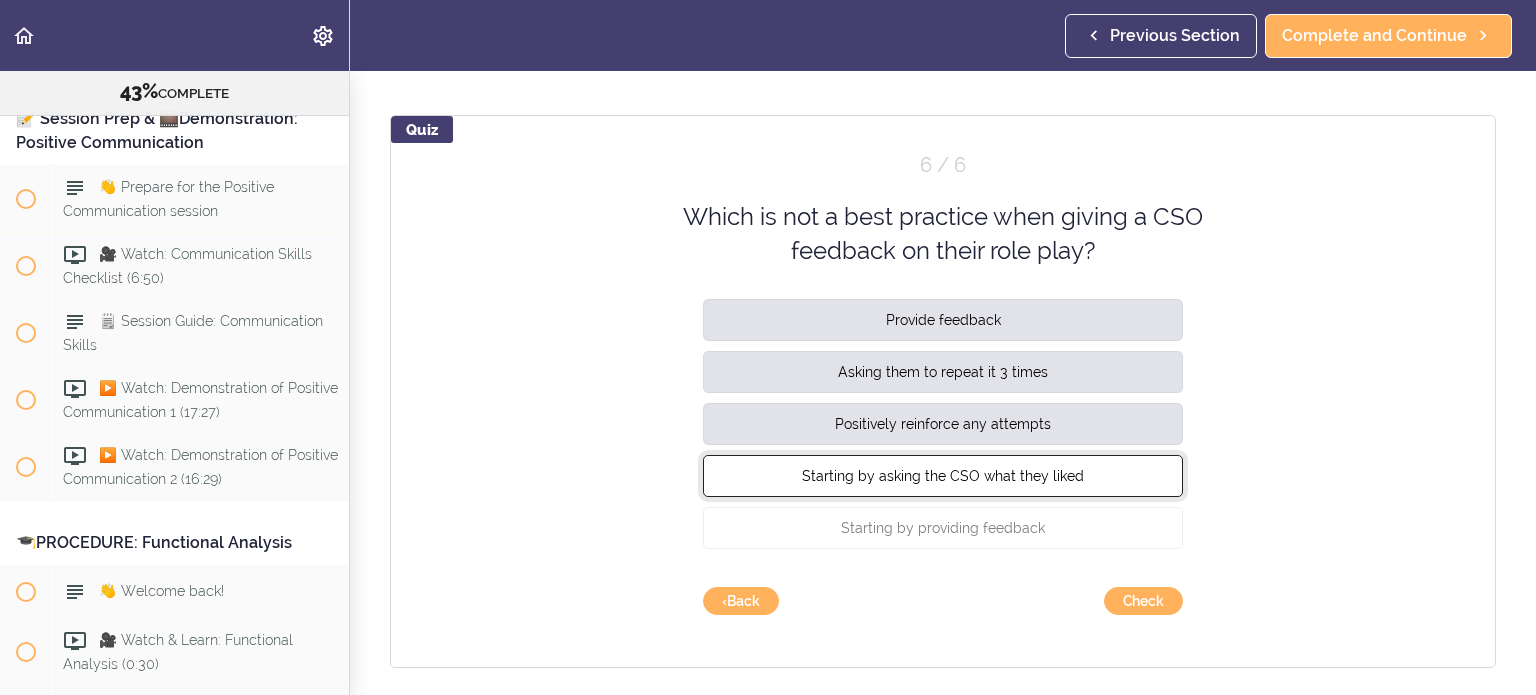 click on "Starting by asking the CSO what they liked" at bounding box center (943, 475) 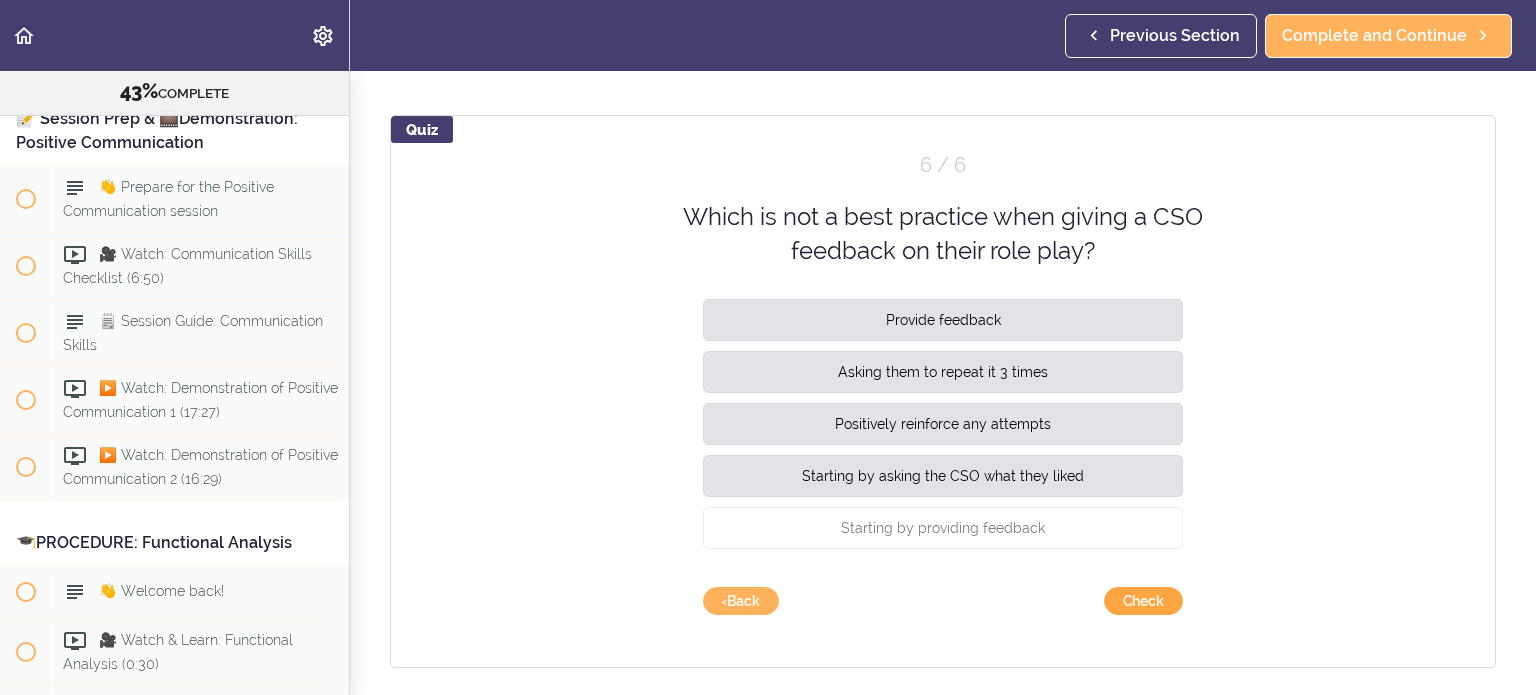 click on "Check" at bounding box center (1143, 601) 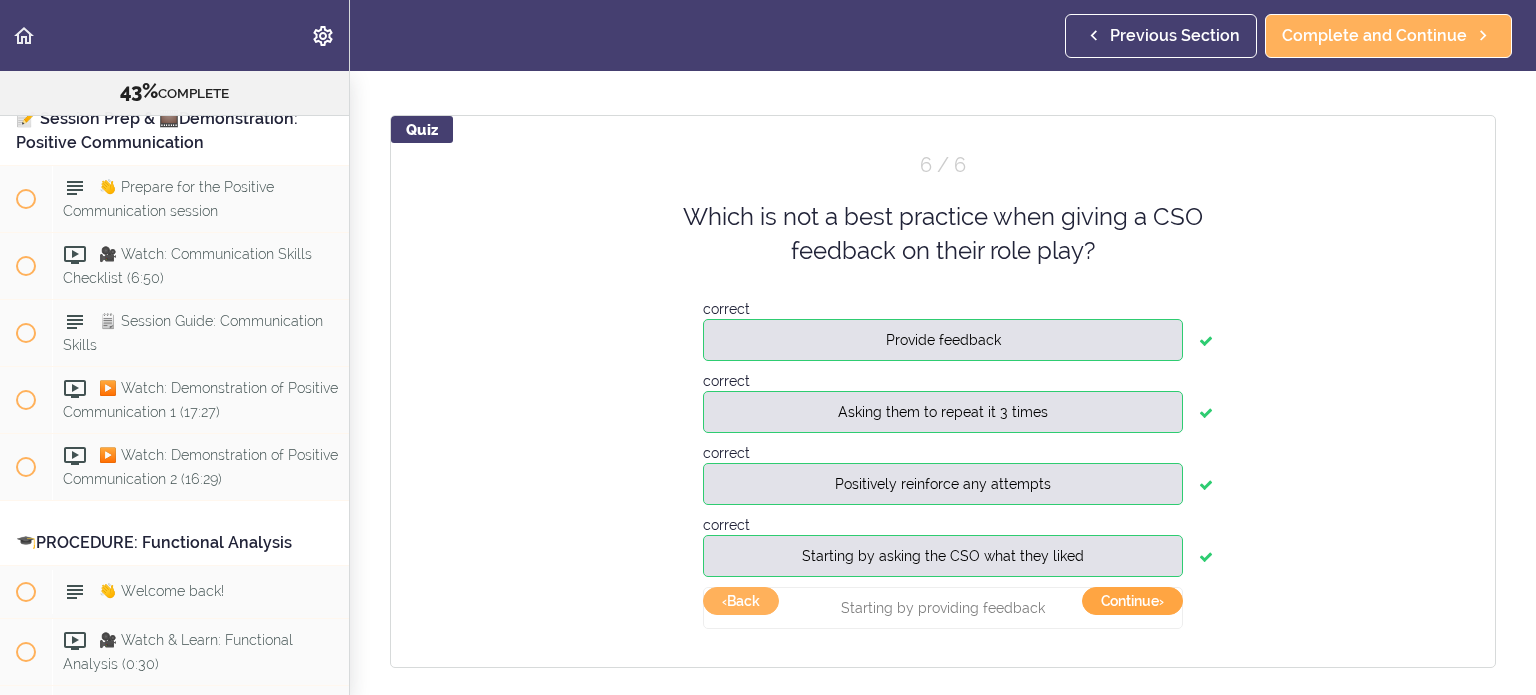 click on "Continue  ›" at bounding box center [1132, 601] 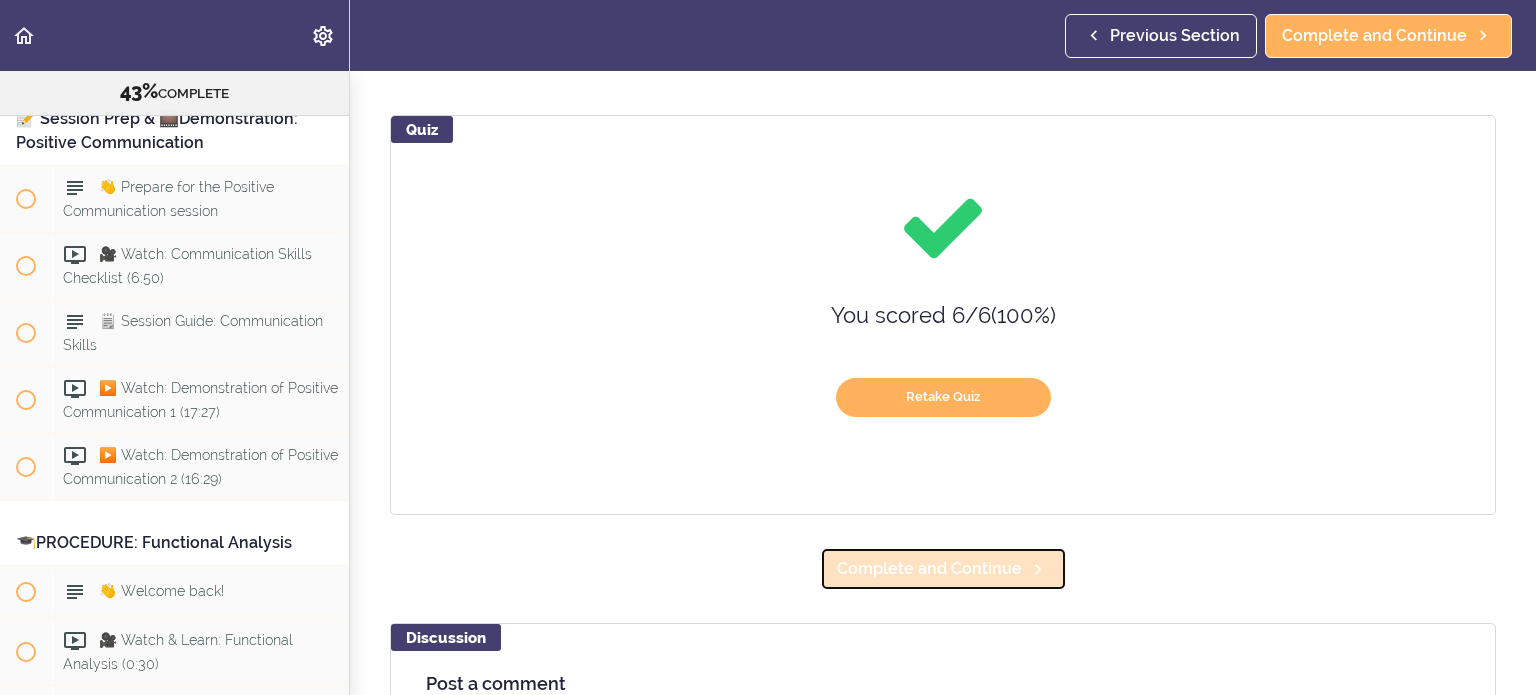 click on "Complete and Continue" at bounding box center [929, 569] 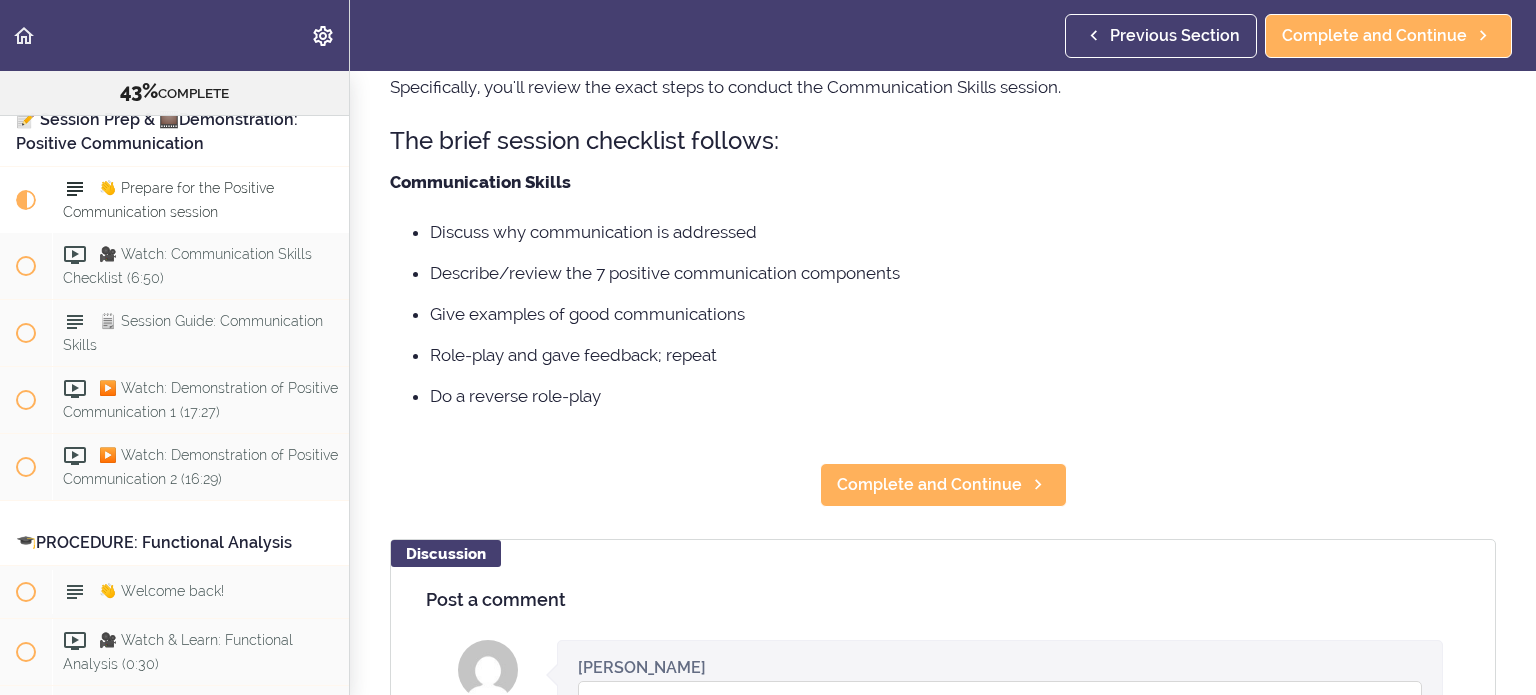 scroll, scrollTop: 0, scrollLeft: 0, axis: both 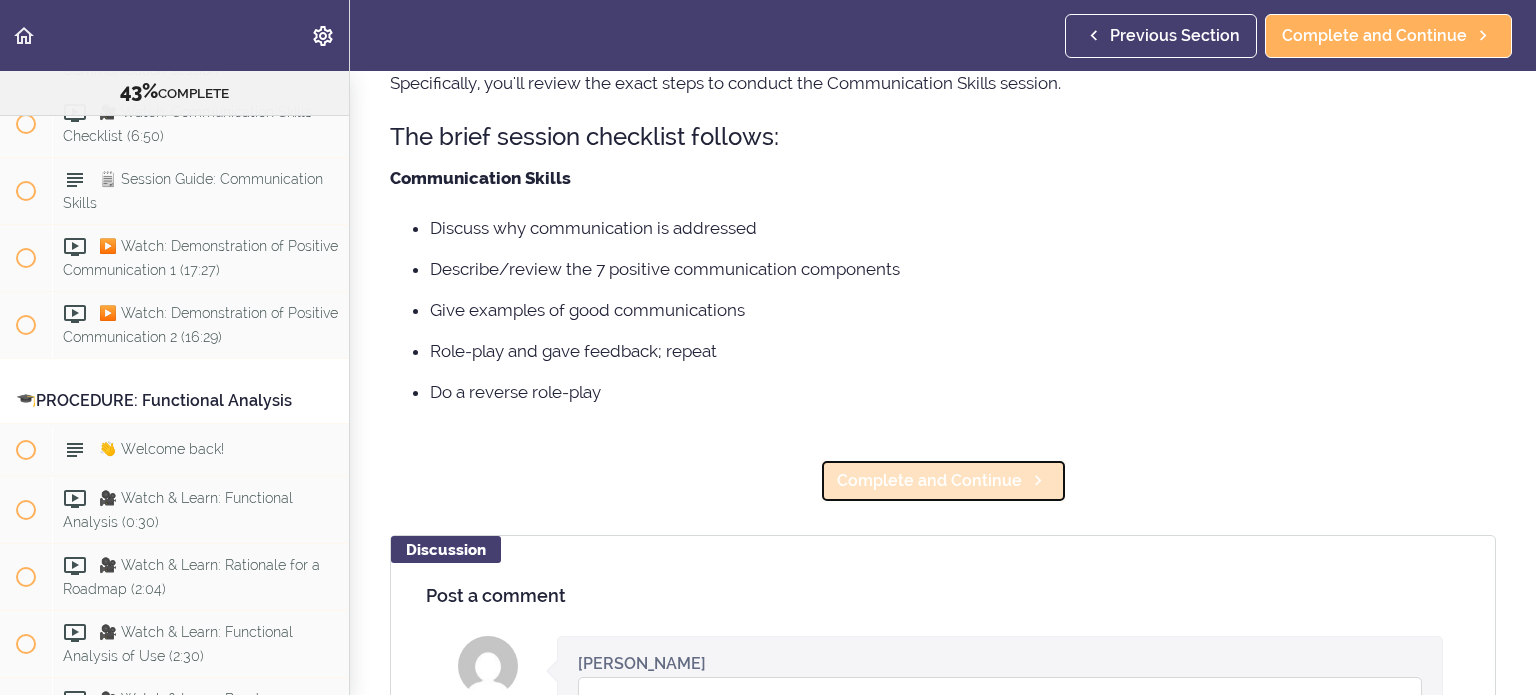 click on "Complete and Continue" at bounding box center (943, 481) 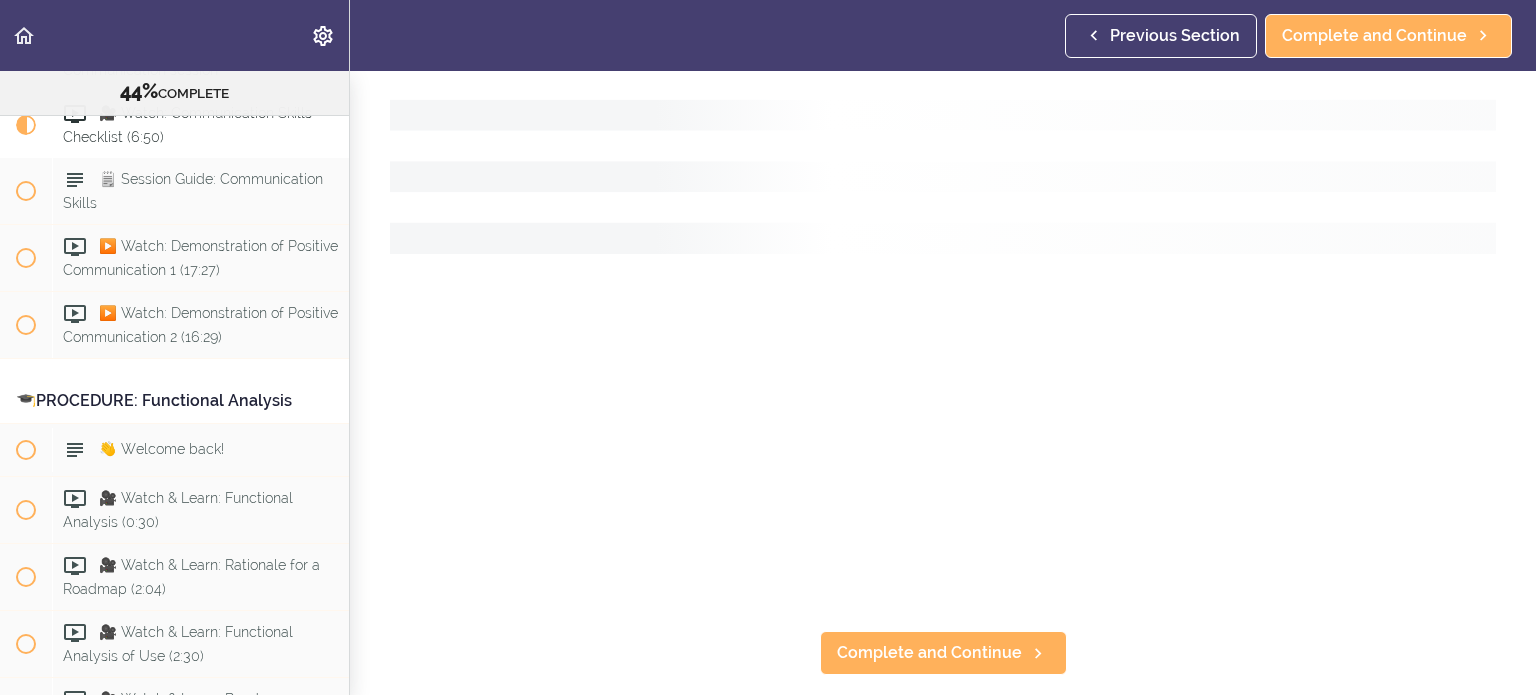 scroll, scrollTop: 0, scrollLeft: 0, axis: both 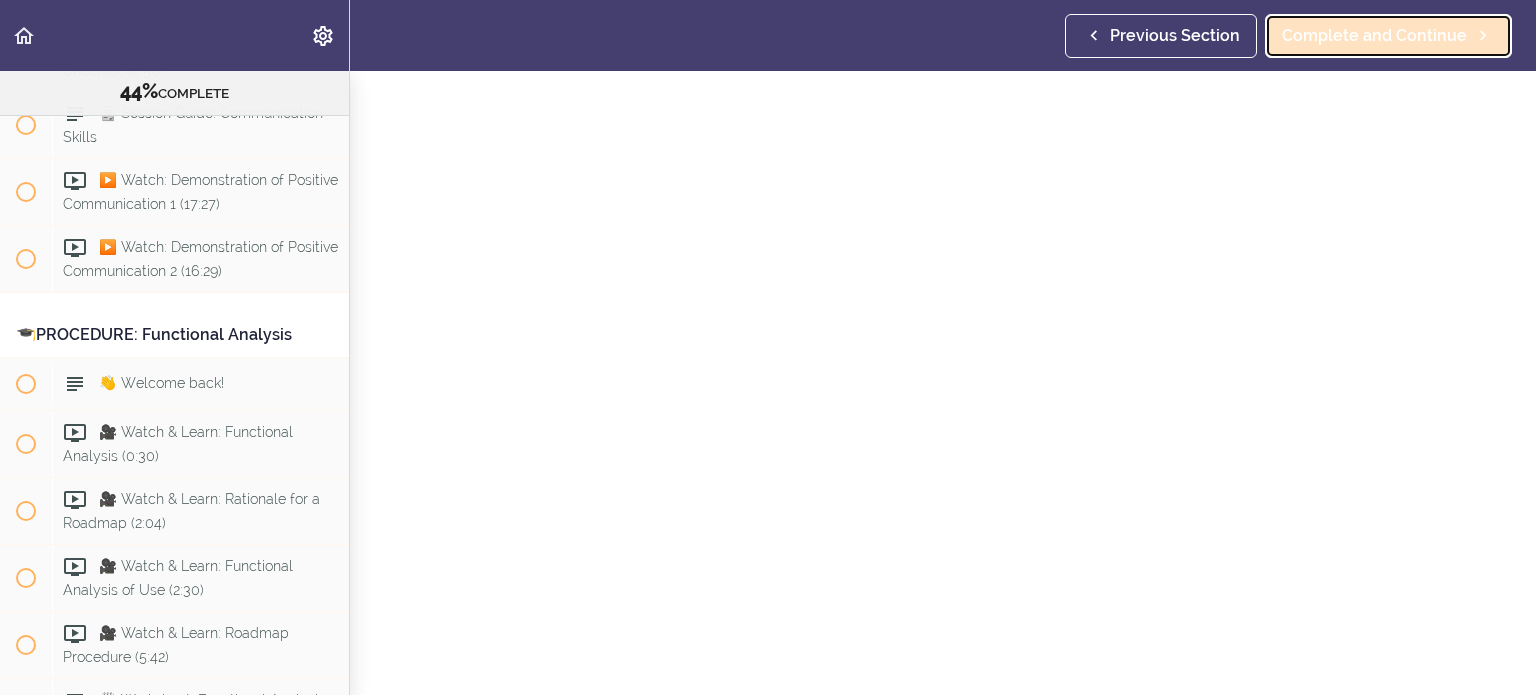 click on "Complete and Continue" at bounding box center [1388, 36] 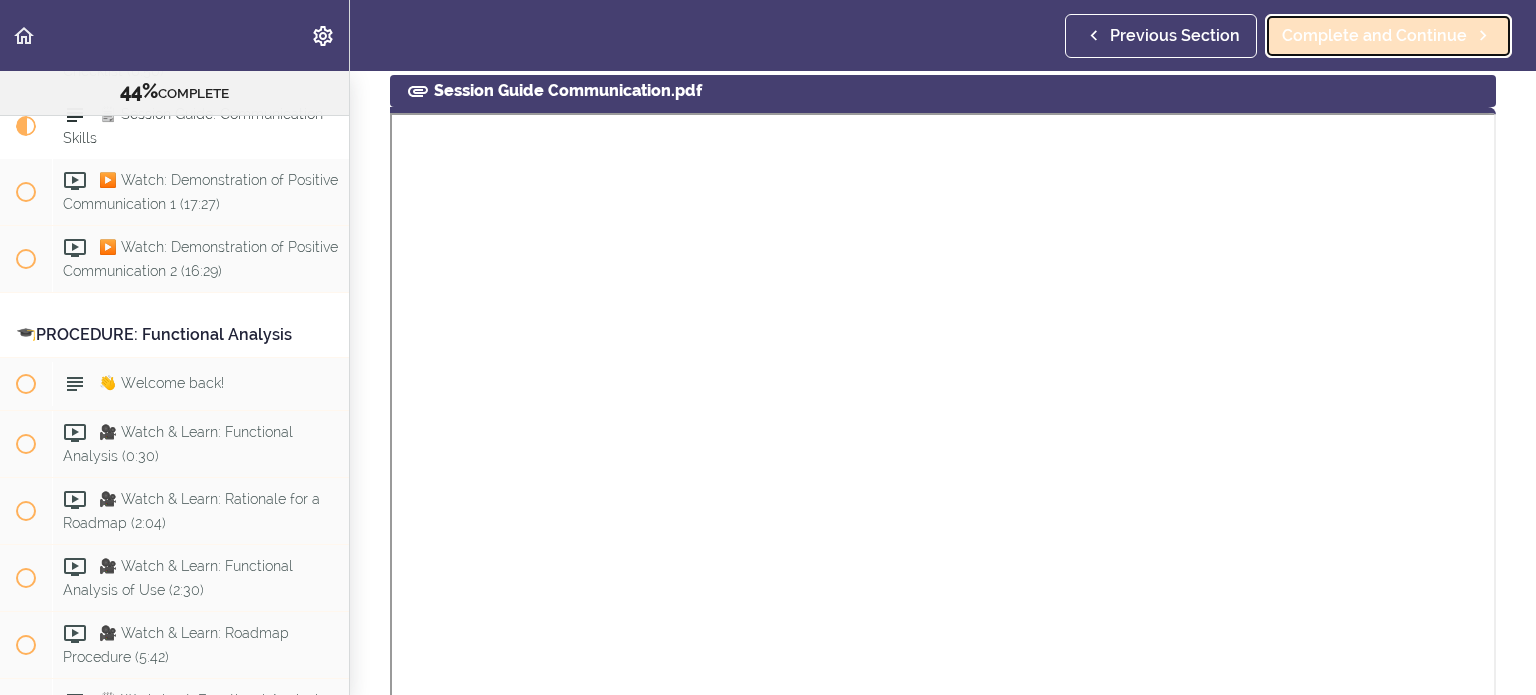 scroll, scrollTop: 0, scrollLeft: 0, axis: both 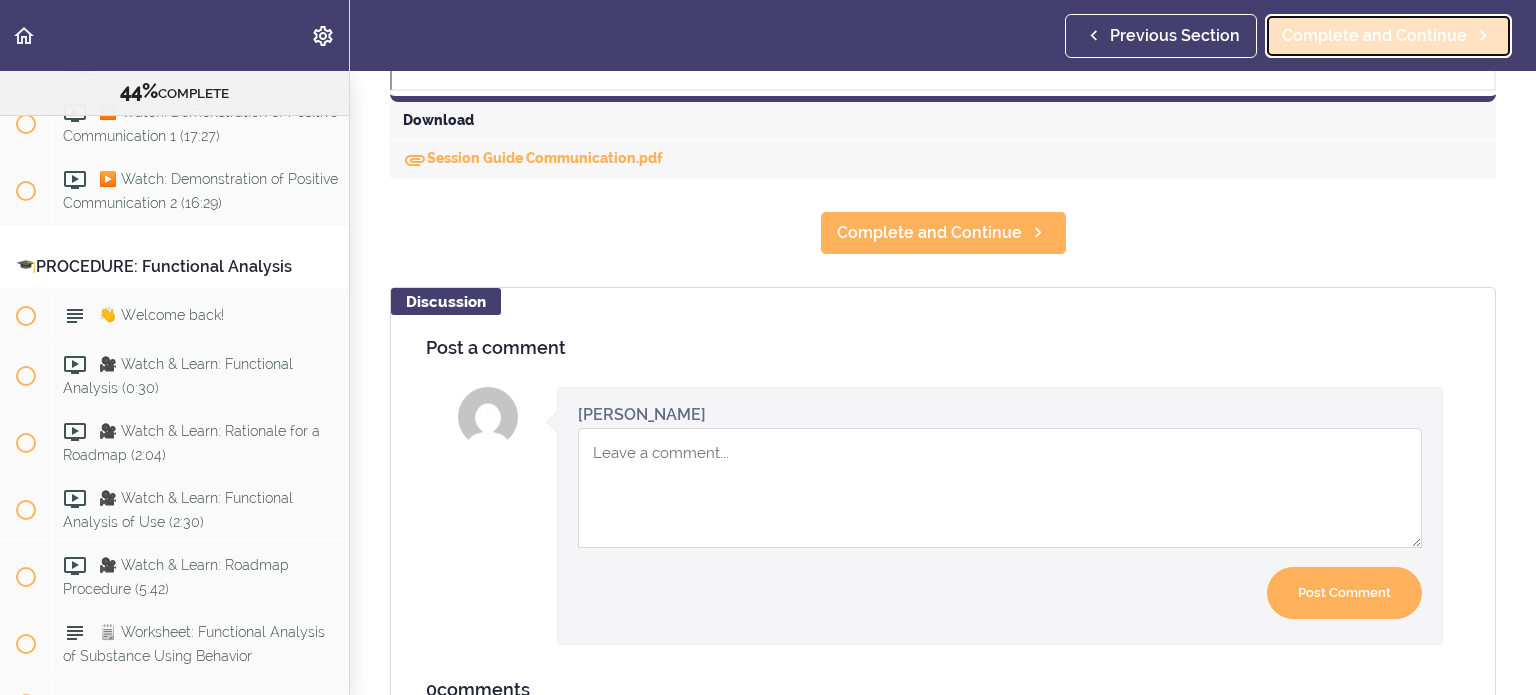 click on "Complete and Continue" at bounding box center [1374, 36] 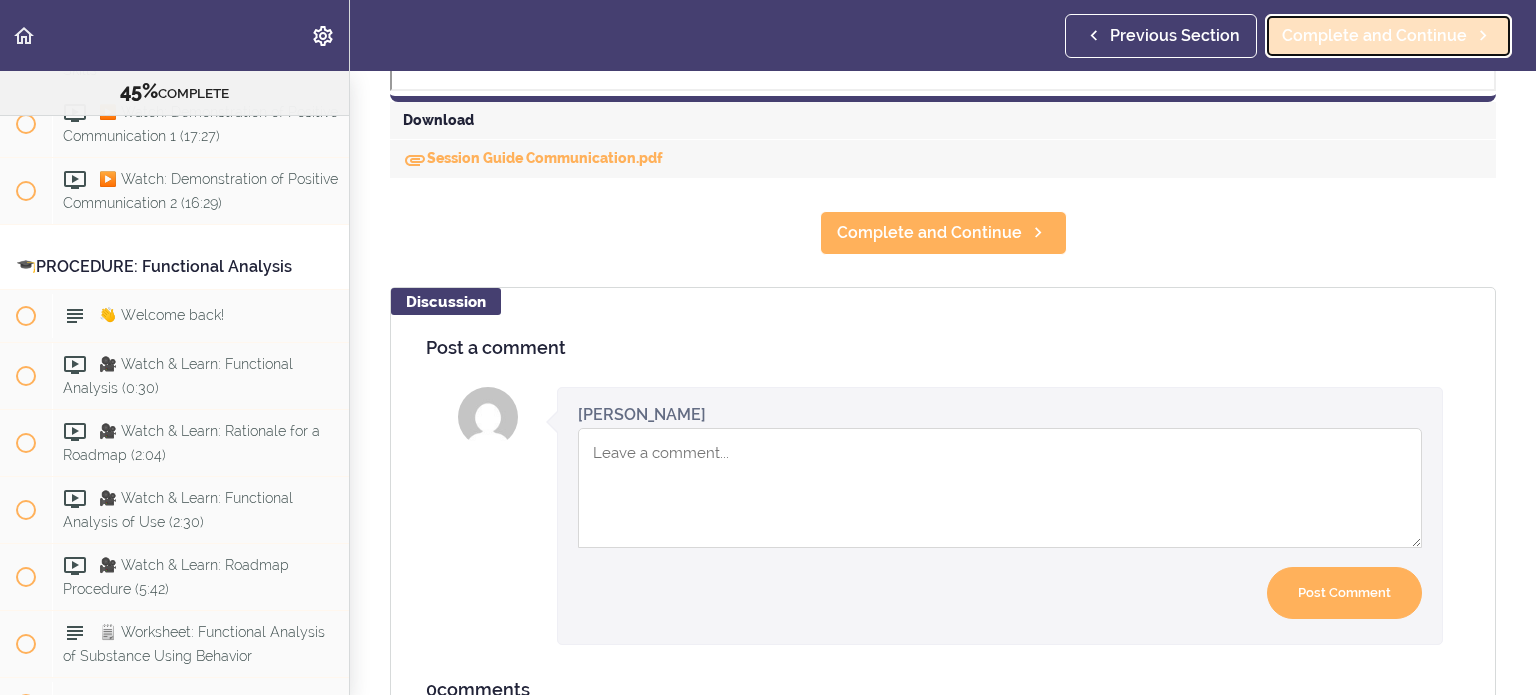 scroll, scrollTop: 0, scrollLeft: 0, axis: both 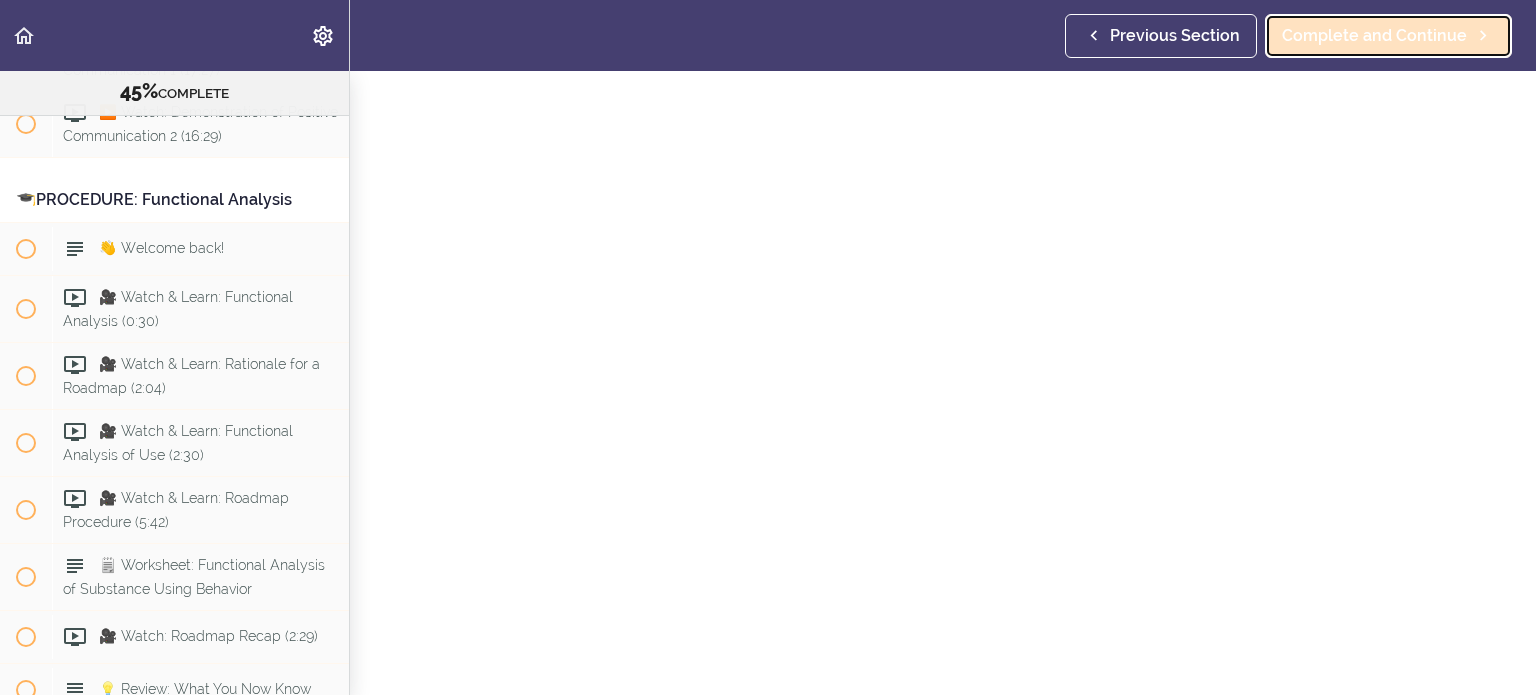 click on "Complete and Continue" at bounding box center [1388, 36] 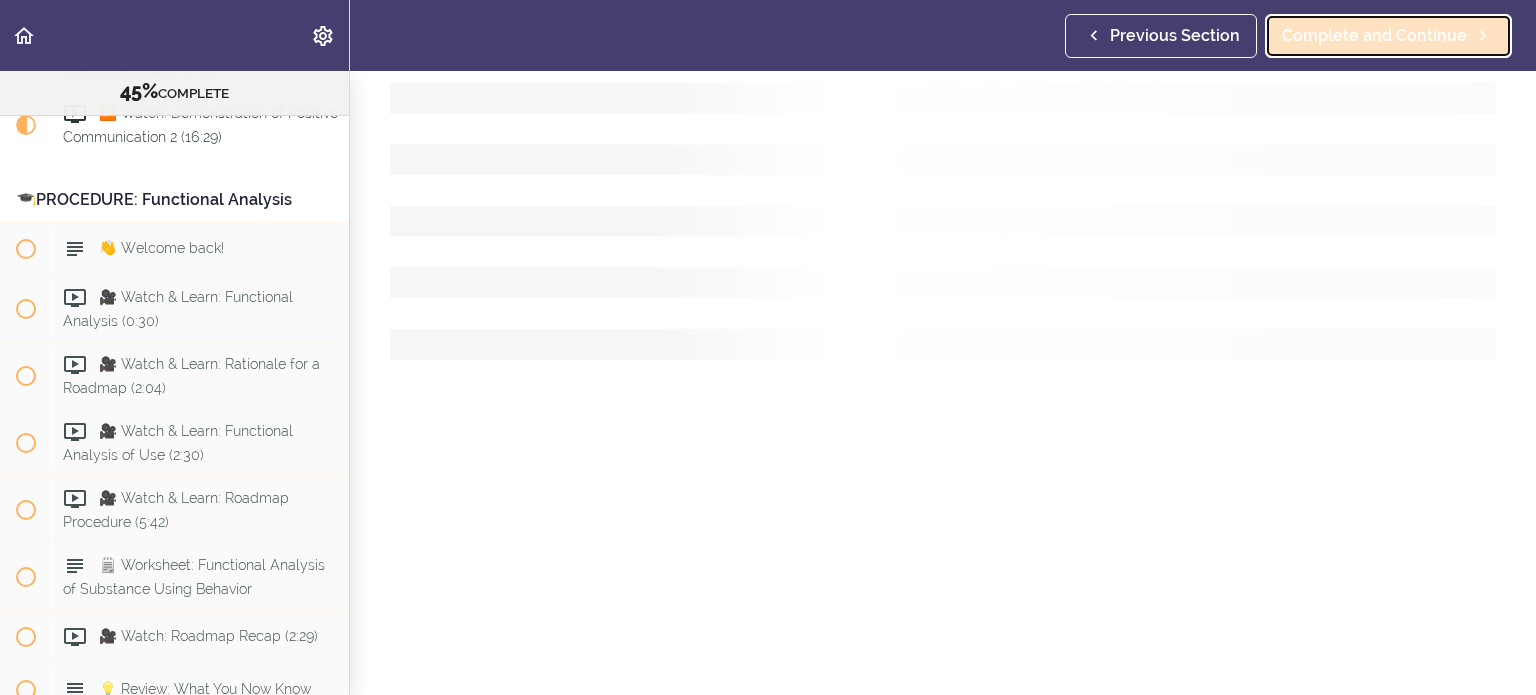 scroll, scrollTop: 0, scrollLeft: 0, axis: both 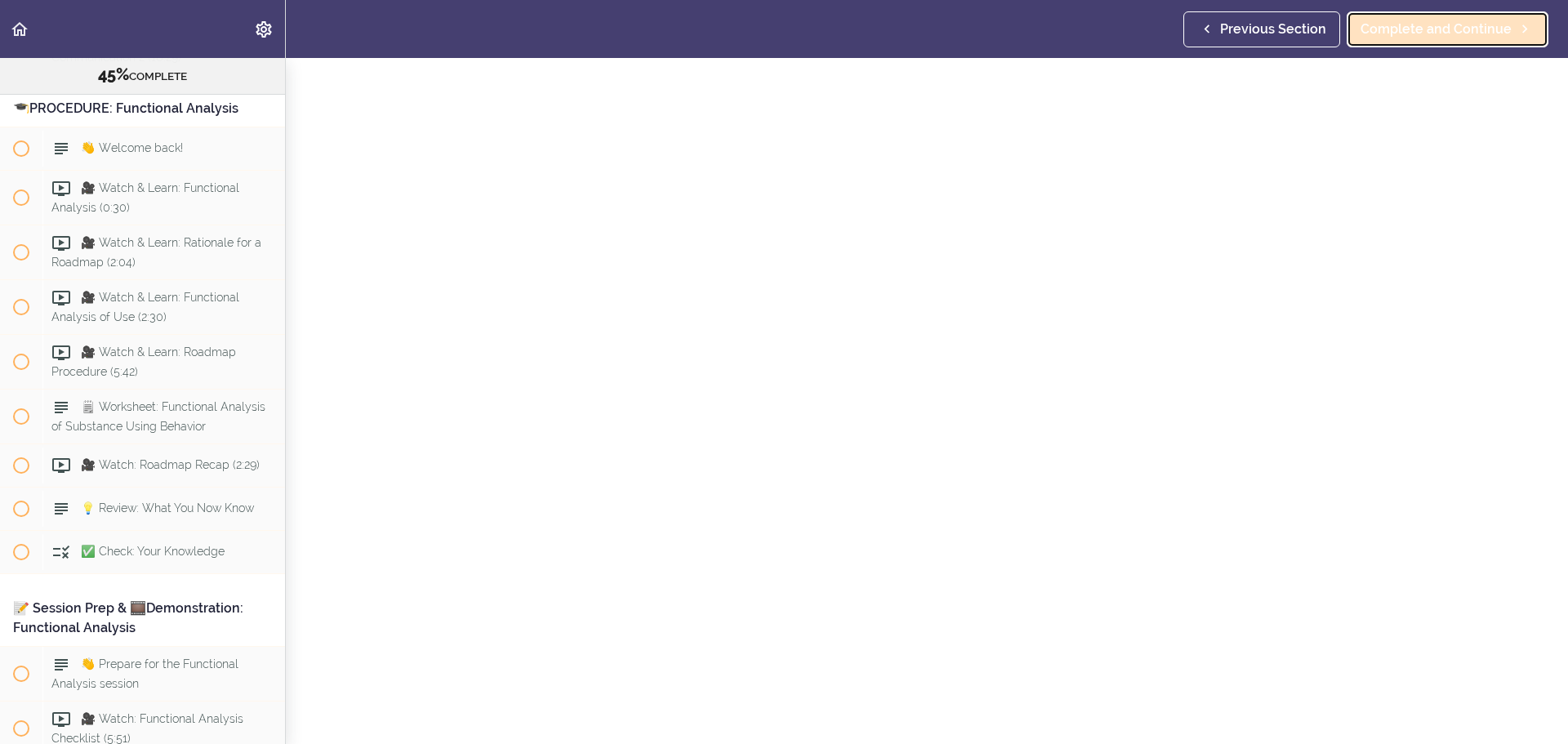click on "Complete and Continue" at bounding box center (1447, 29) 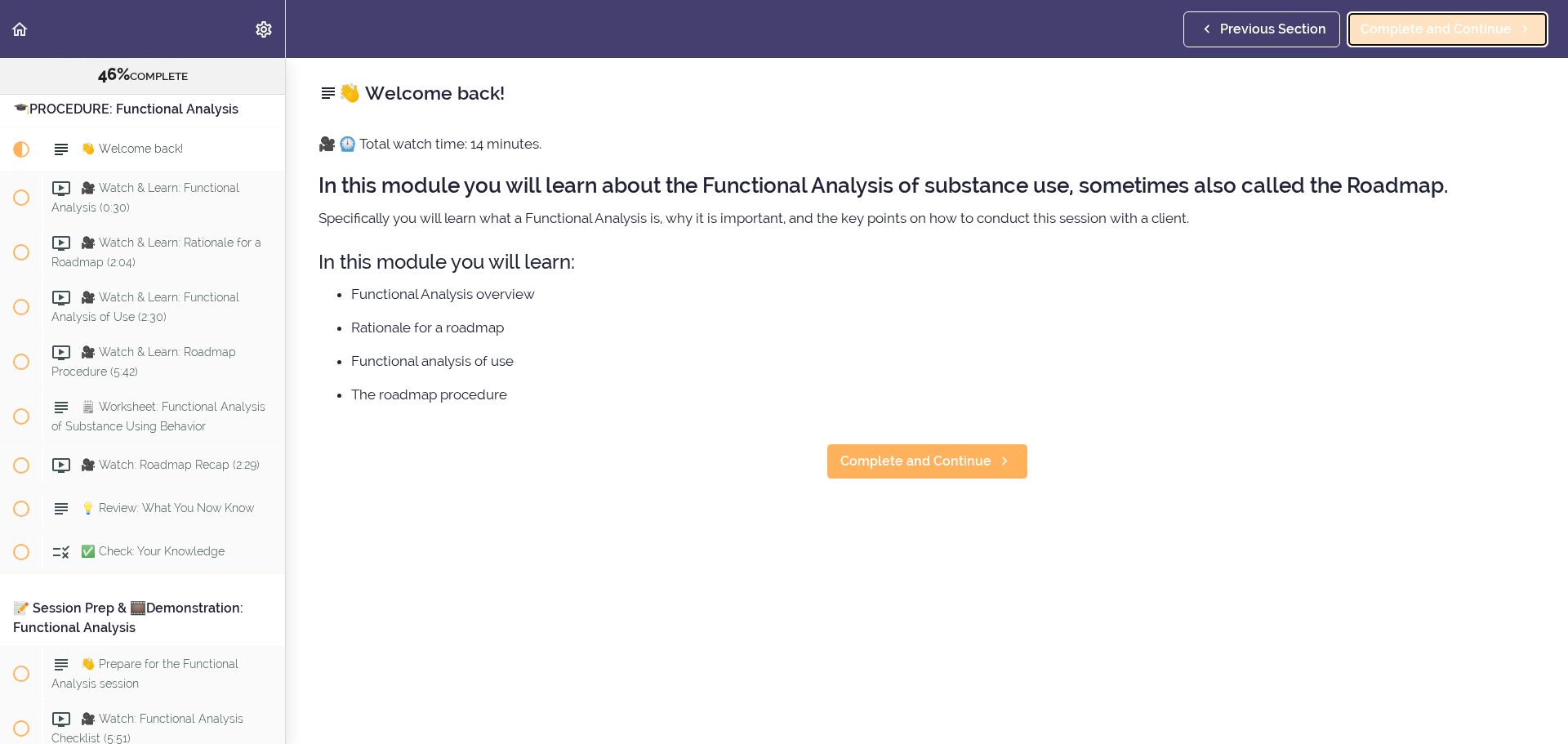 scroll, scrollTop: 0, scrollLeft: 0, axis: both 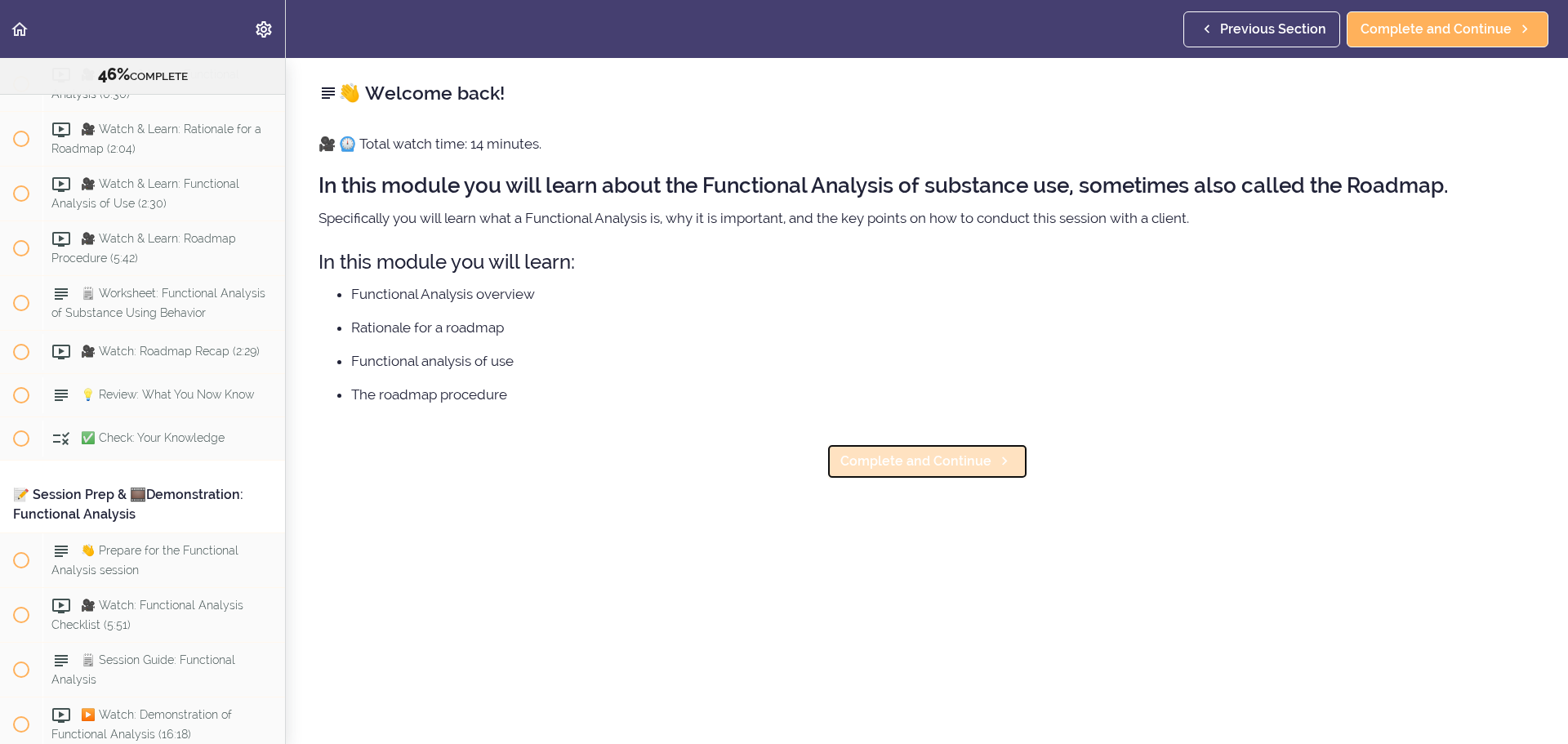 click on "Complete and Continue" at bounding box center [927, 461] 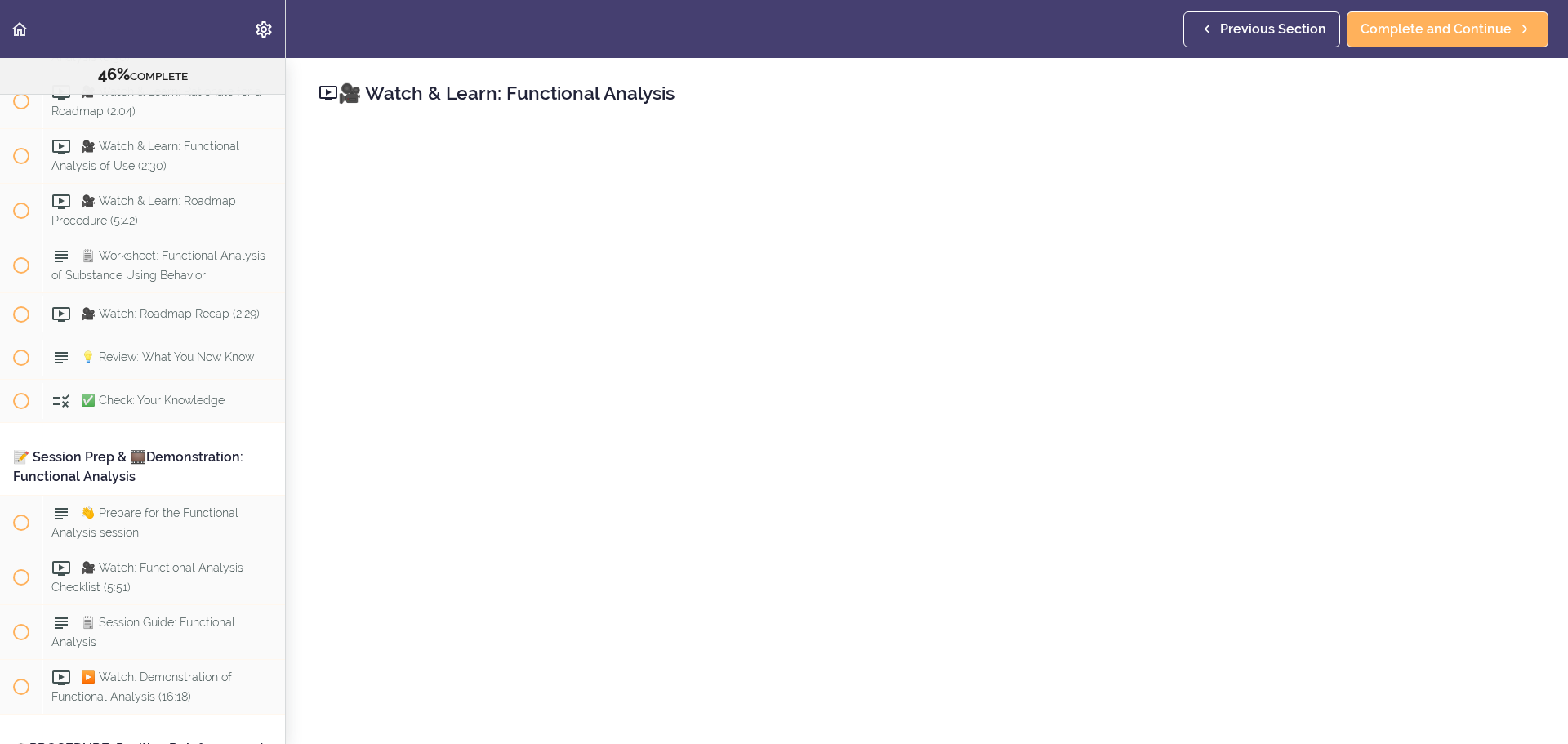 scroll, scrollTop: 5669, scrollLeft: 0, axis: vertical 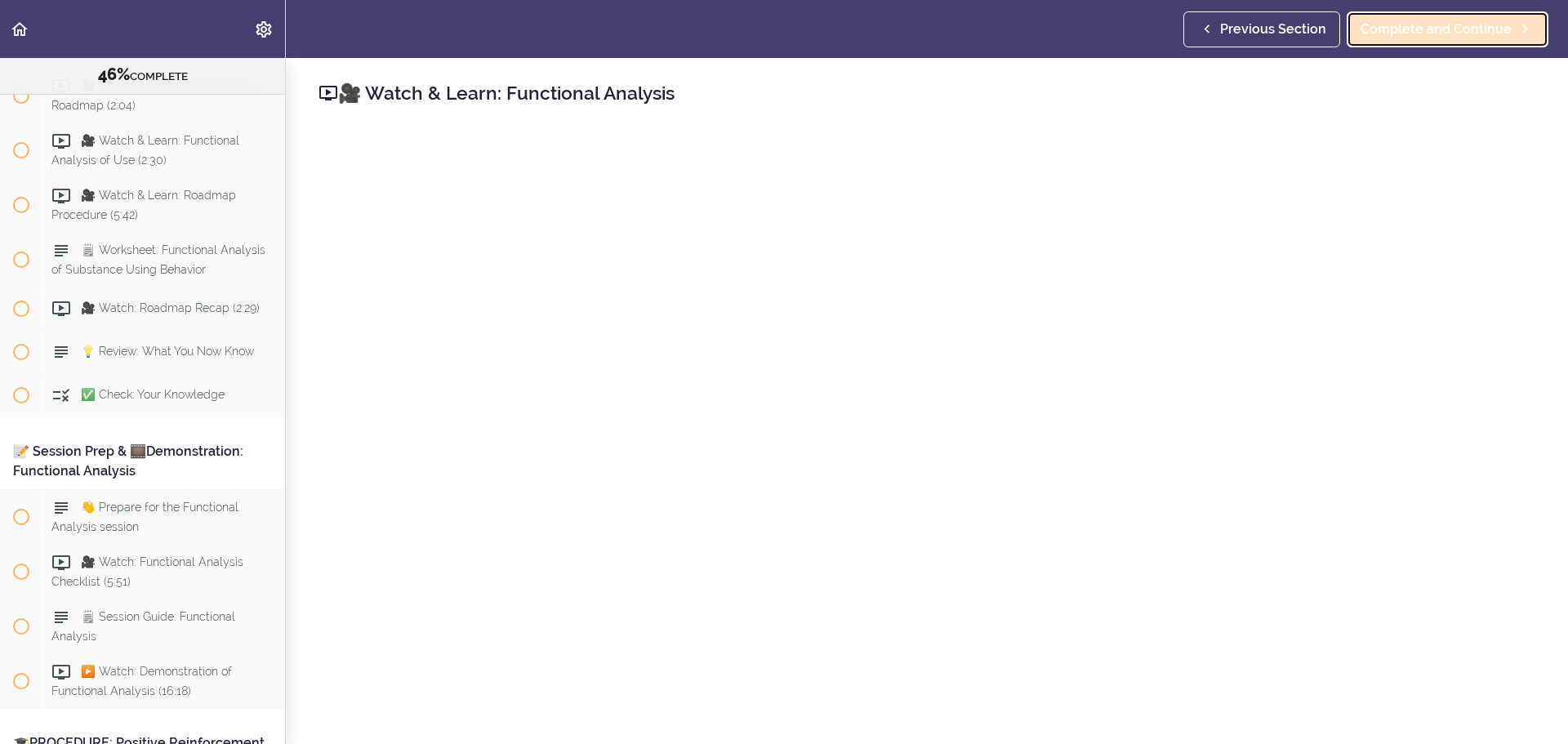 click on "Complete and Continue" at bounding box center [1436, 29] 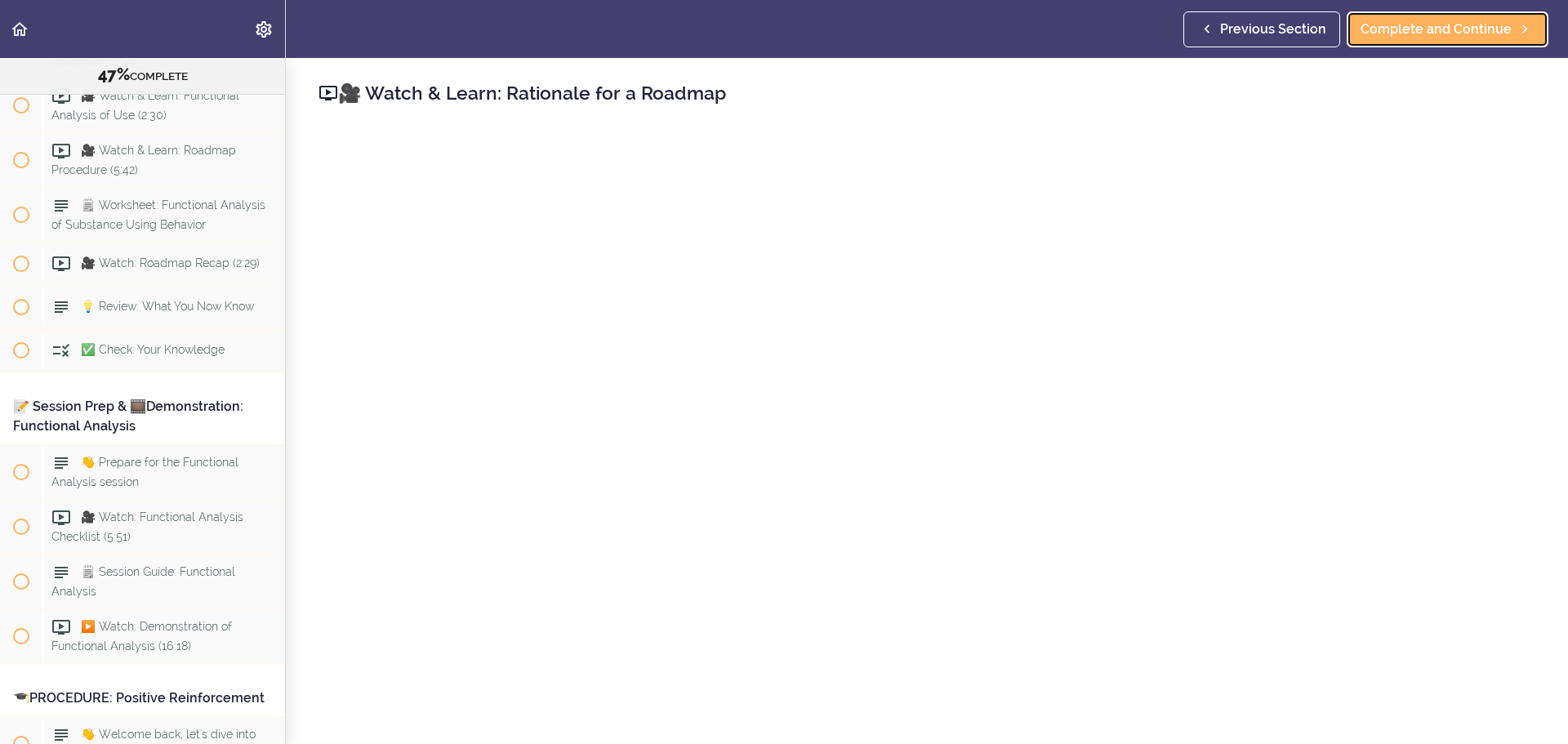 scroll, scrollTop: 5724, scrollLeft: 0, axis: vertical 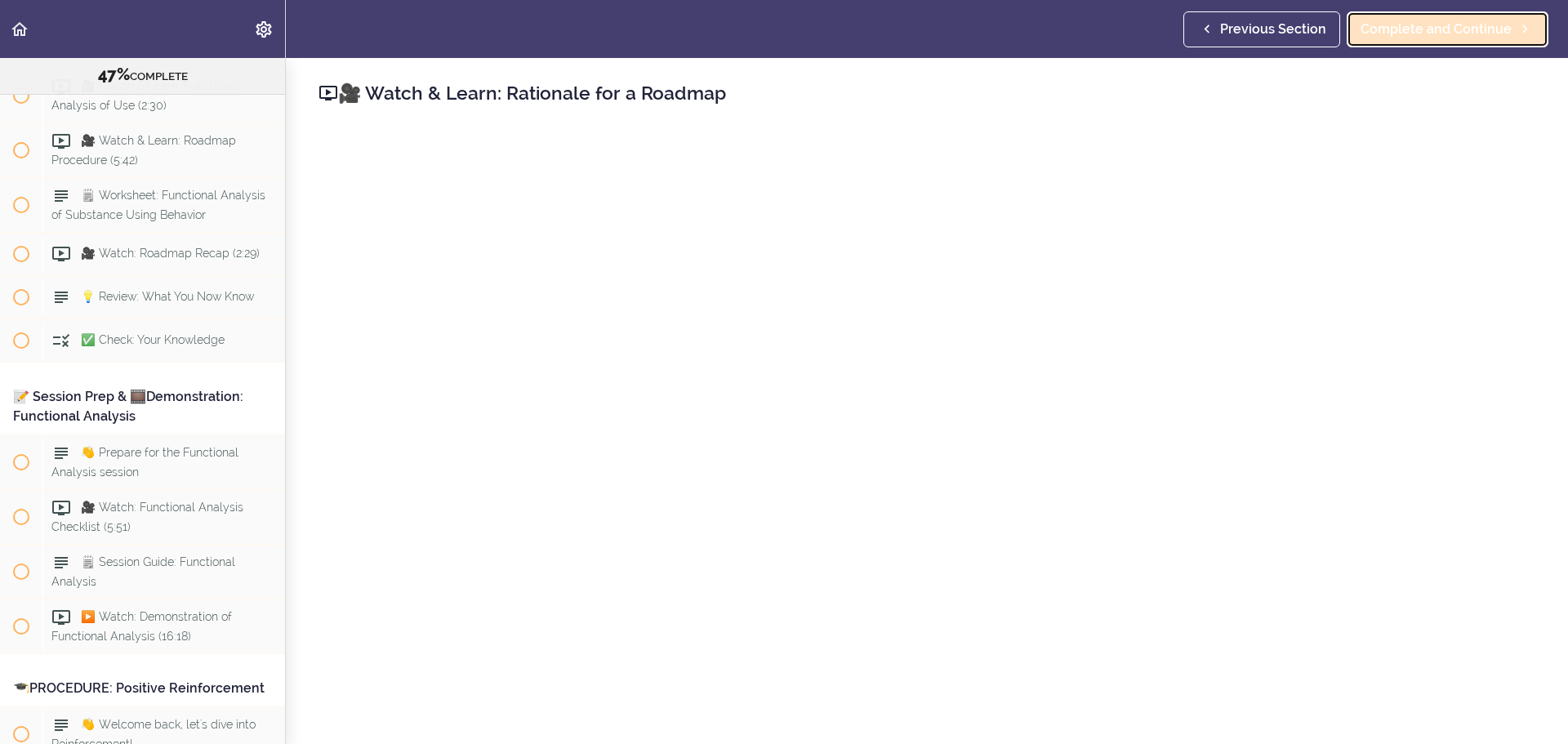 click on "Complete and Continue" at bounding box center [1436, 29] 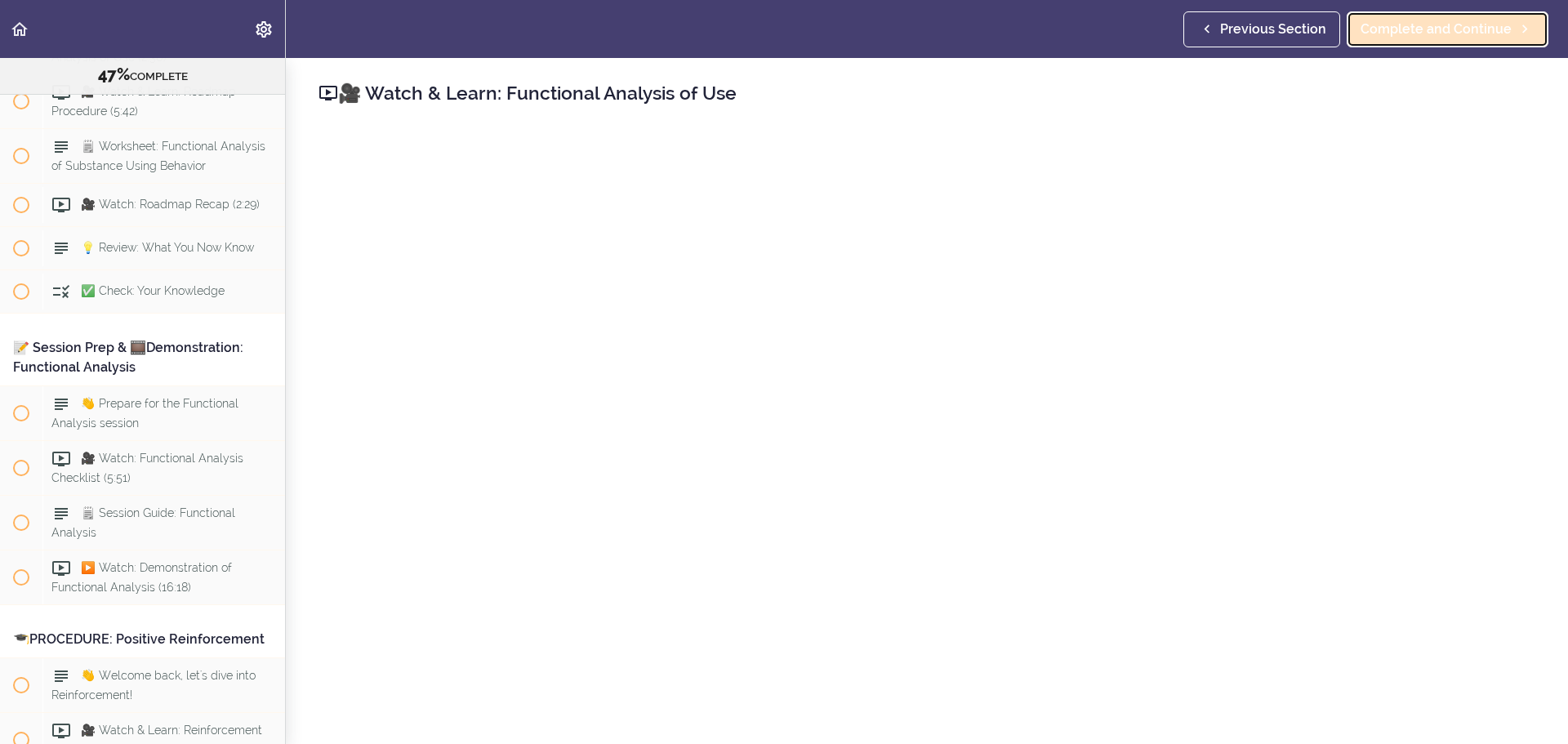 scroll, scrollTop: 5779, scrollLeft: 0, axis: vertical 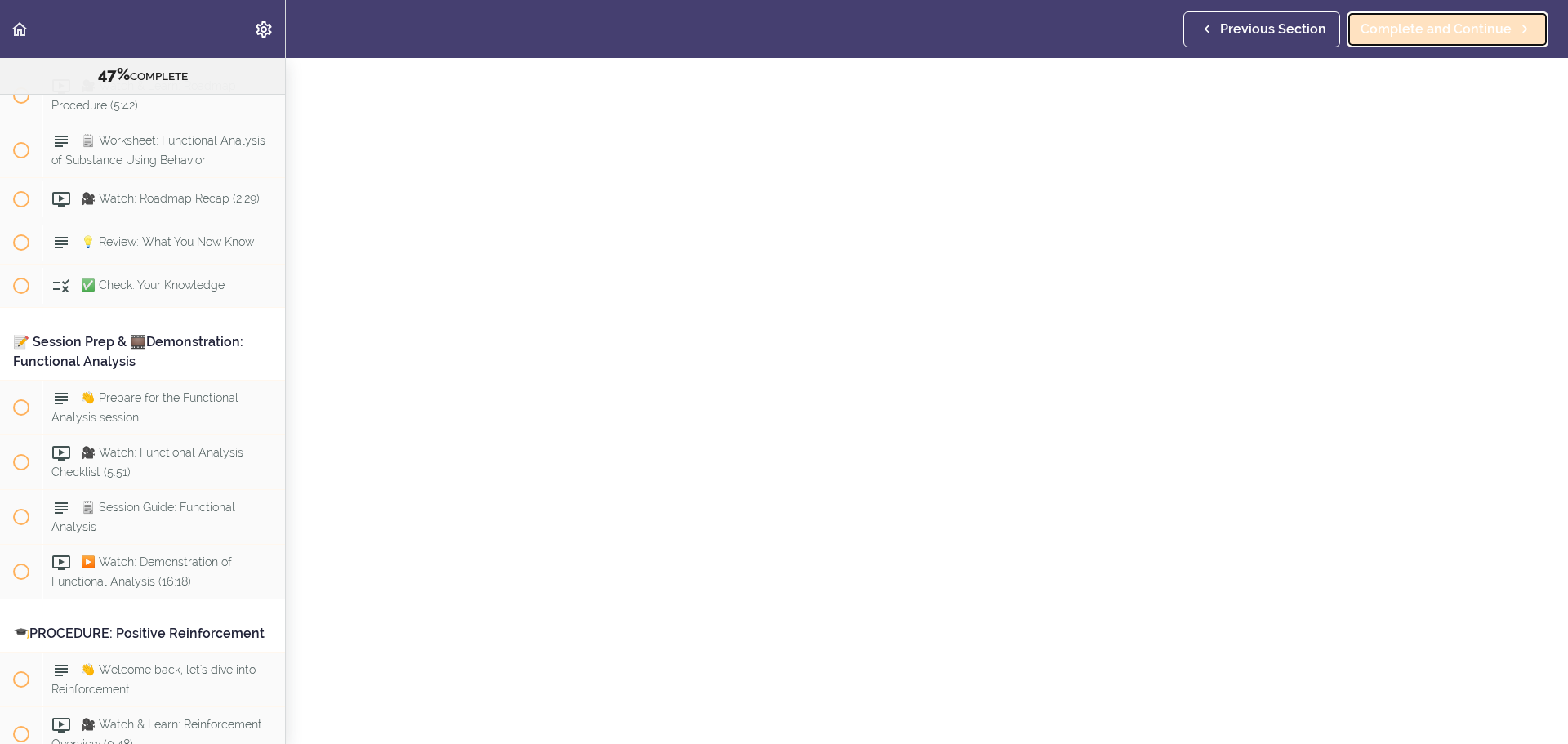 click on "Complete and Continue" at bounding box center (1436, 29) 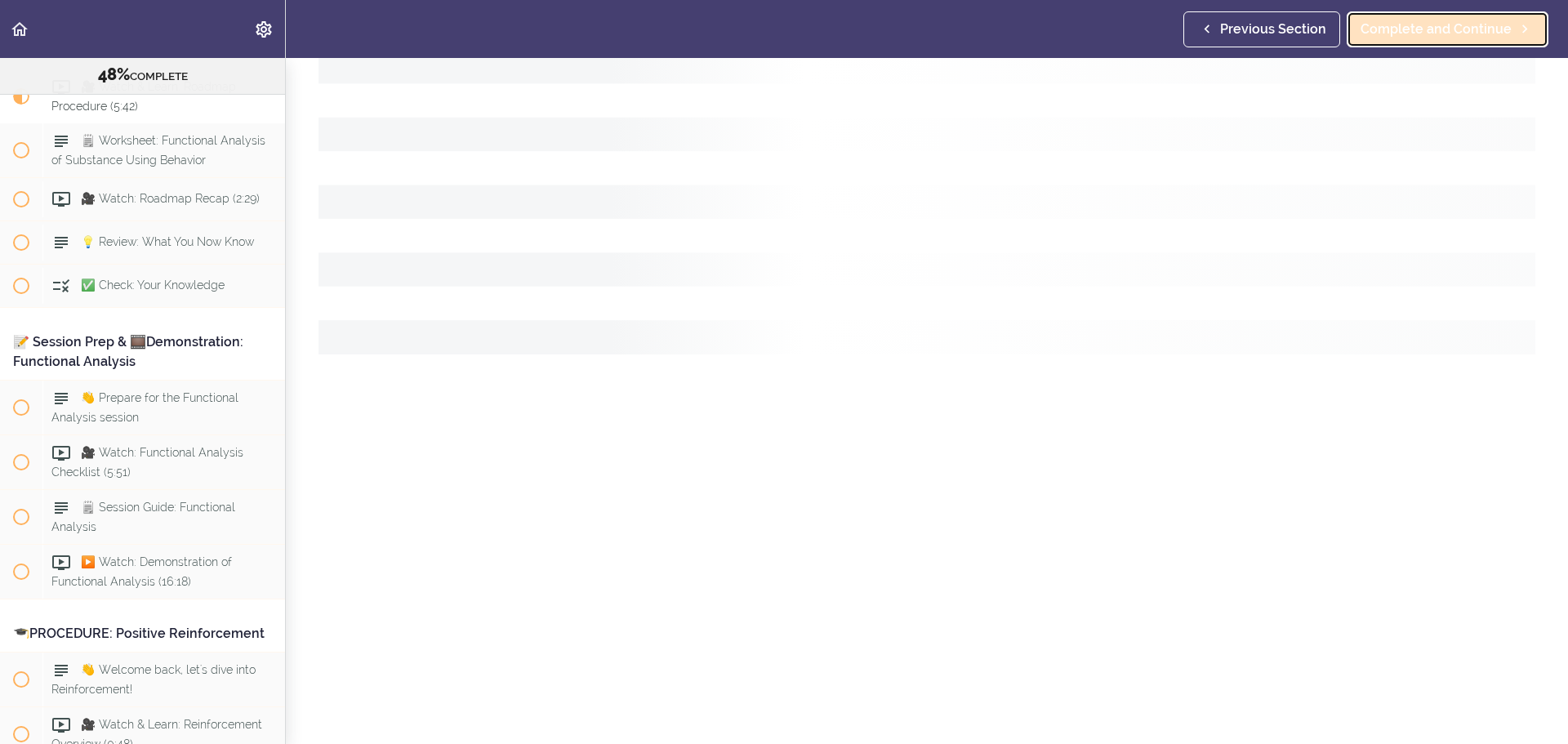 scroll, scrollTop: 0, scrollLeft: 0, axis: both 